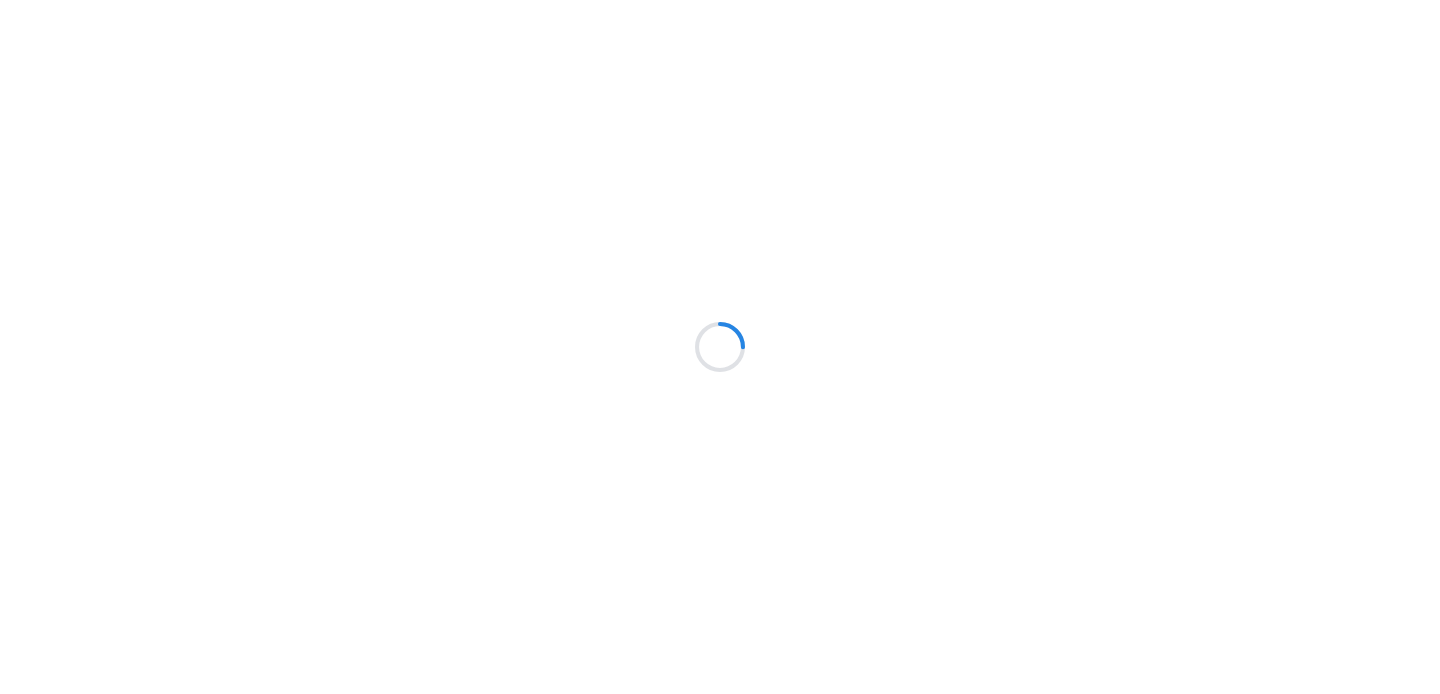 scroll, scrollTop: 0, scrollLeft: 0, axis: both 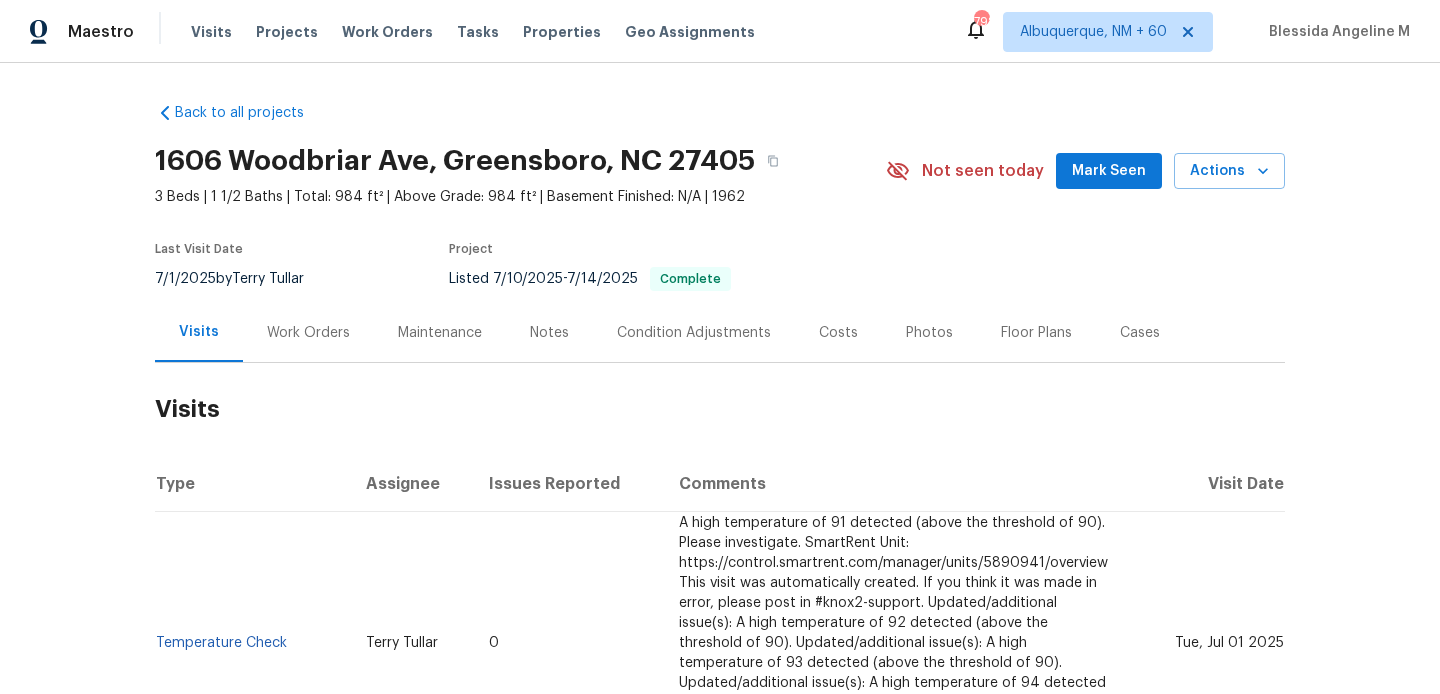 click on "Work Orders" at bounding box center [308, 332] 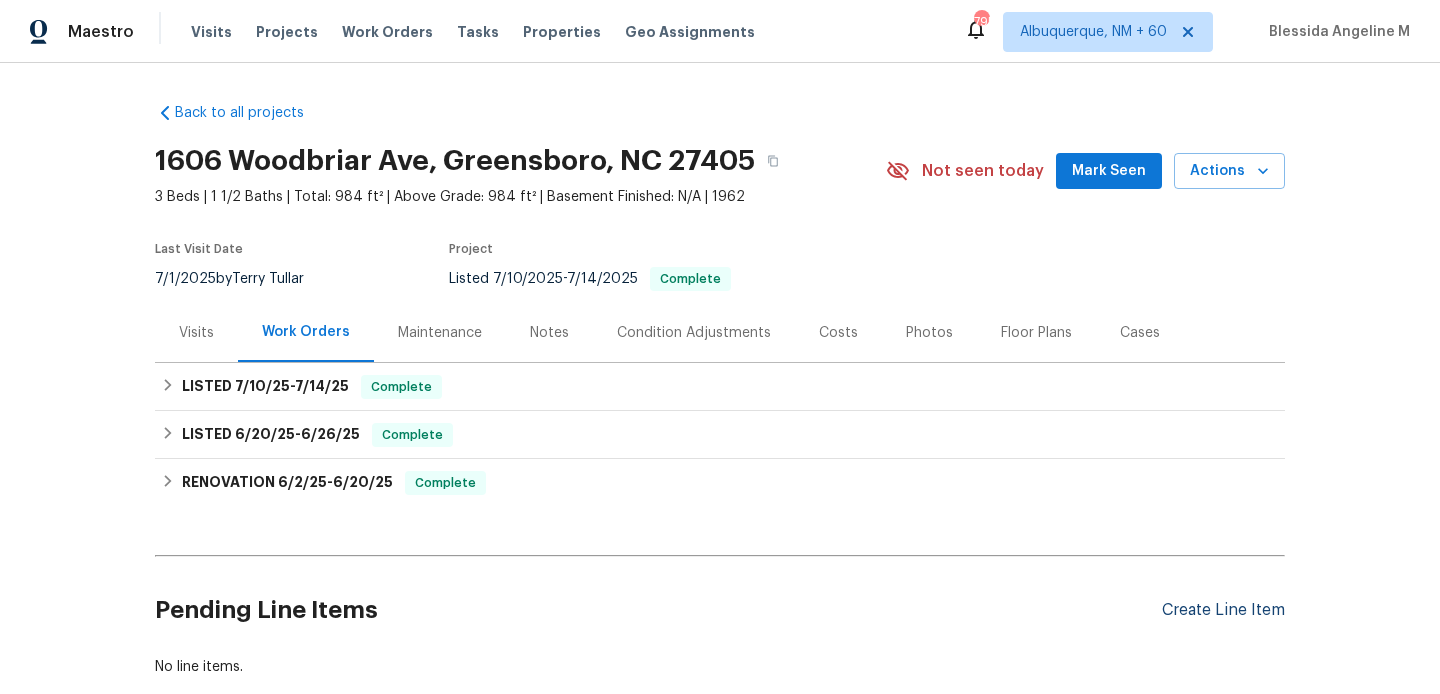 click on "Create Line Item" at bounding box center (1223, 610) 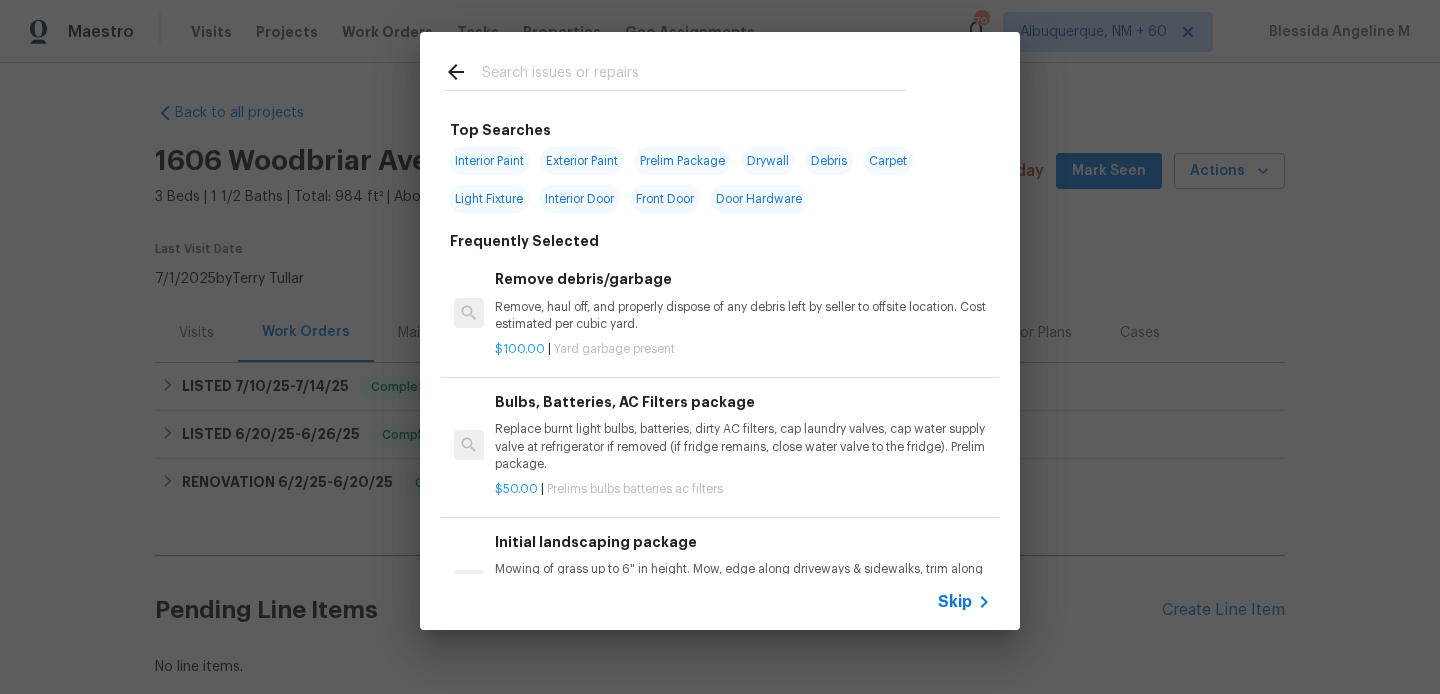 click at bounding box center [694, 75] 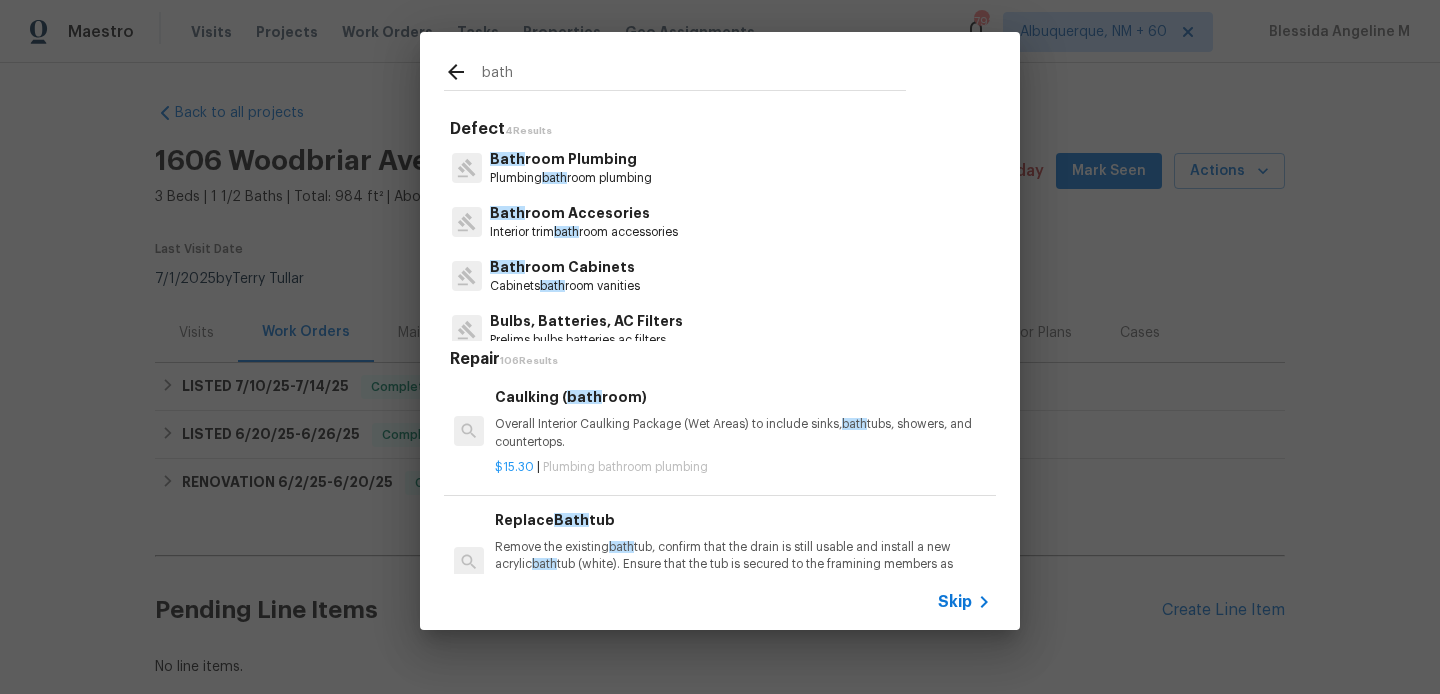 type on "bath" 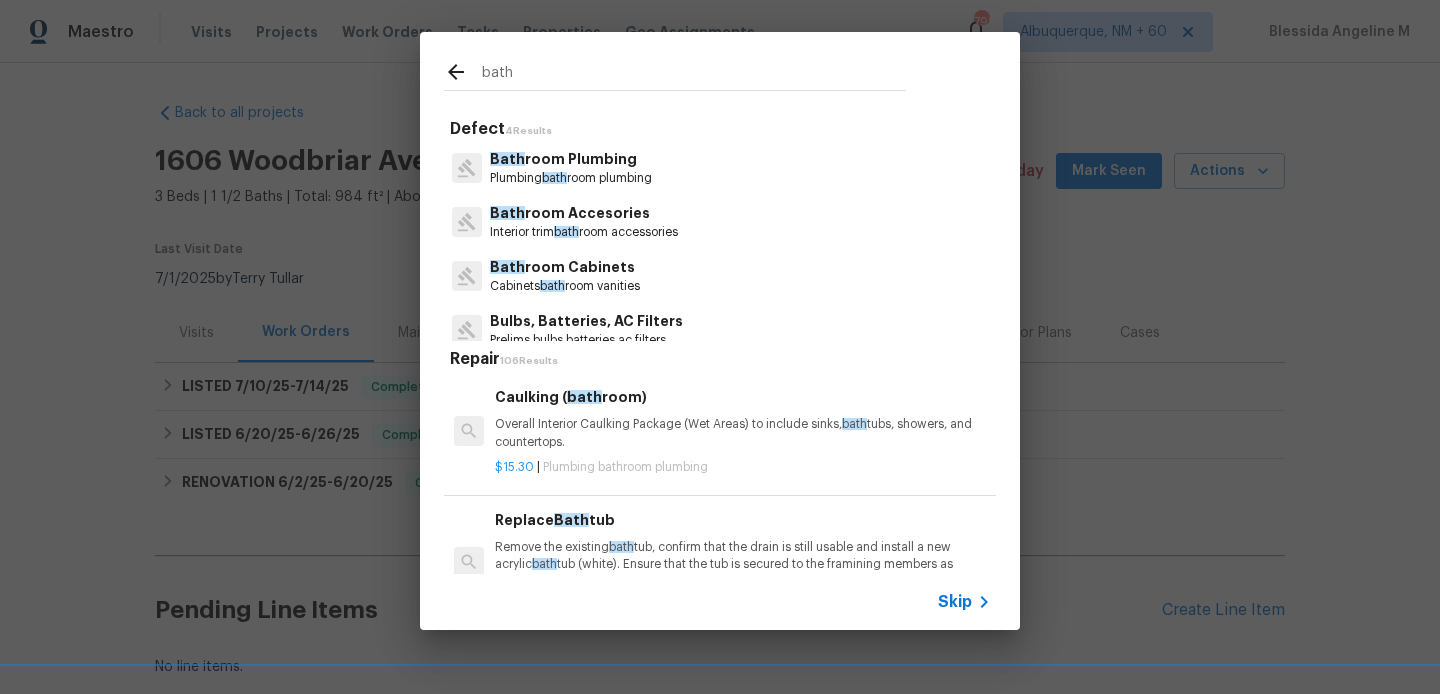 click on "Bath room Plumbing Plumbing bath room plumbing" at bounding box center (720, 168) 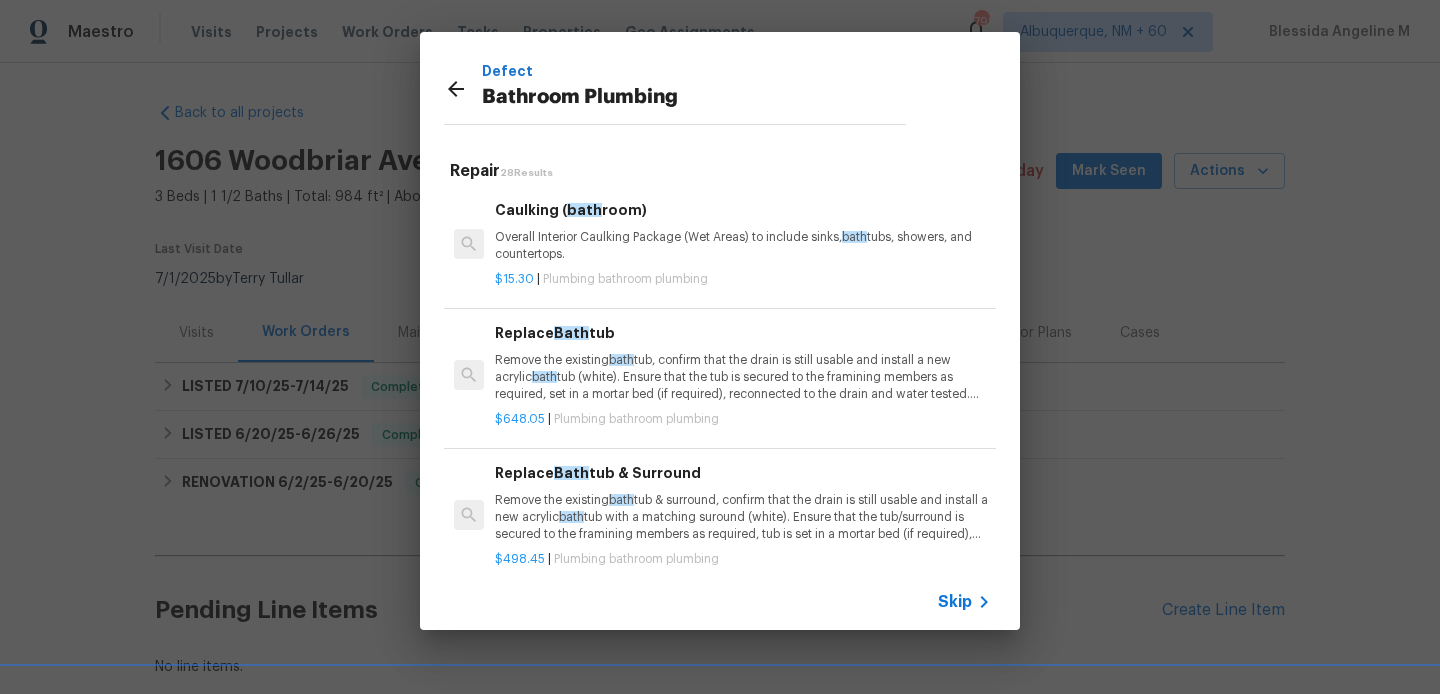 click on "Overall Interior Caulking Package (Wet Areas) to include sinks,  bath tubs, showers, and countertops." at bounding box center (743, 246) 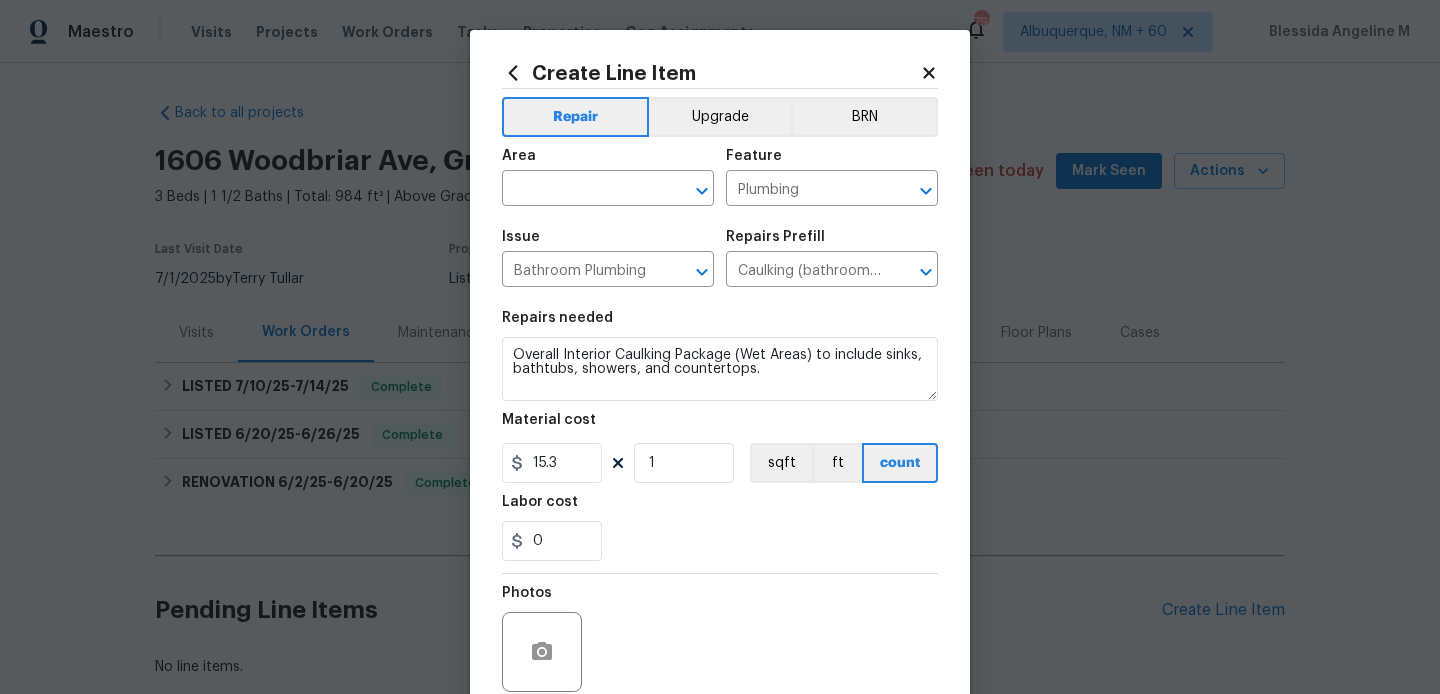 click on "Area ​" at bounding box center [608, 177] 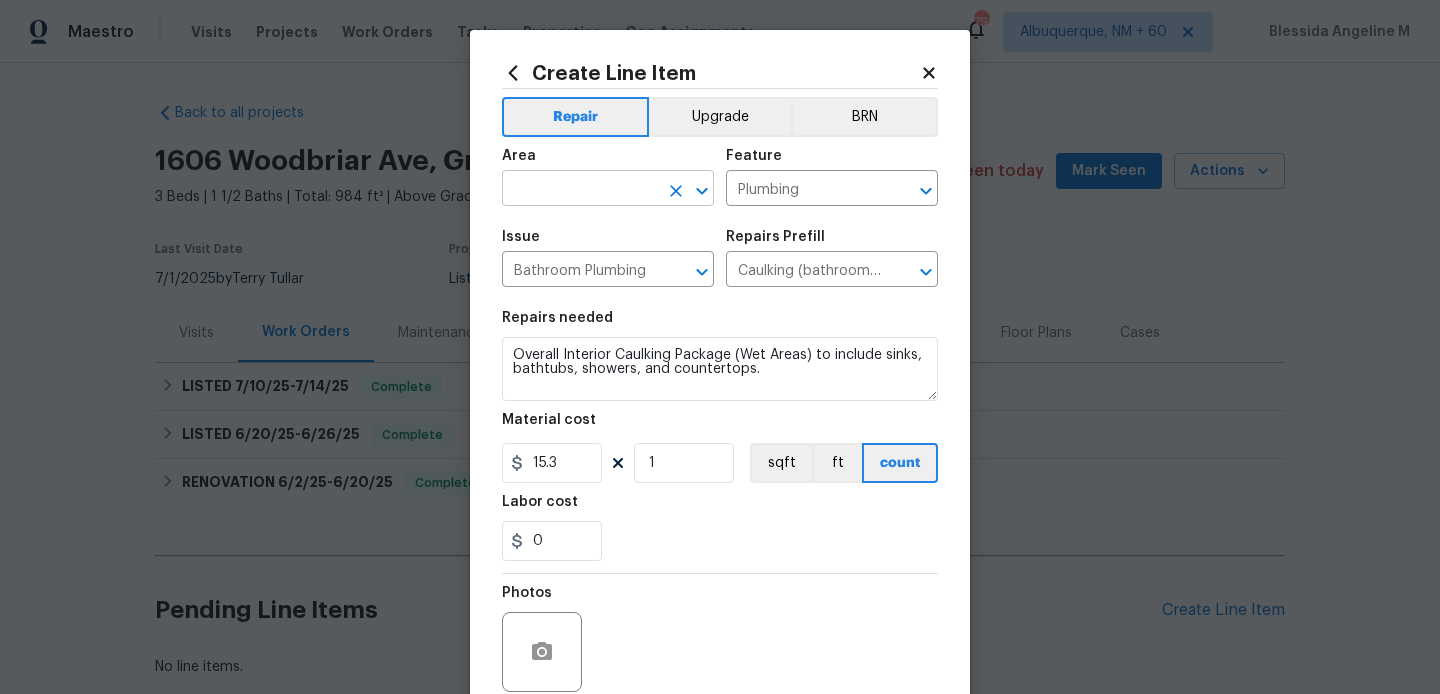 click at bounding box center [580, 190] 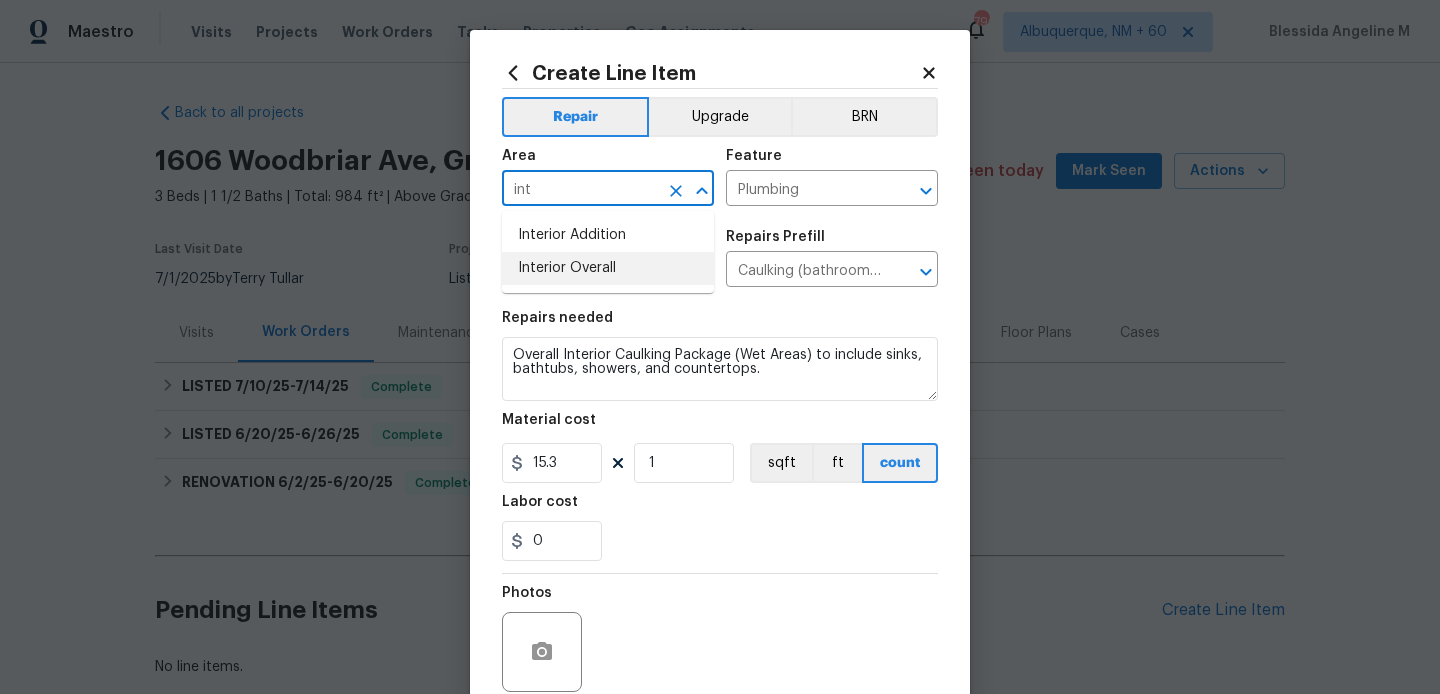 click on "Interior Overall" at bounding box center [608, 268] 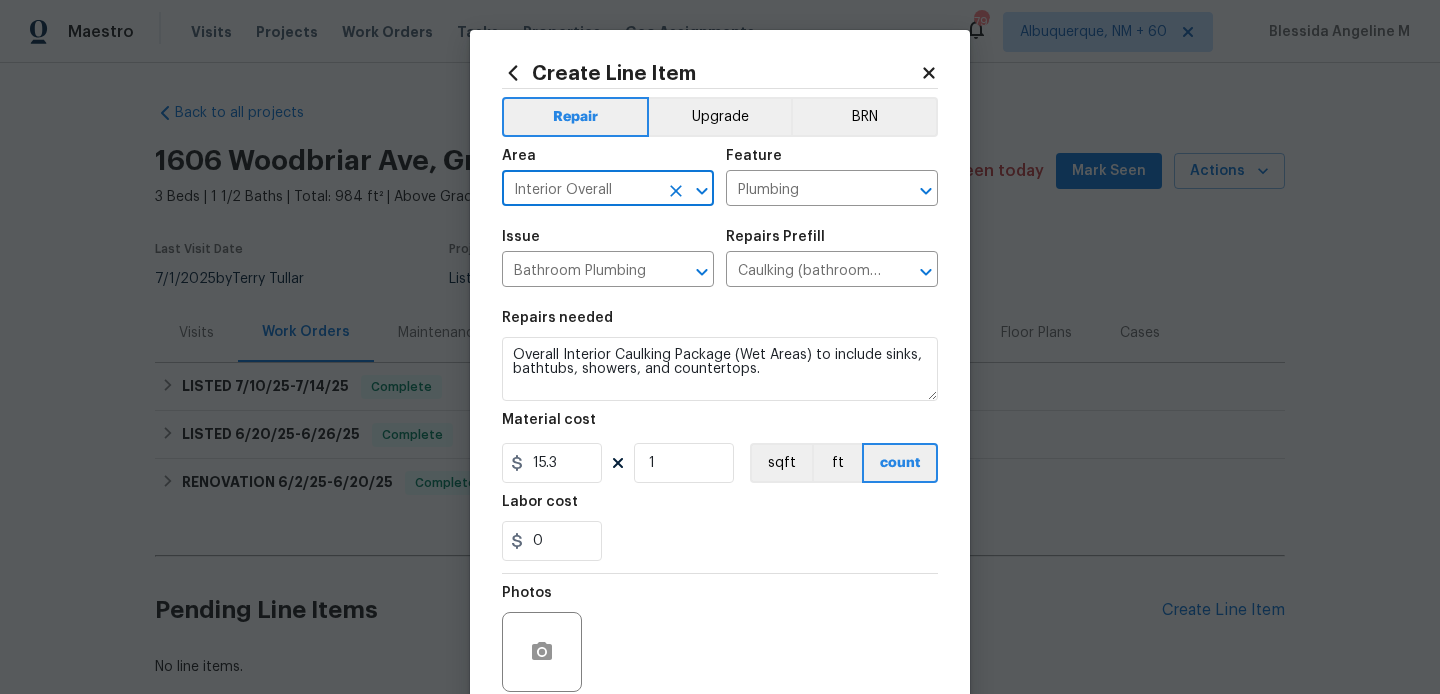 type on "Interior Overall" 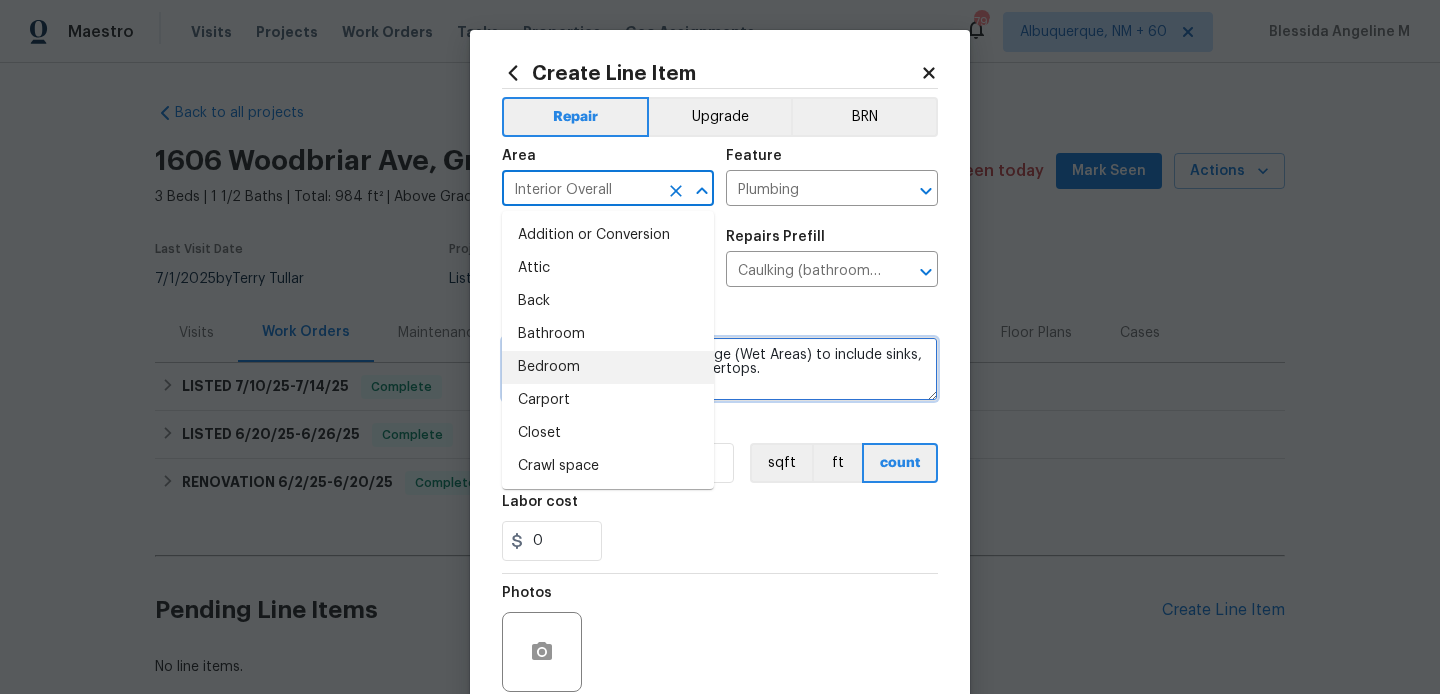 click on "Overall Interior Caulking Package (Wet Areas) to include sinks, bathtubs, showers, and countertops." at bounding box center (720, 369) 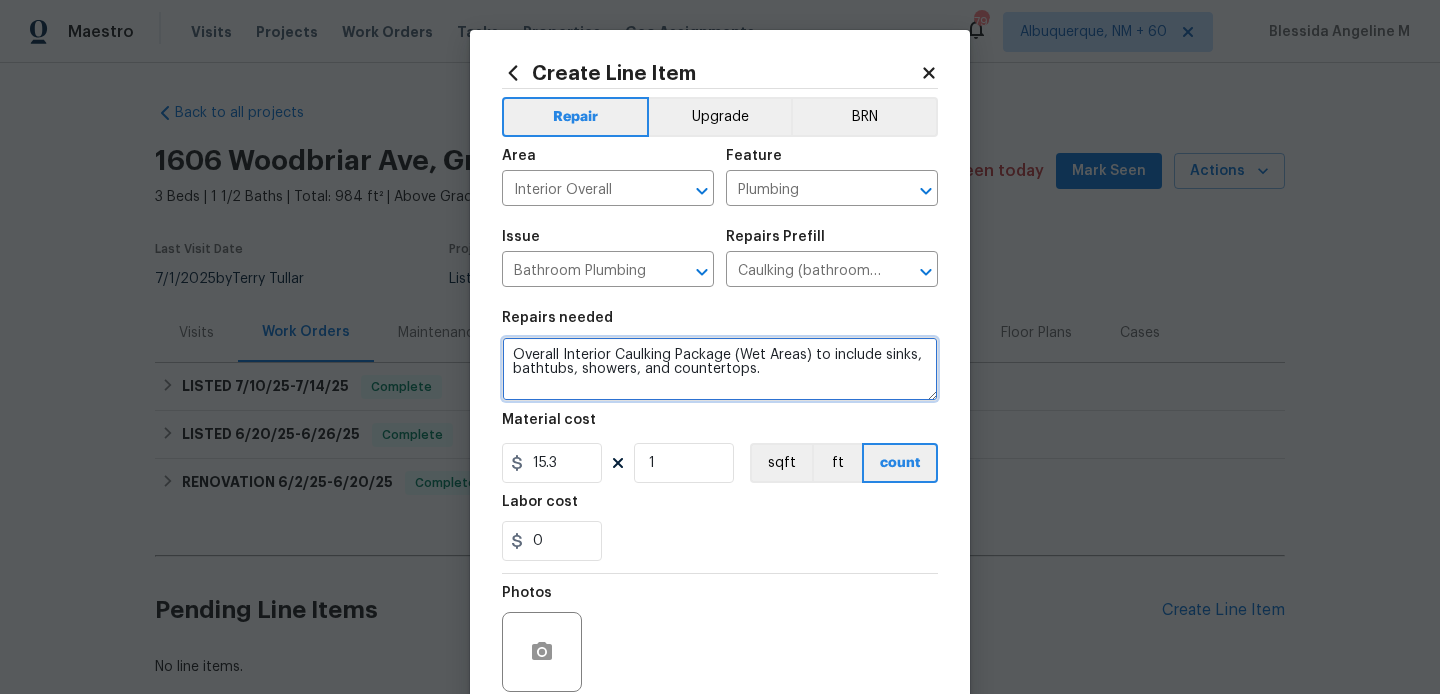 click on "Overall Interior Caulking Package (Wet Areas) to include sinks, bathtubs, showers, and countertops." at bounding box center (720, 369) 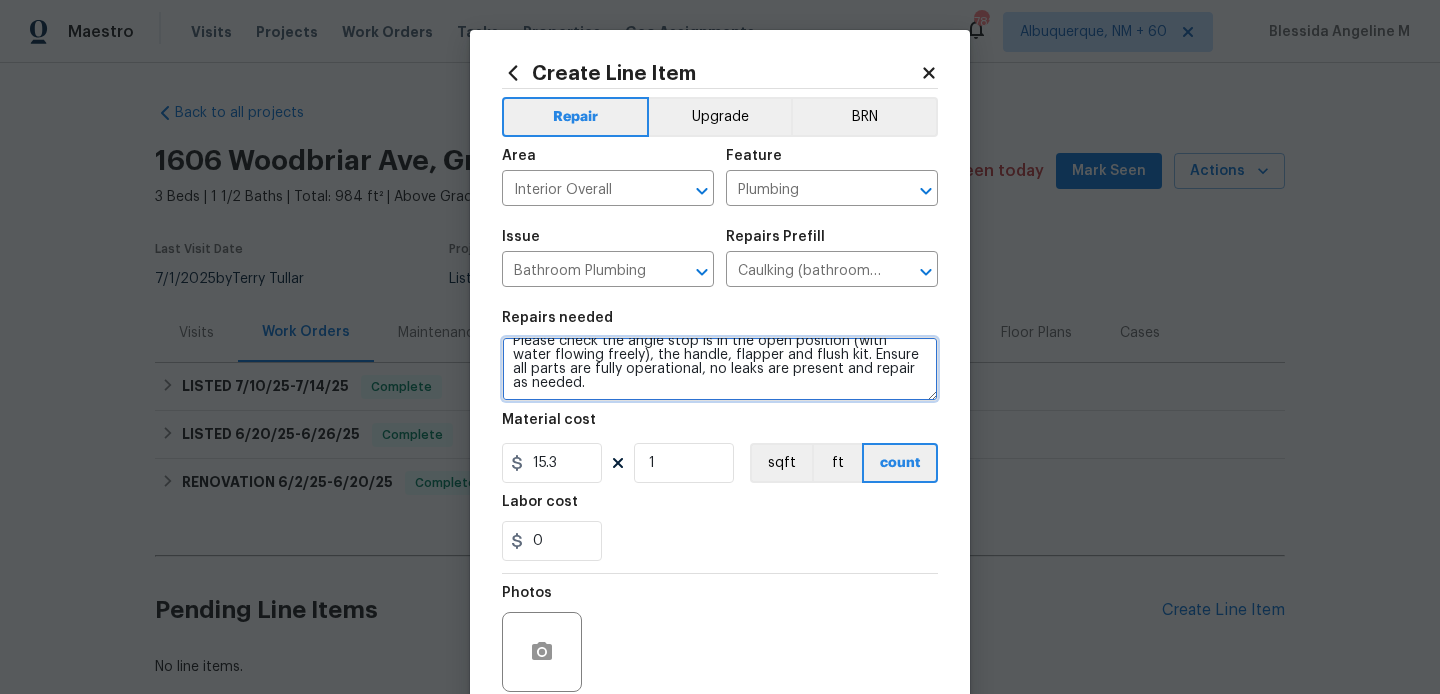 scroll, scrollTop: 0, scrollLeft: 0, axis: both 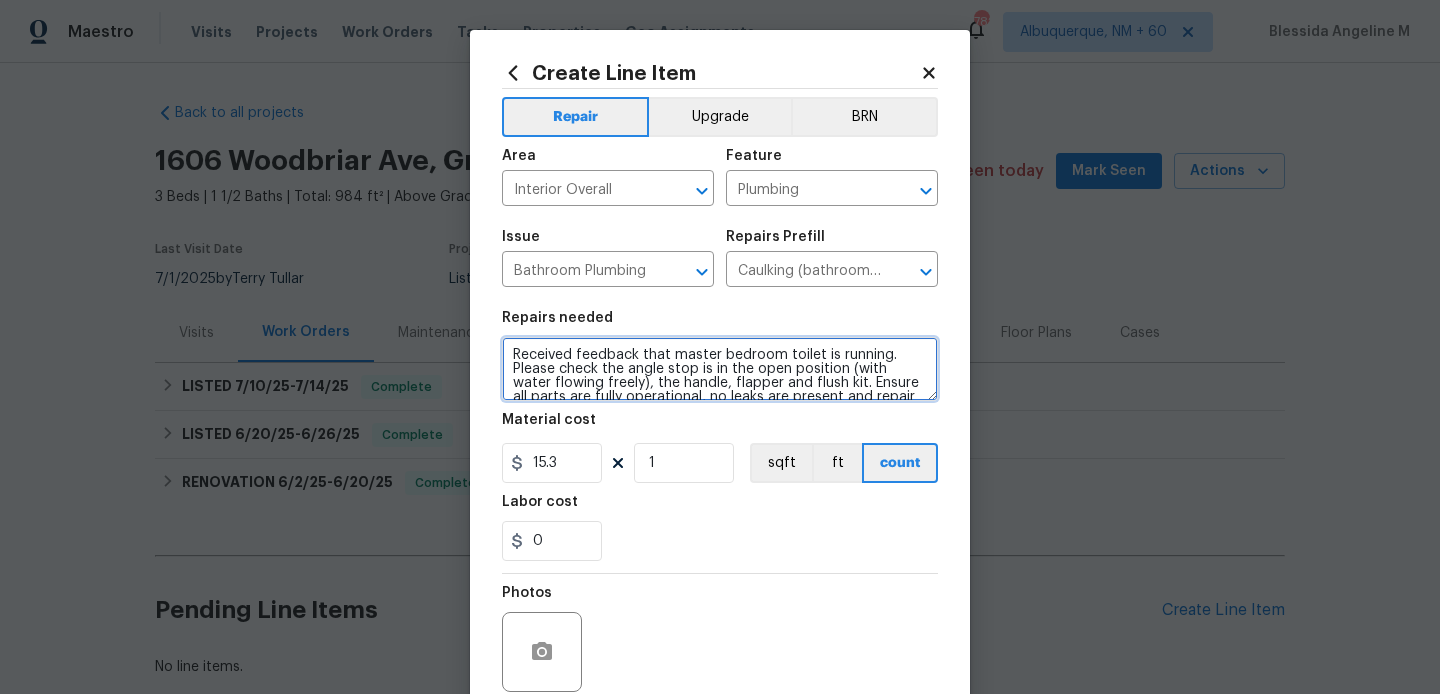 type on "Received feedback that master bedroom toilet is running. Please check the angle stop is in the open position (with water flowing freely), the handle, flapper and flush kit. Ensure all parts are fully operational, no leaks are present and repair as needed." 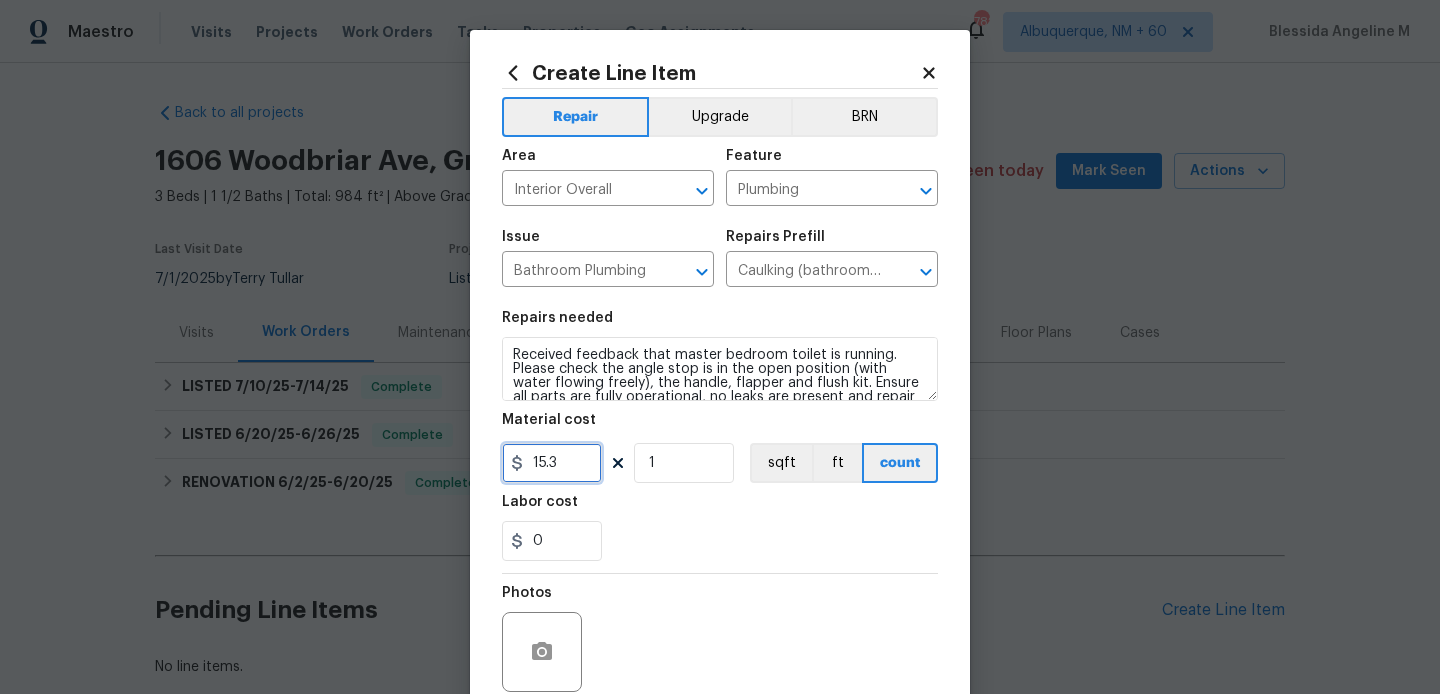 click on "15.3" at bounding box center (552, 463) 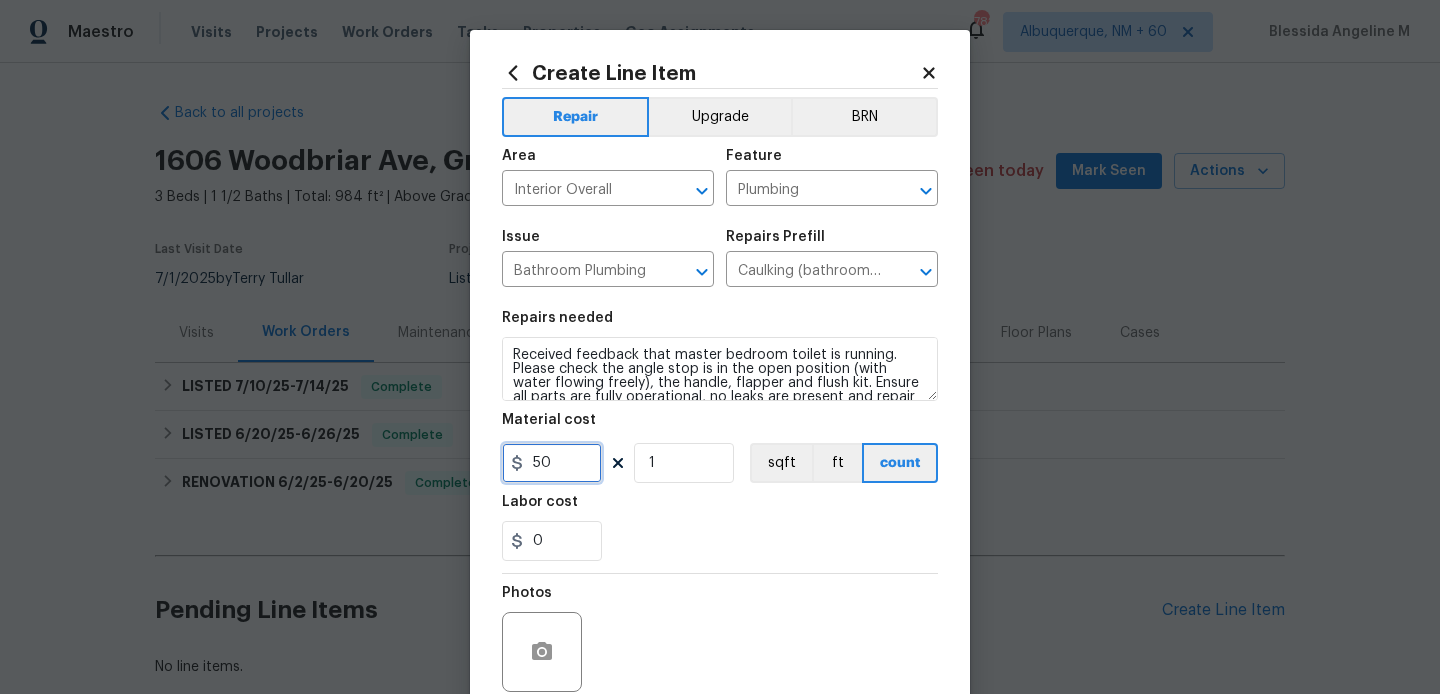 scroll, scrollTop: 168, scrollLeft: 0, axis: vertical 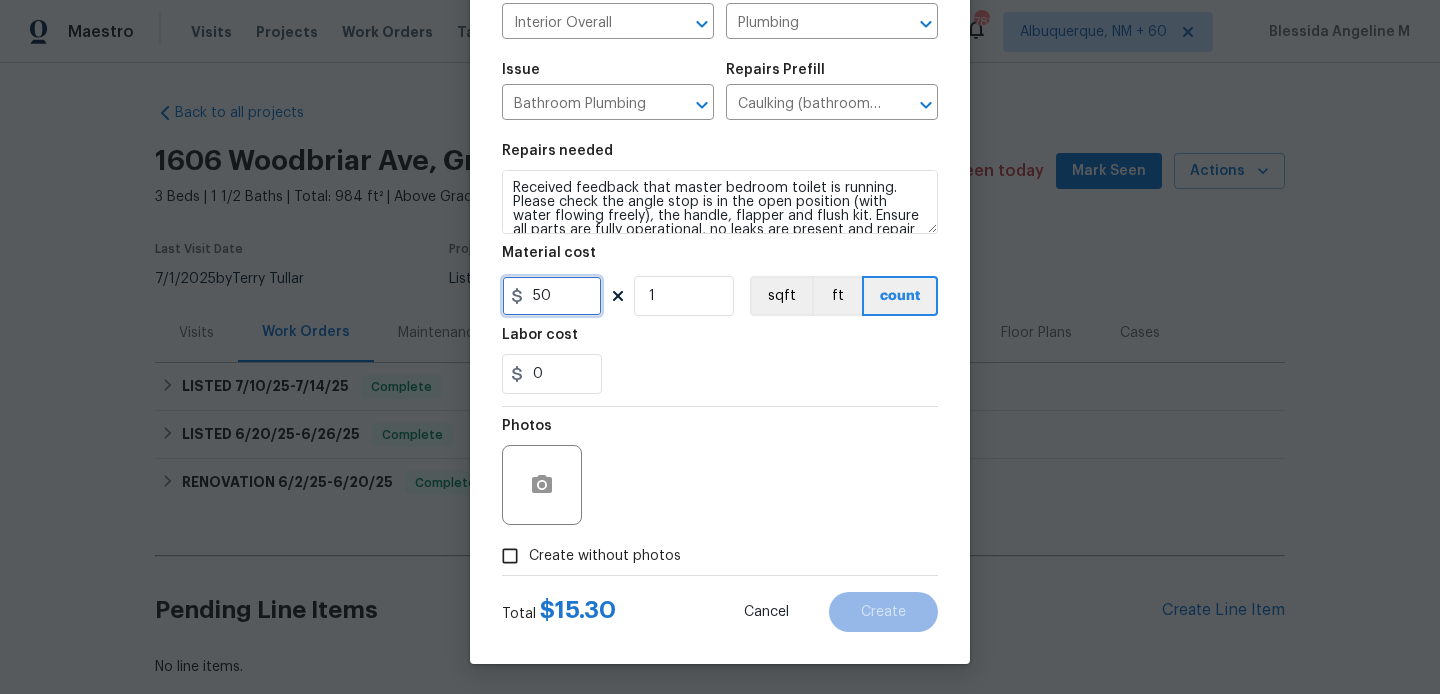 type on "50" 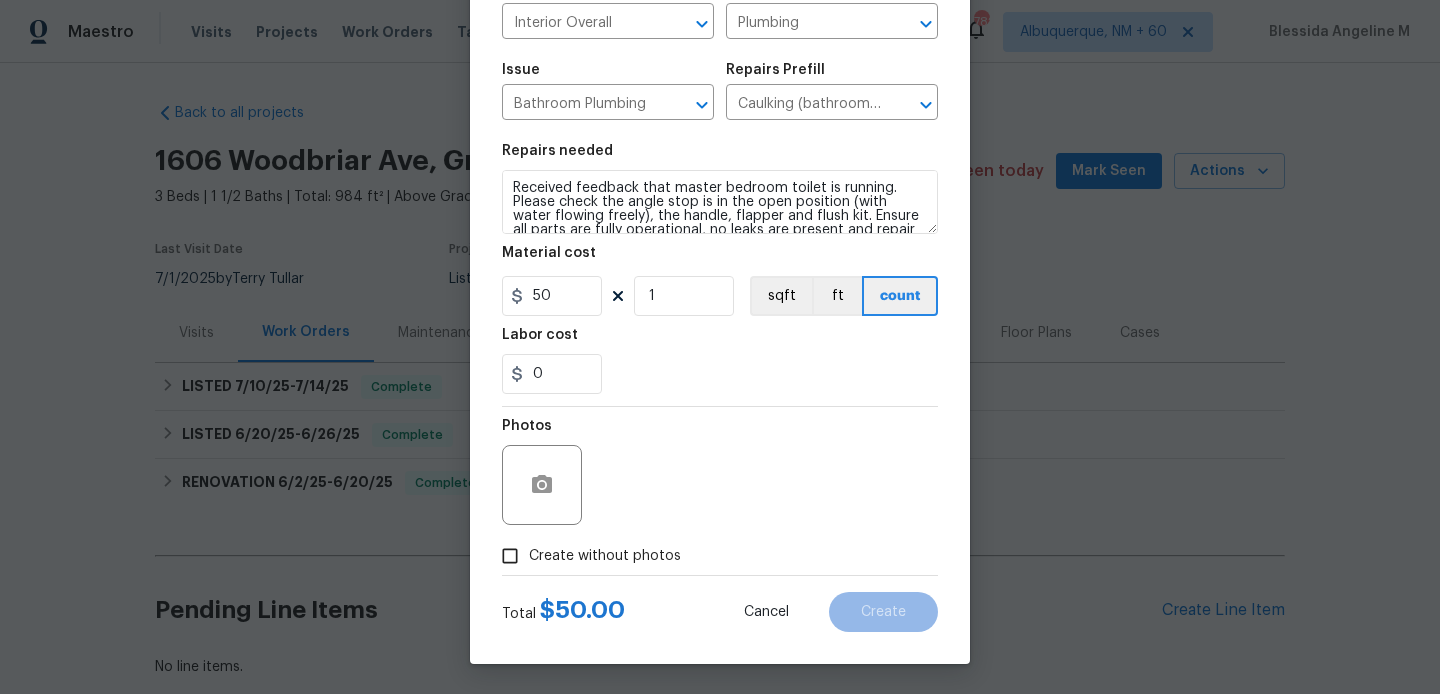click on "Create without photos" at bounding box center (605, 556) 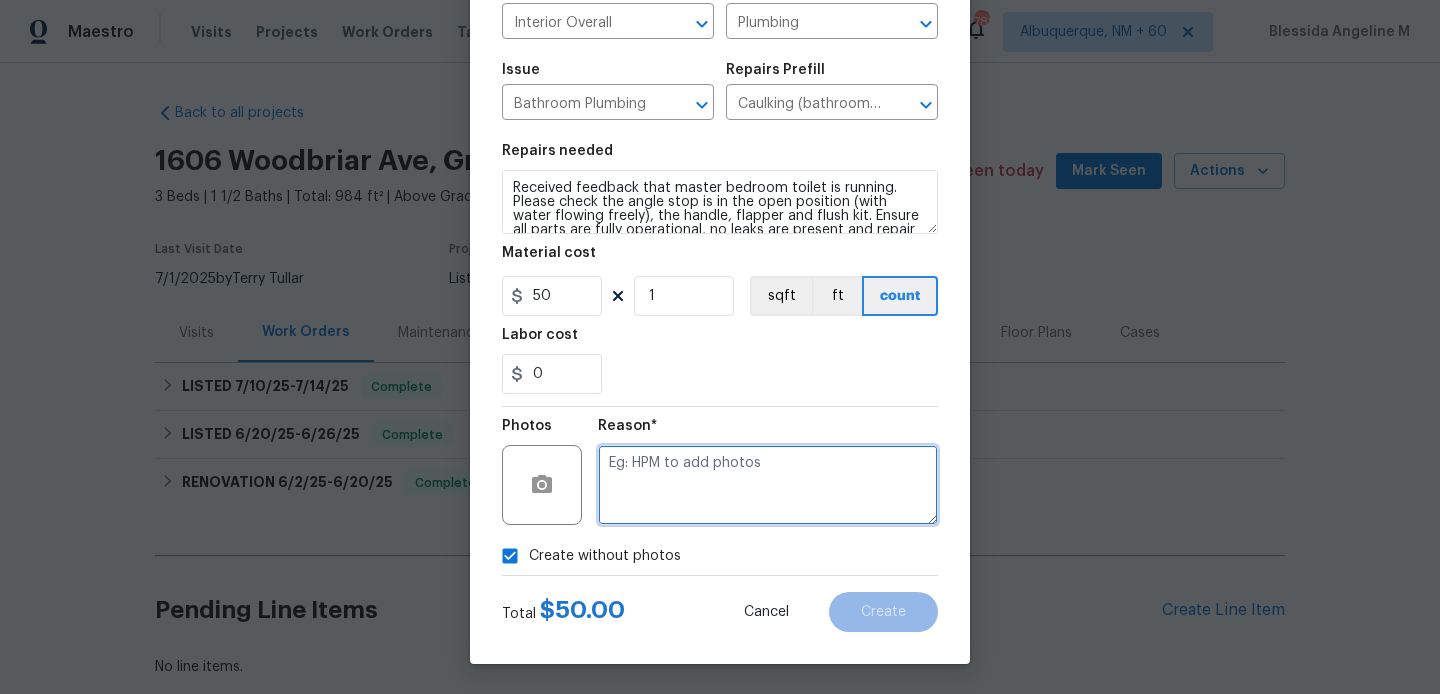 click at bounding box center [768, 485] 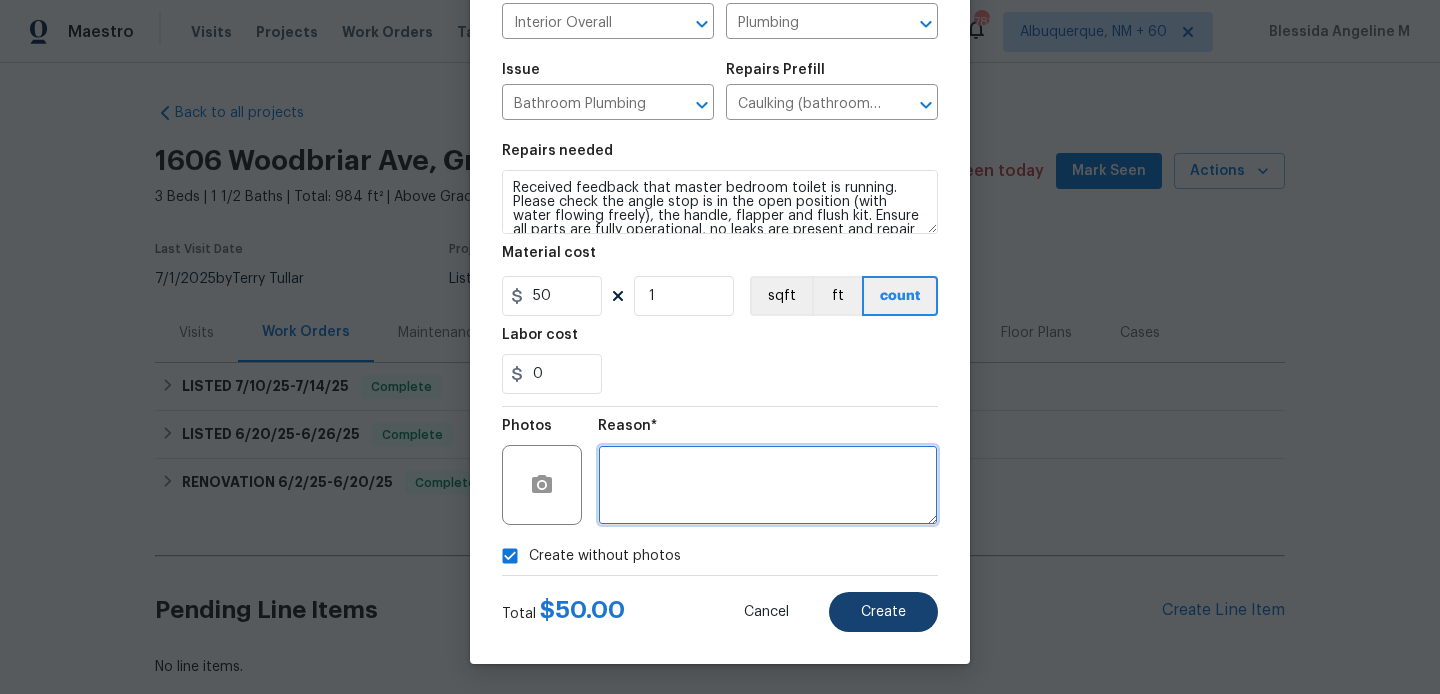 type 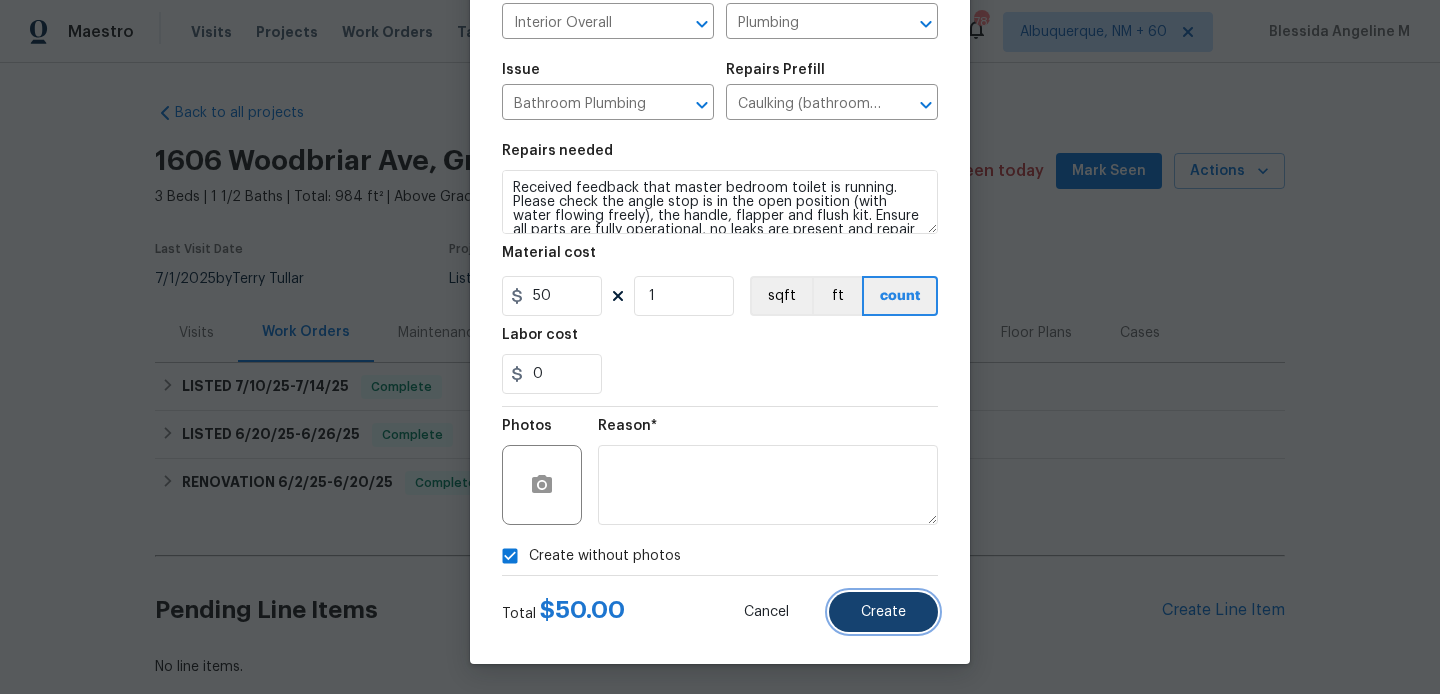 click on "Create" at bounding box center (883, 612) 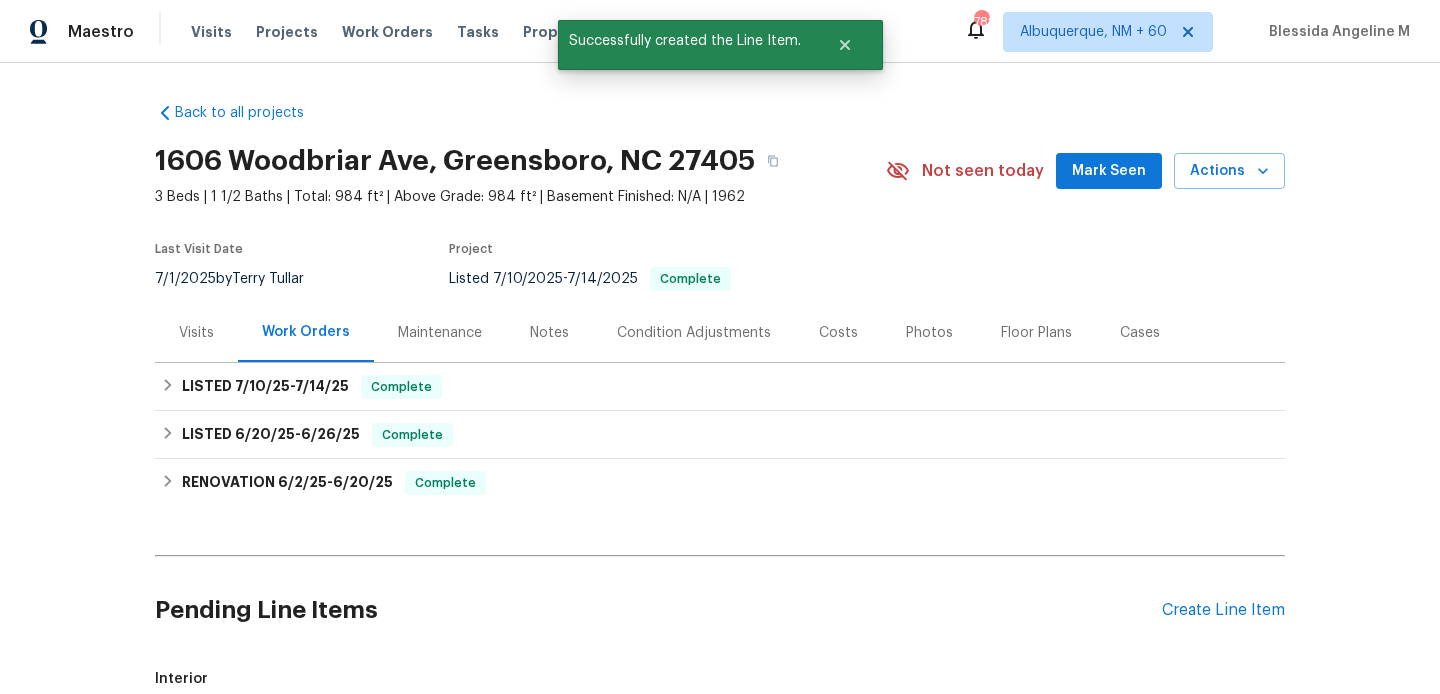 scroll, scrollTop: 447, scrollLeft: 0, axis: vertical 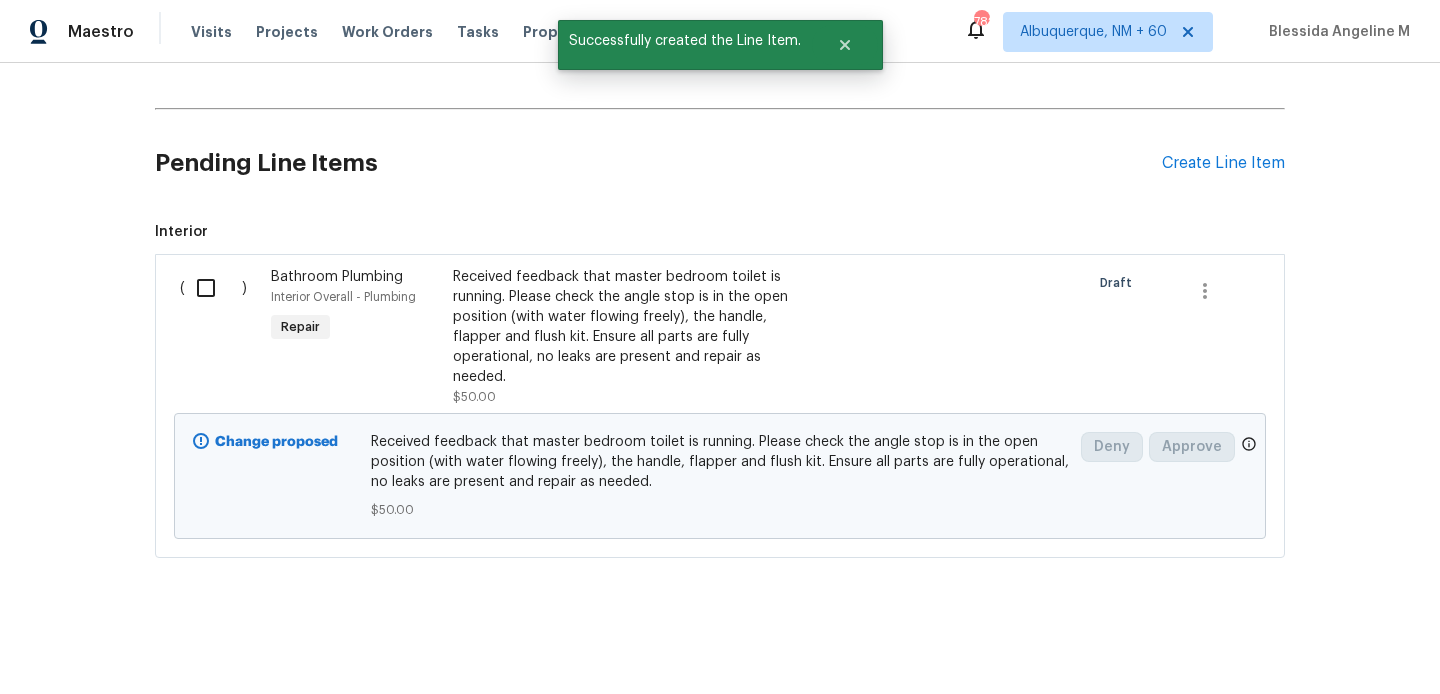 click on "( ) Bathroom Plumbing Interior Overall - Plumbing Repair Received feedback that master bedroom toilet is running. Please check the angle stop is in the open position (with water flowing freely), the handle, flapper and flush kit. Ensure all parts are fully operational, no leaks are present and repair as needed. $50.00 Draft Change proposed Received feedback that master bedroom toilet is running. Please check the angle stop is in the open position (with water flowing freely), the handle, flapper and flush kit. Ensure all parts are fully operational, no leaks are present and repair as needed. $50.00 Deny Approve" at bounding box center [720, 406] 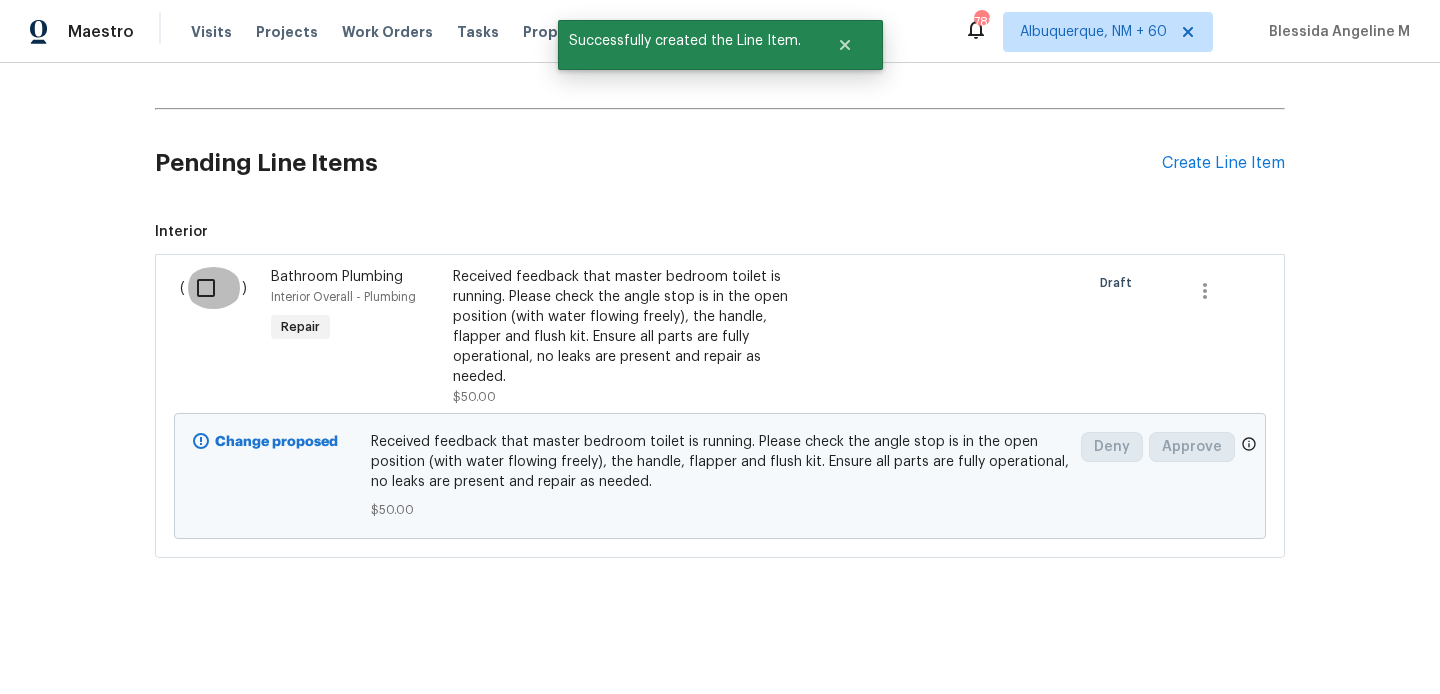 click at bounding box center (213, 288) 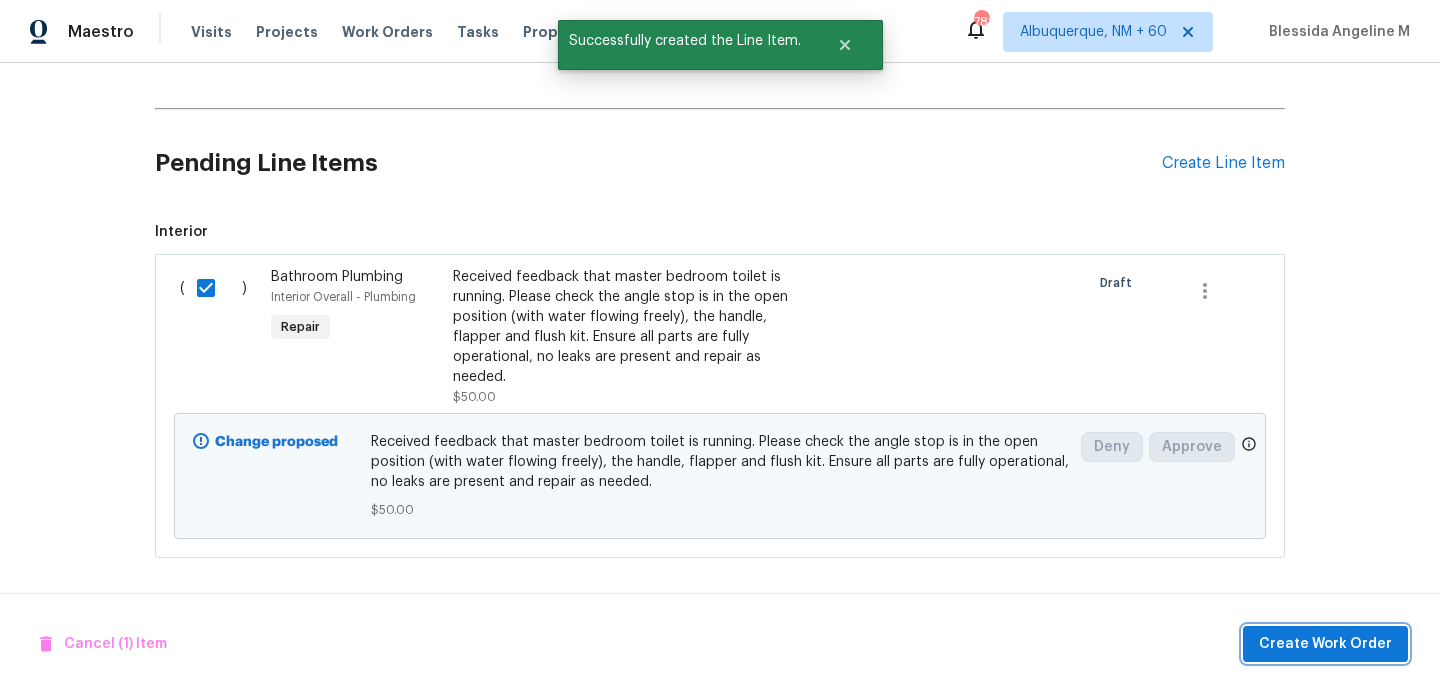 click on "Create Work Order" at bounding box center [1325, 644] 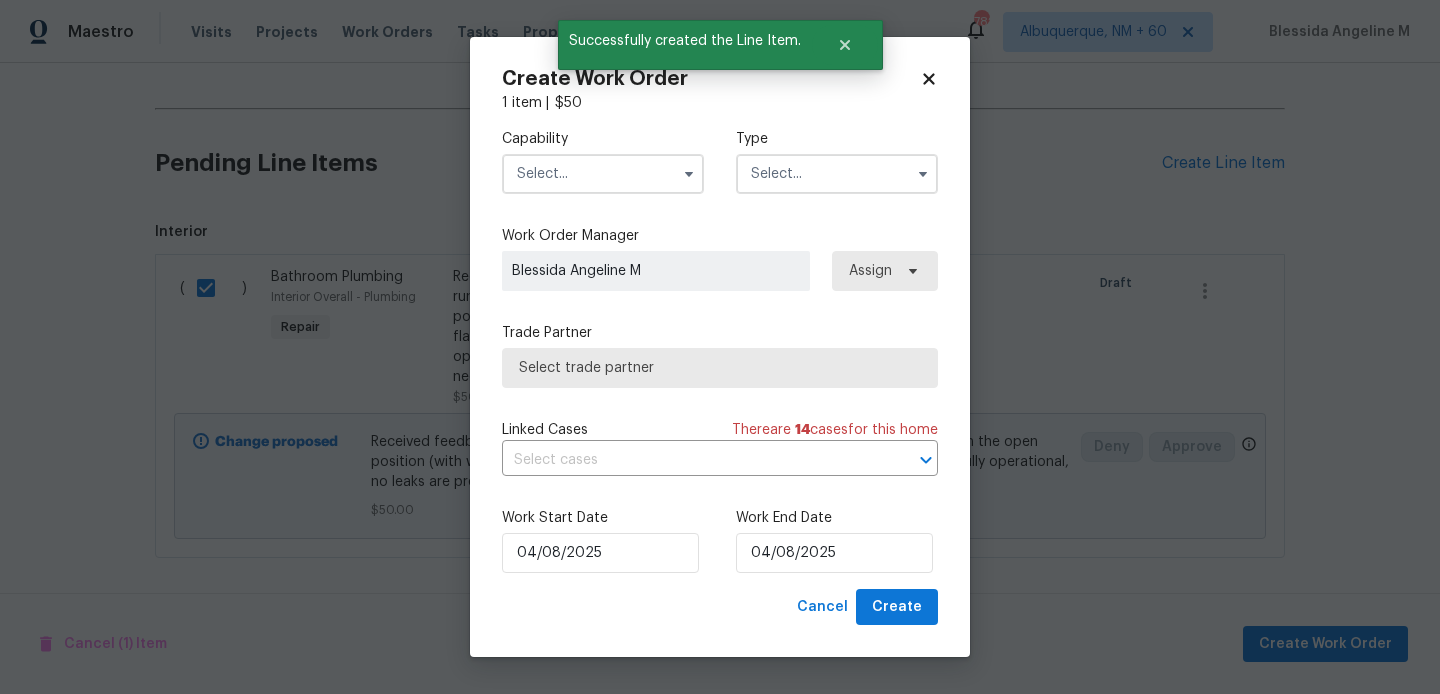 click at bounding box center [603, 174] 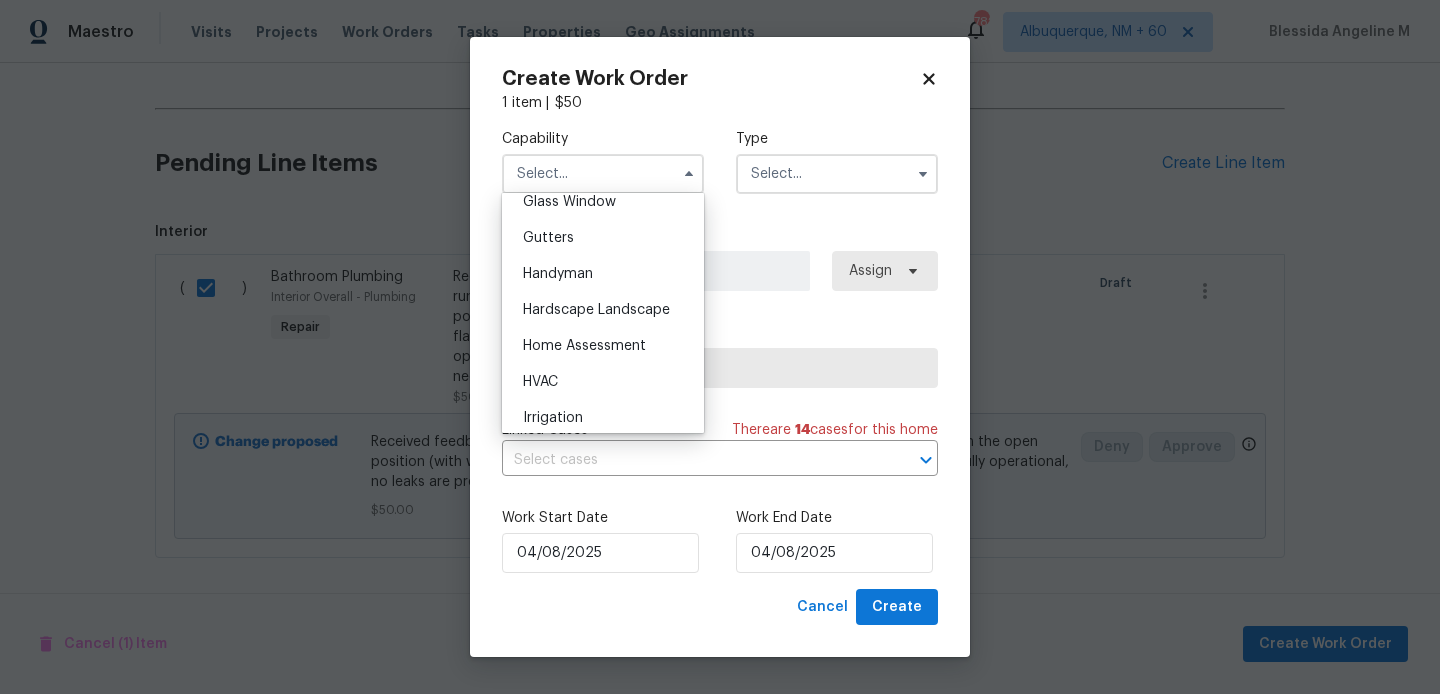 scroll, scrollTop: 1048, scrollLeft: 0, axis: vertical 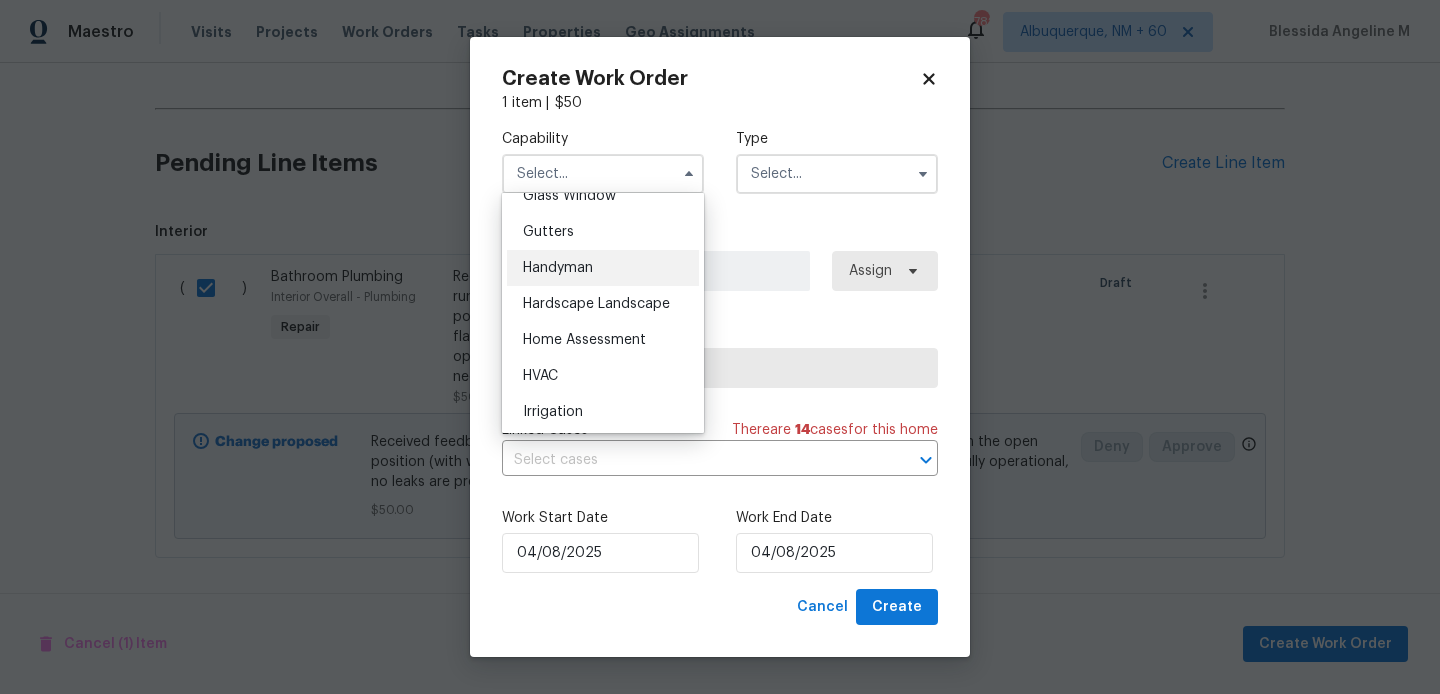 click on "Handyman" at bounding box center [603, 268] 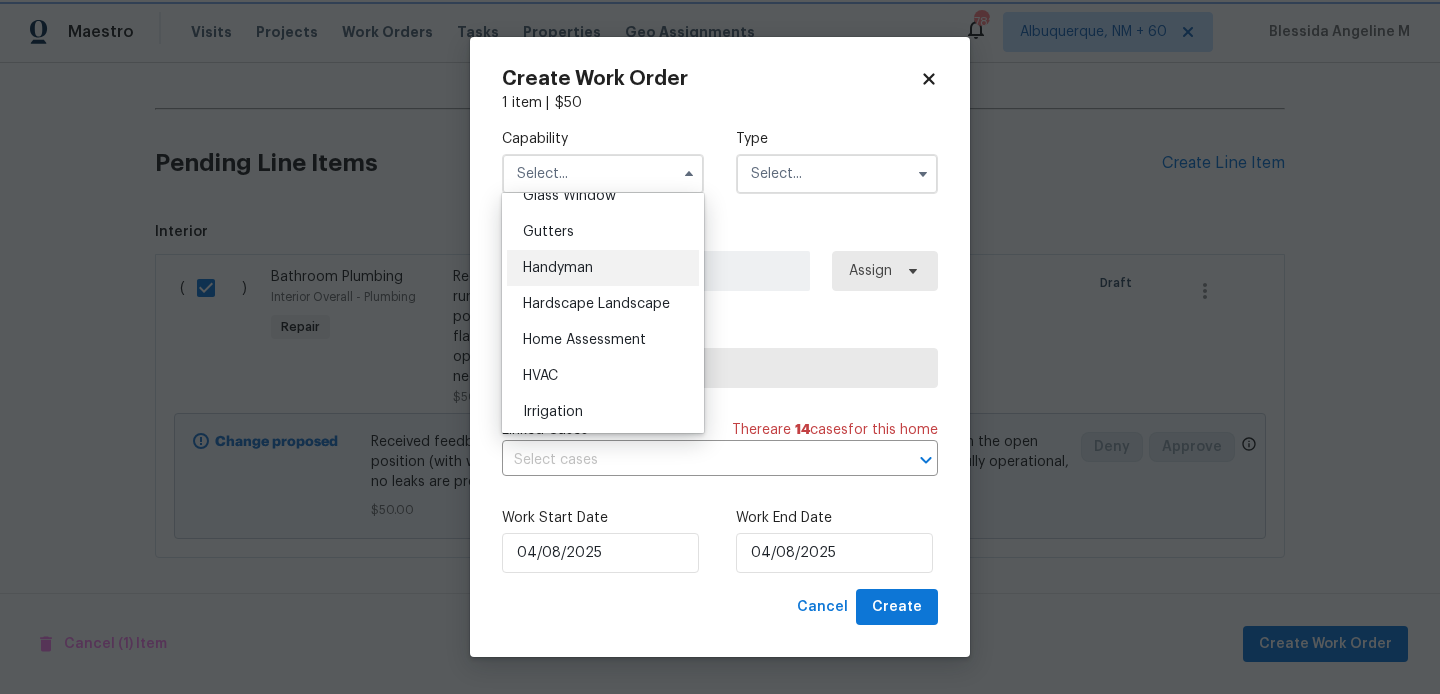 type on "Handyman" 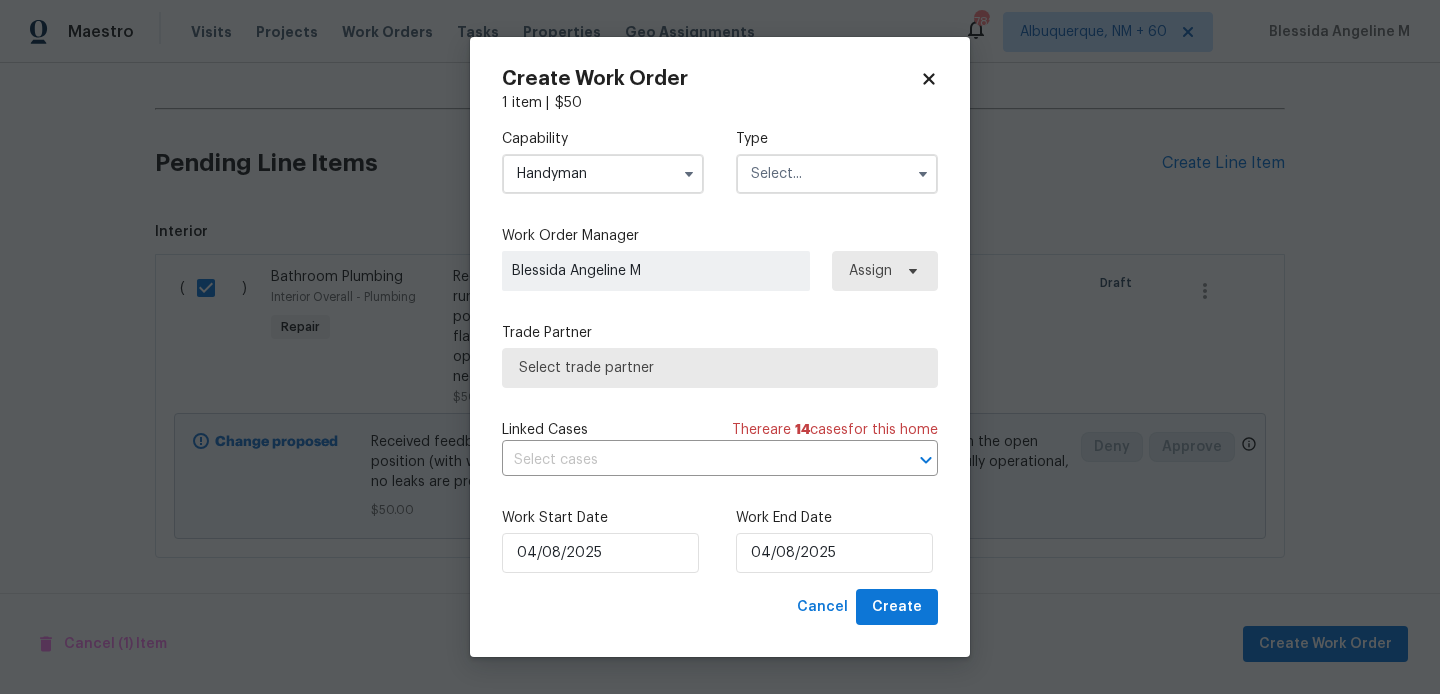click at bounding box center [837, 174] 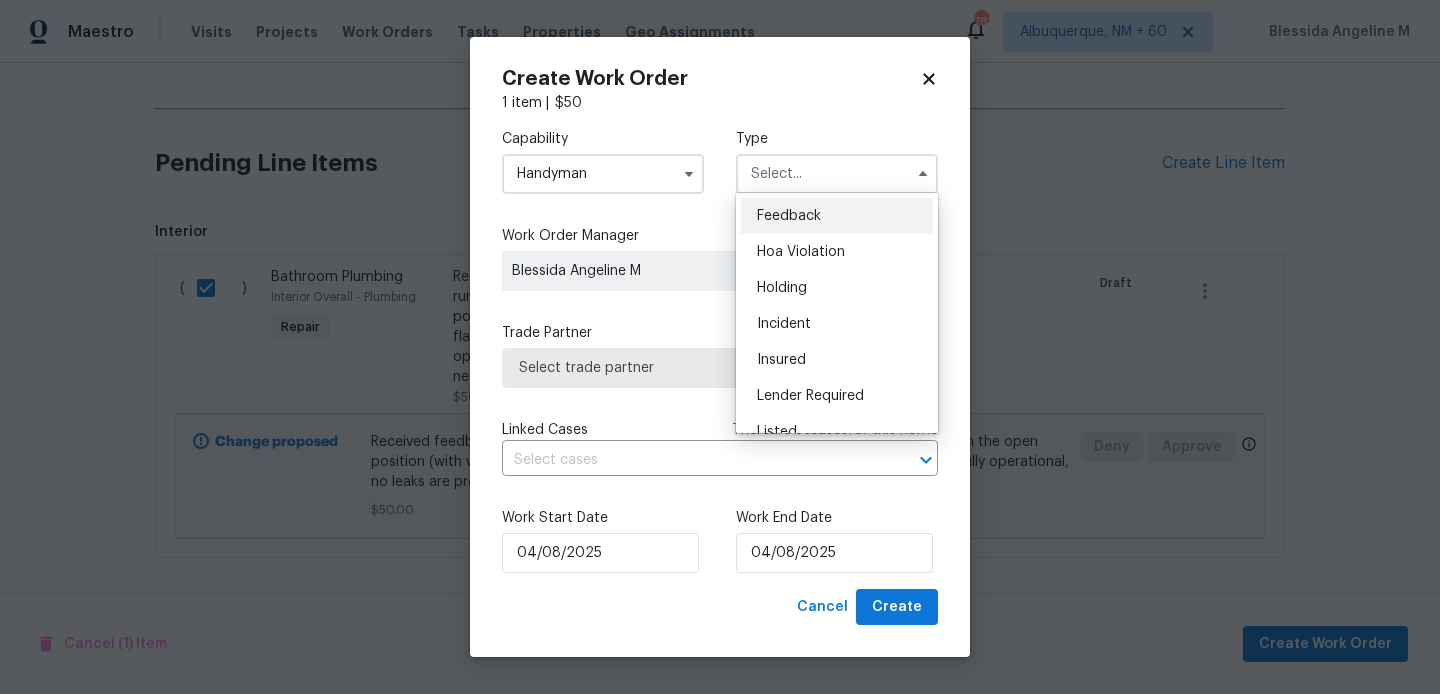click on "Feedback" at bounding box center (789, 216) 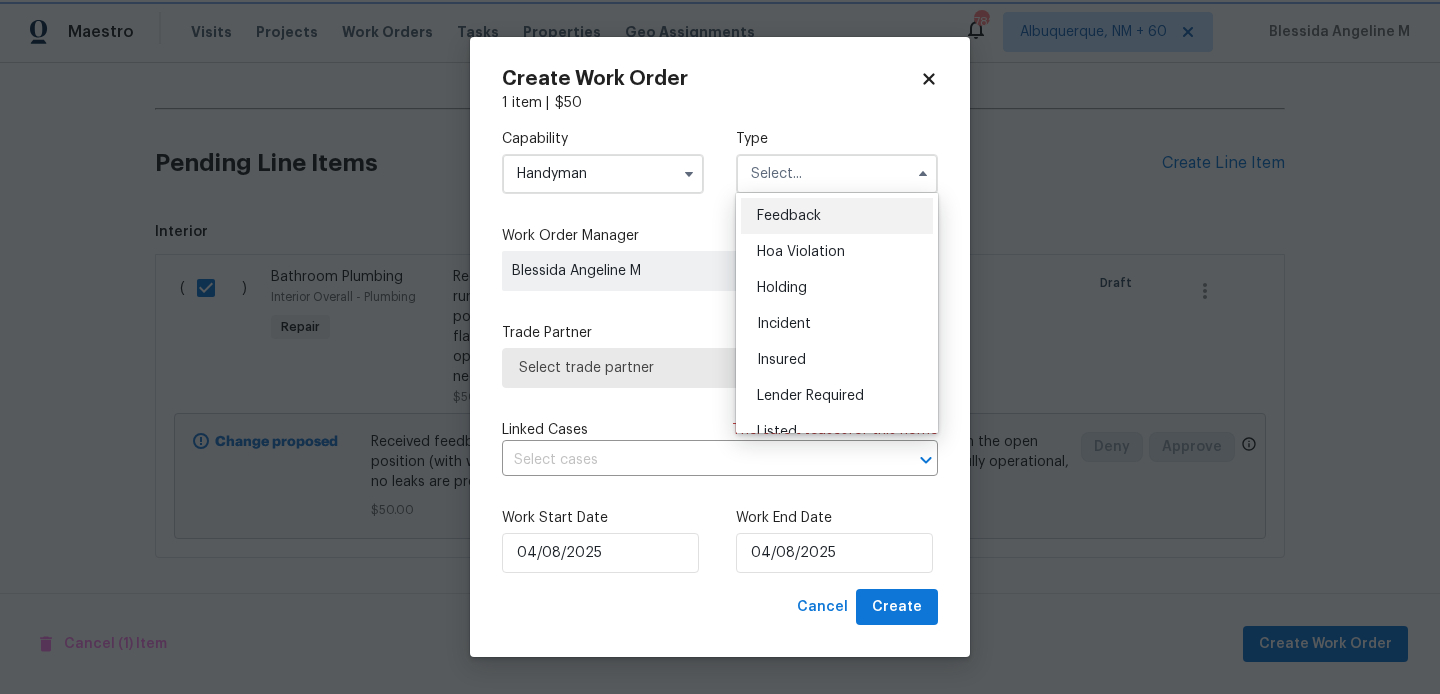type on "Feedback" 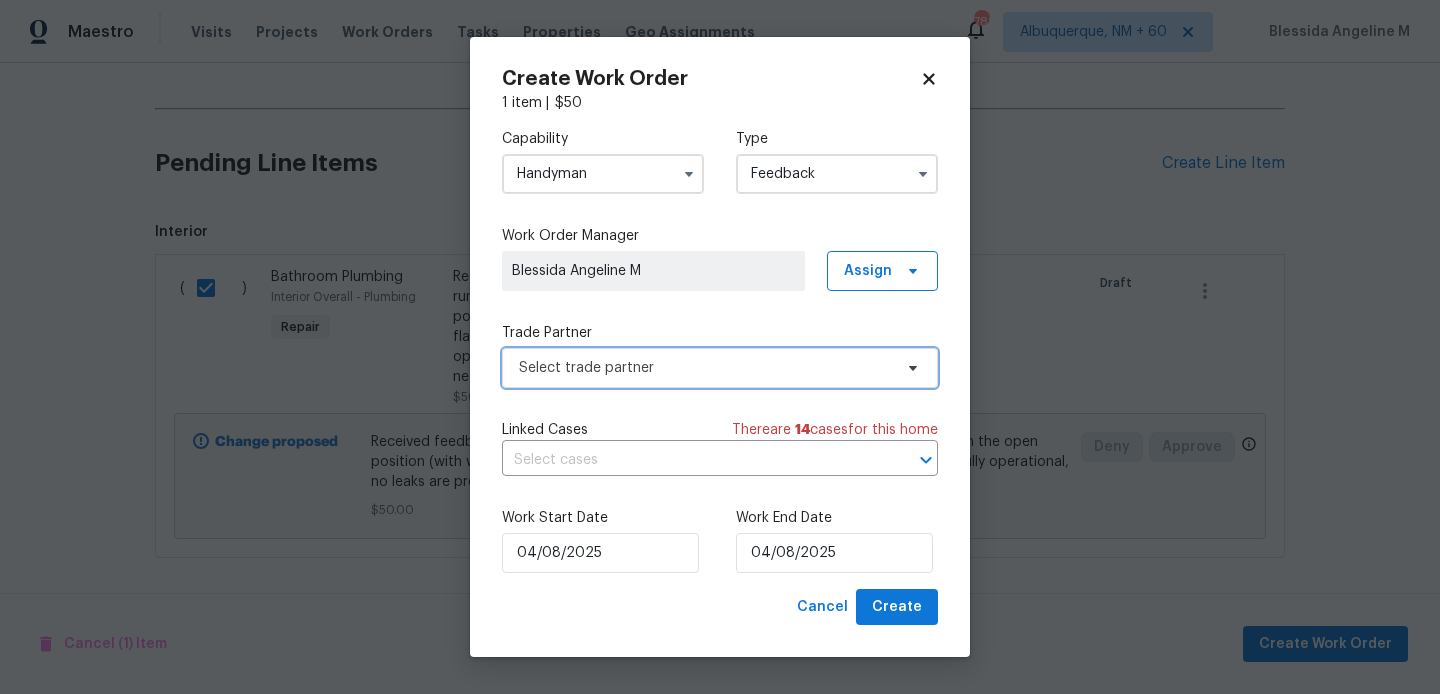 click on "Select trade partner" at bounding box center [705, 368] 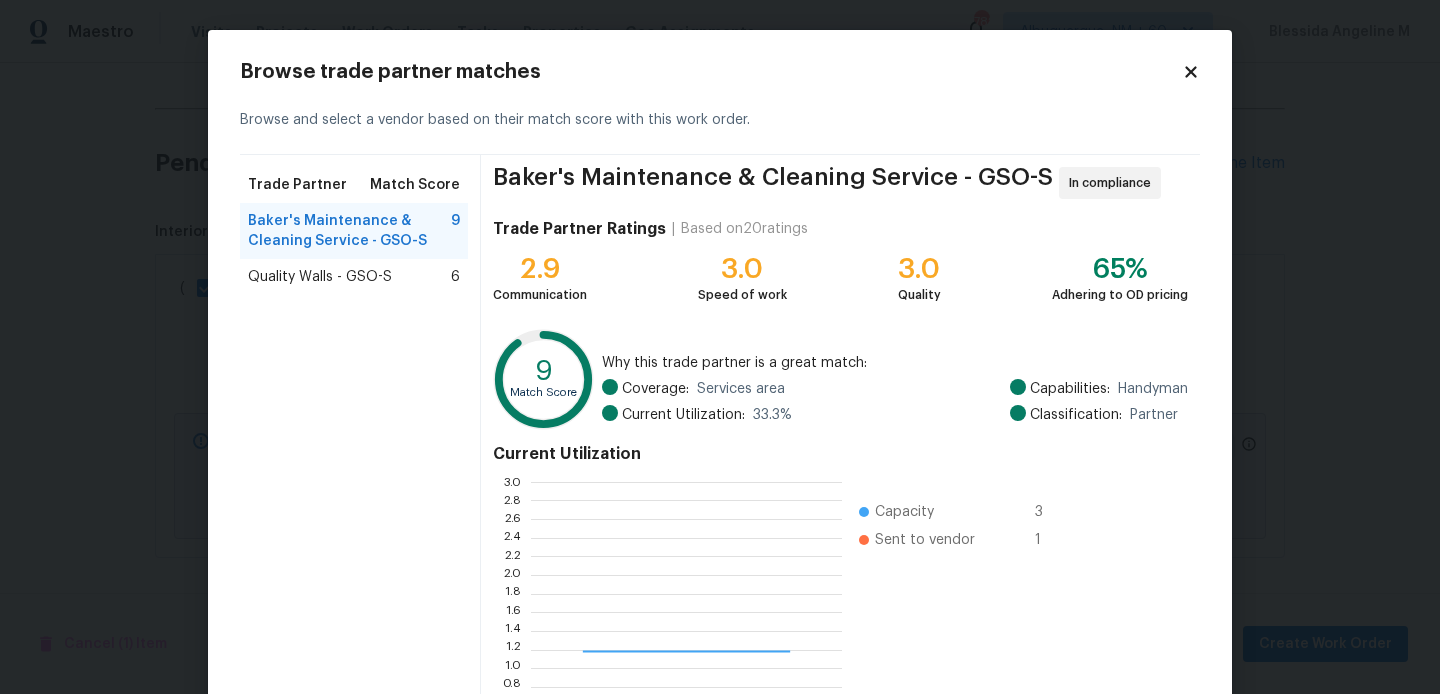 scroll, scrollTop: 2, scrollLeft: 1, axis: both 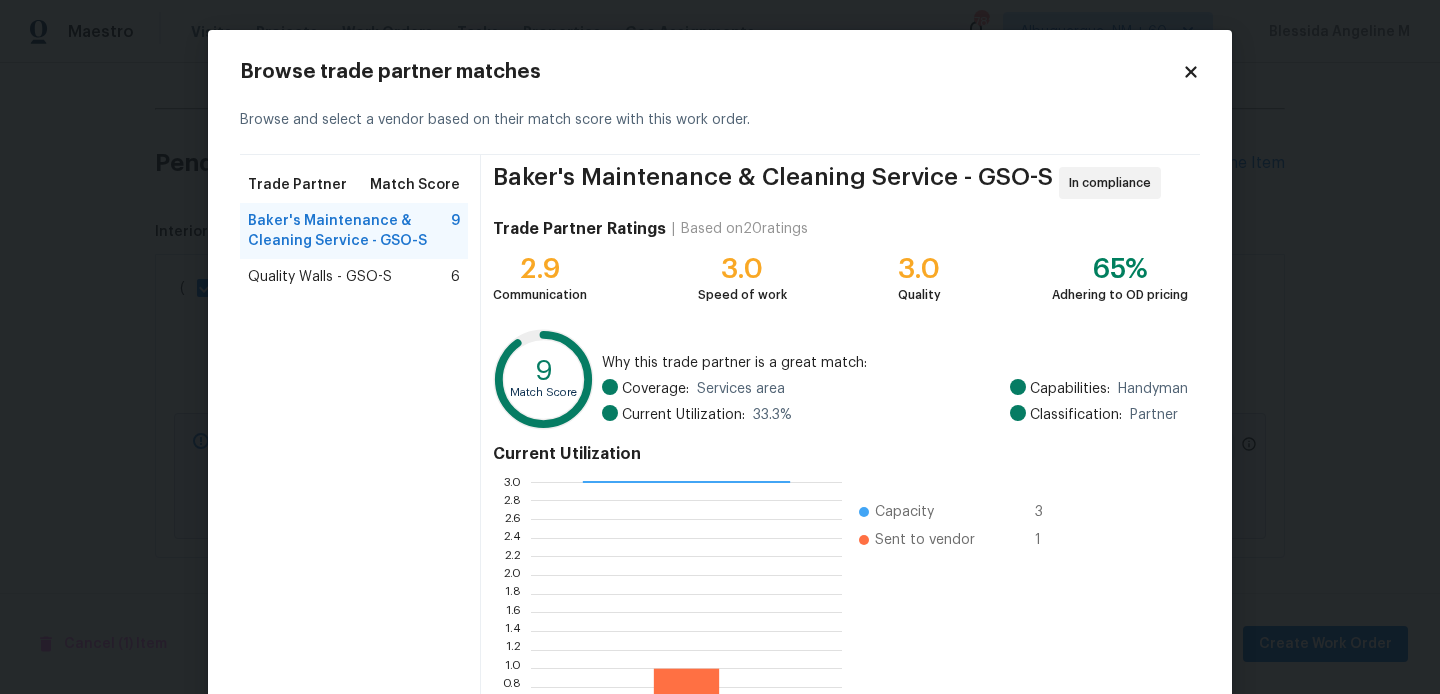 click on "Quality Walls - GSO-S" at bounding box center [320, 277] 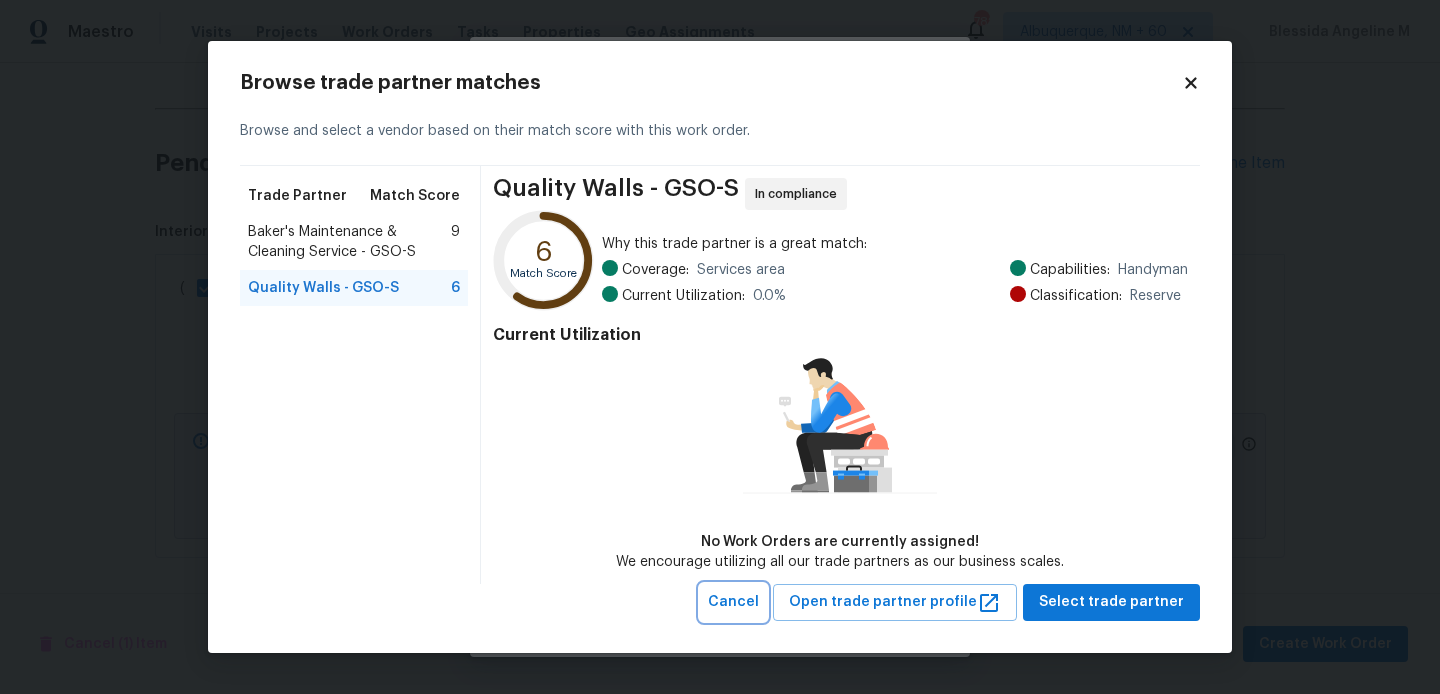 click on "Cancel" at bounding box center (733, 602) 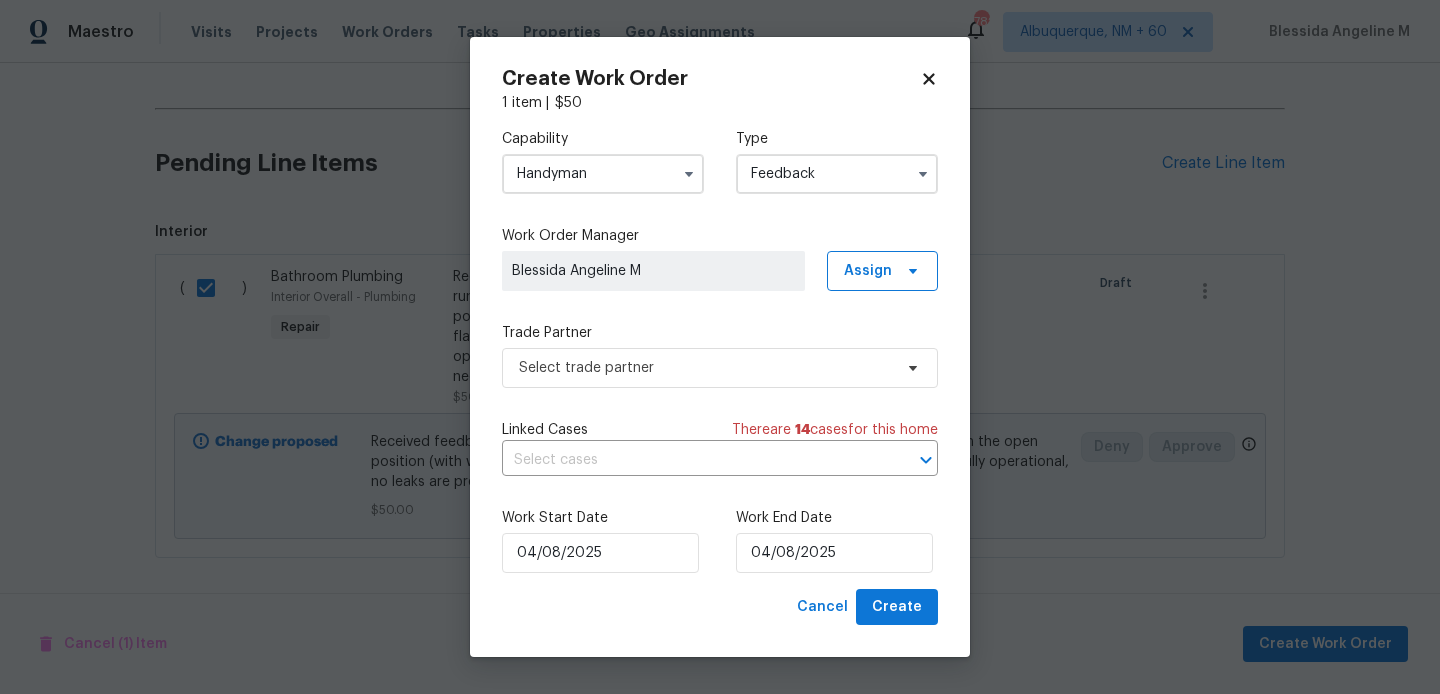 click on "Handyman" at bounding box center (603, 174) 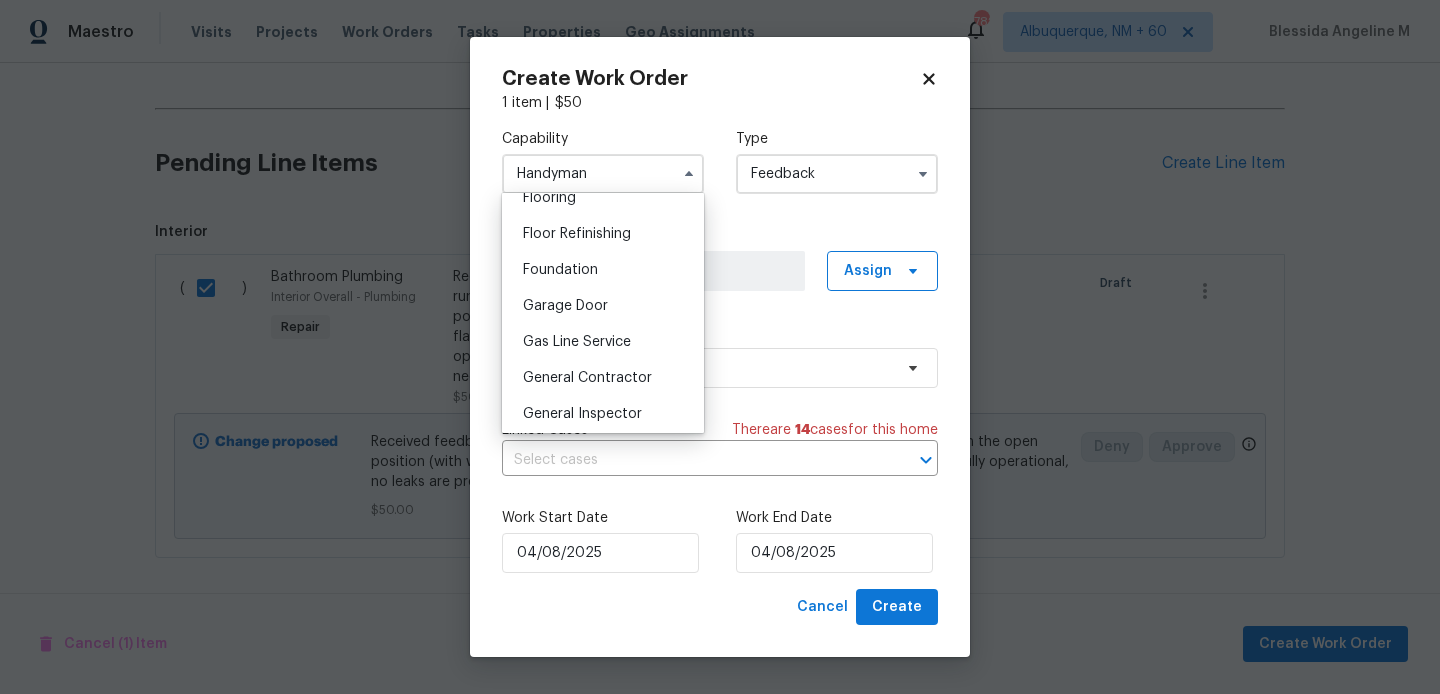 scroll, scrollTop: 793, scrollLeft: 0, axis: vertical 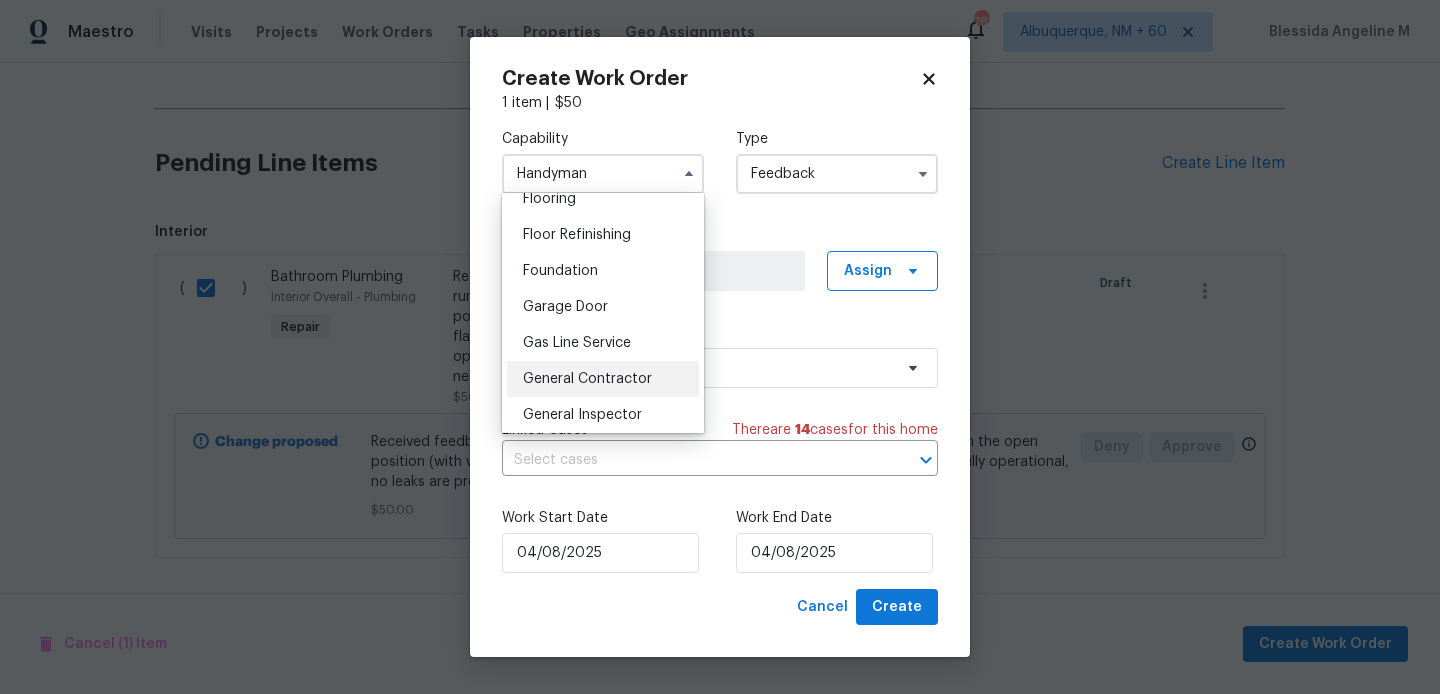 click on "General Contractor" at bounding box center [587, 379] 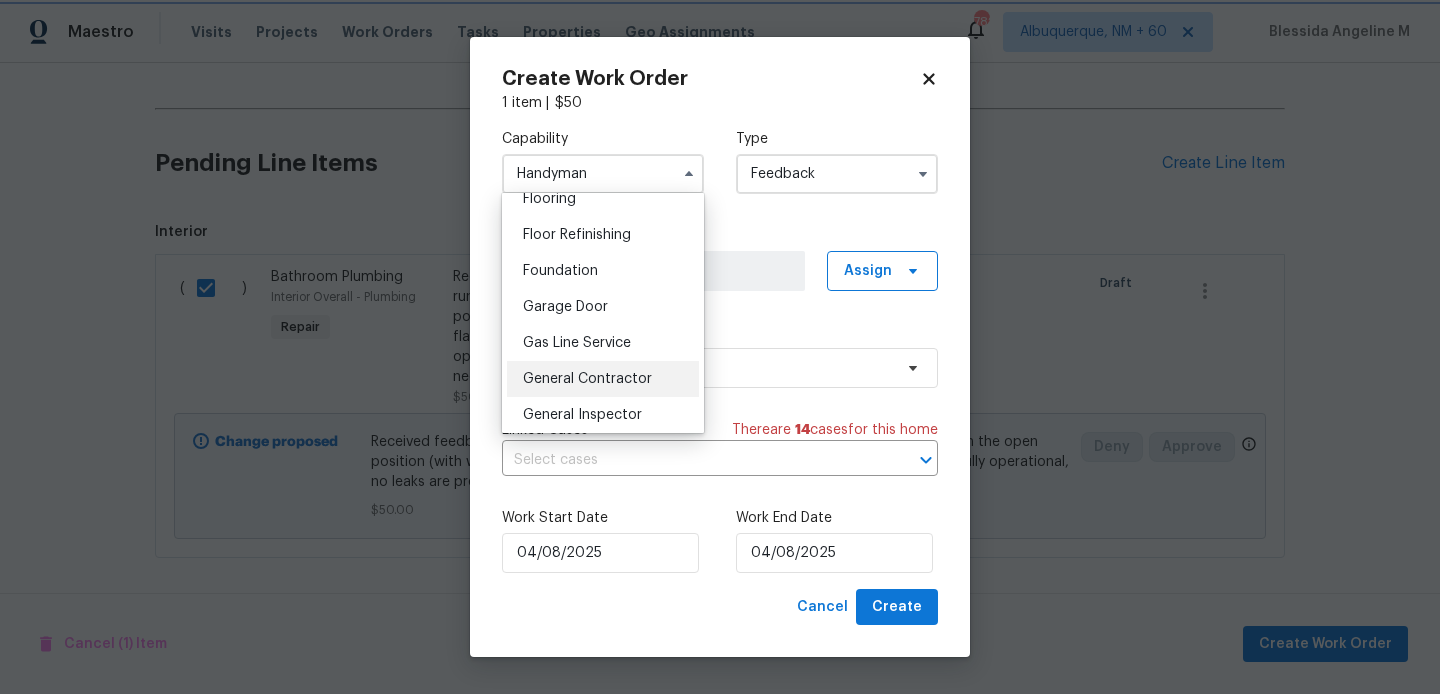 type on "General Contractor" 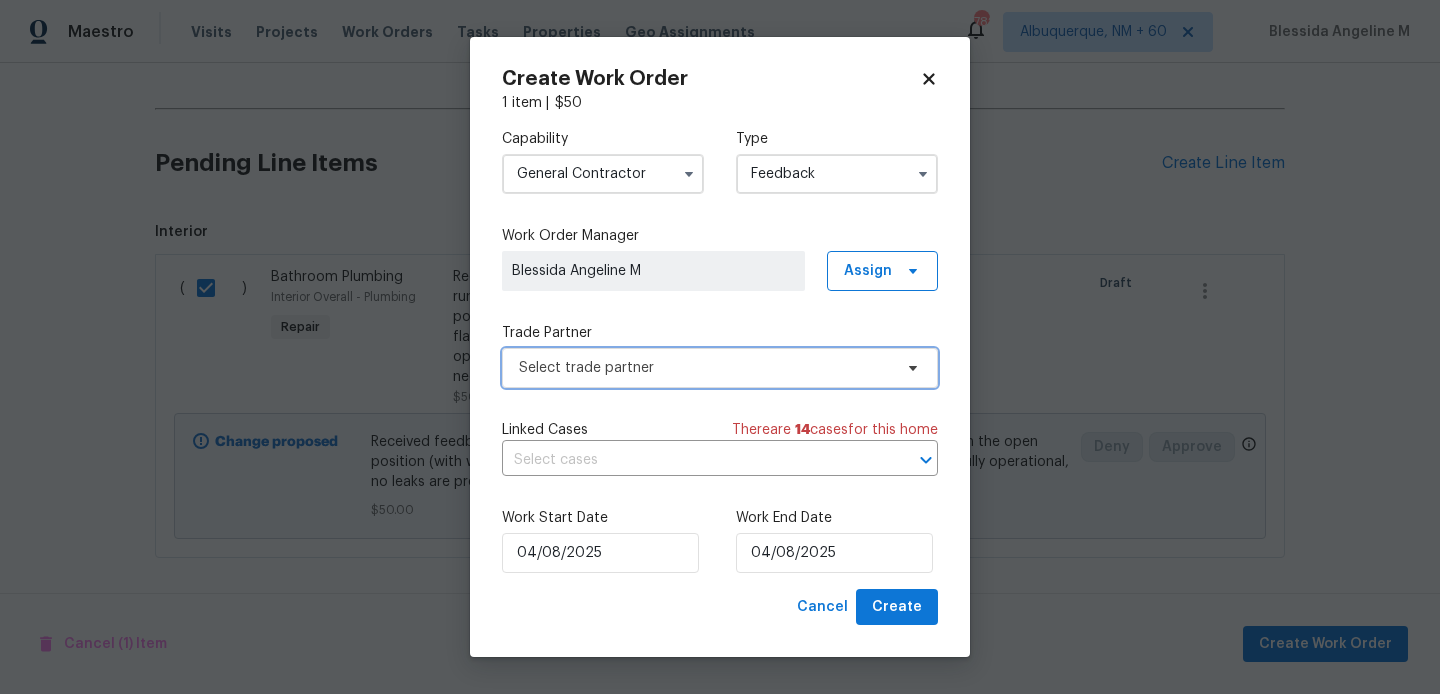 click on "Select trade partner" at bounding box center (705, 368) 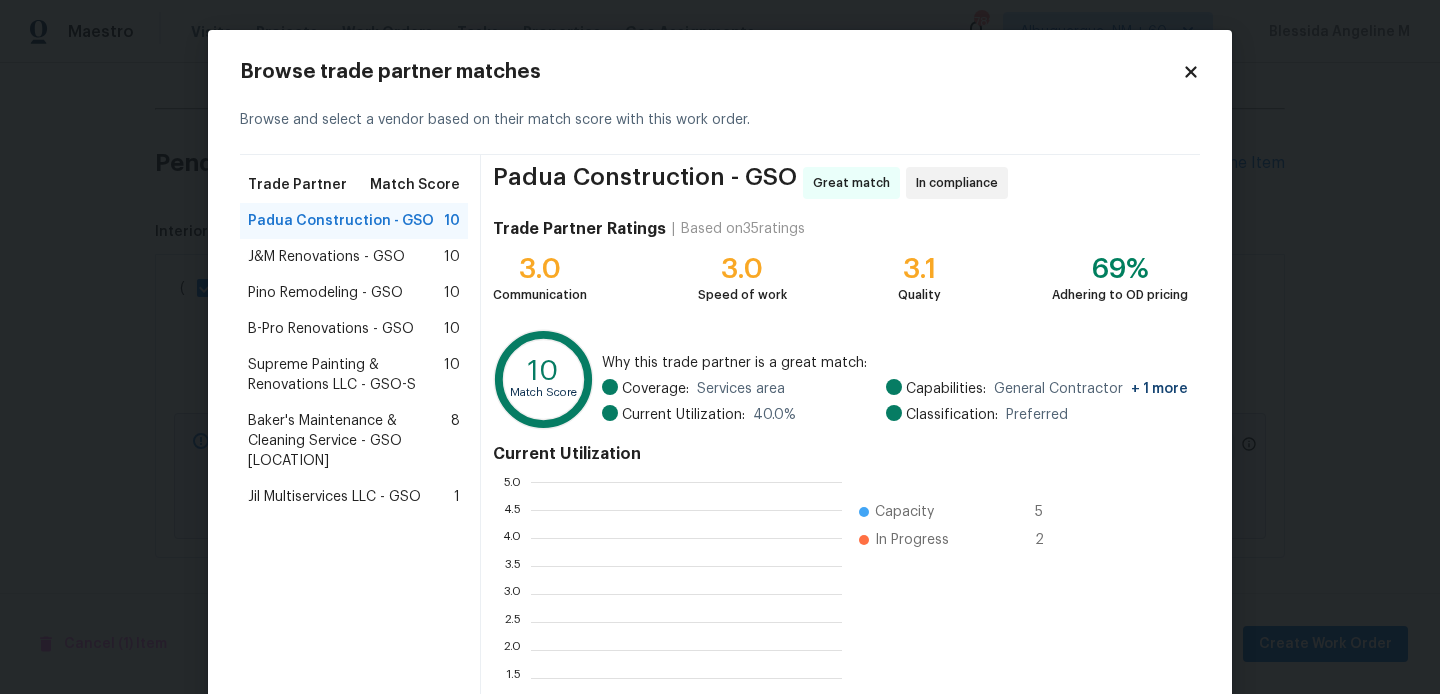 scroll, scrollTop: 2, scrollLeft: 1, axis: both 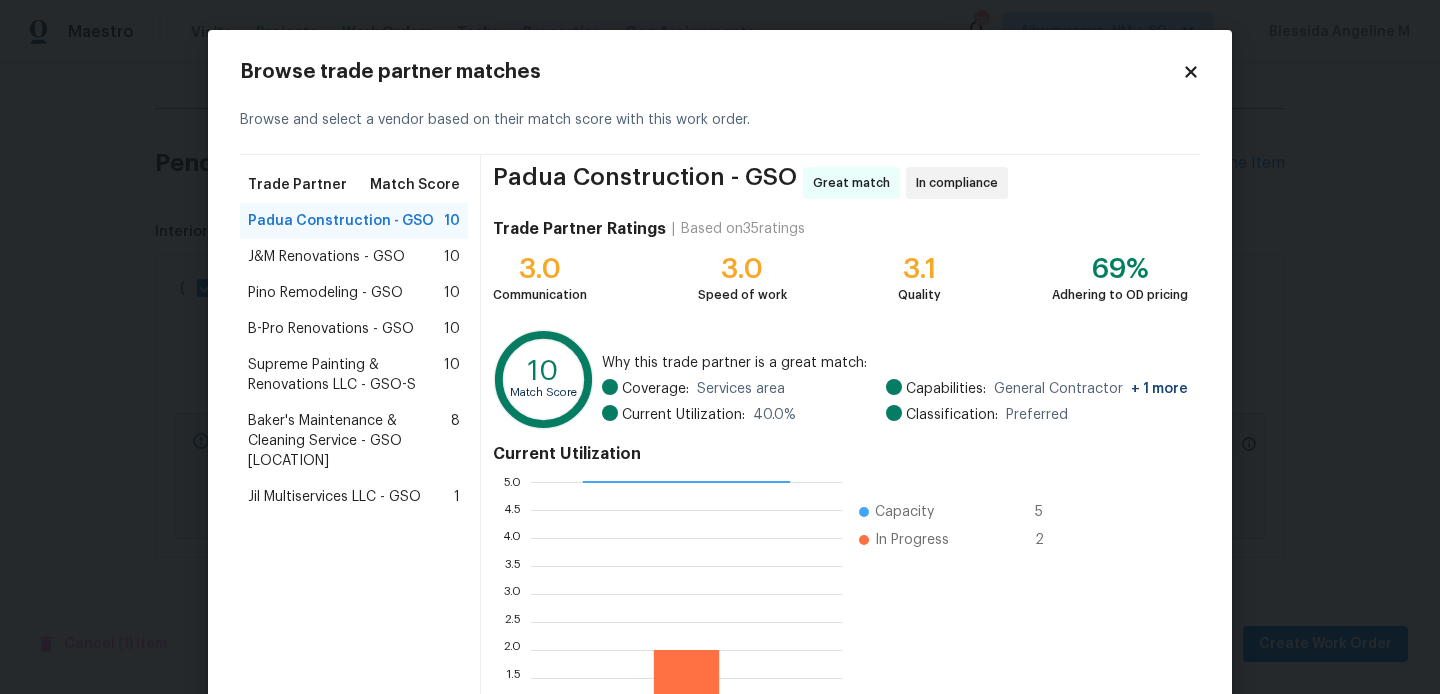 click on "J&M Renovations - GSO" at bounding box center (326, 257) 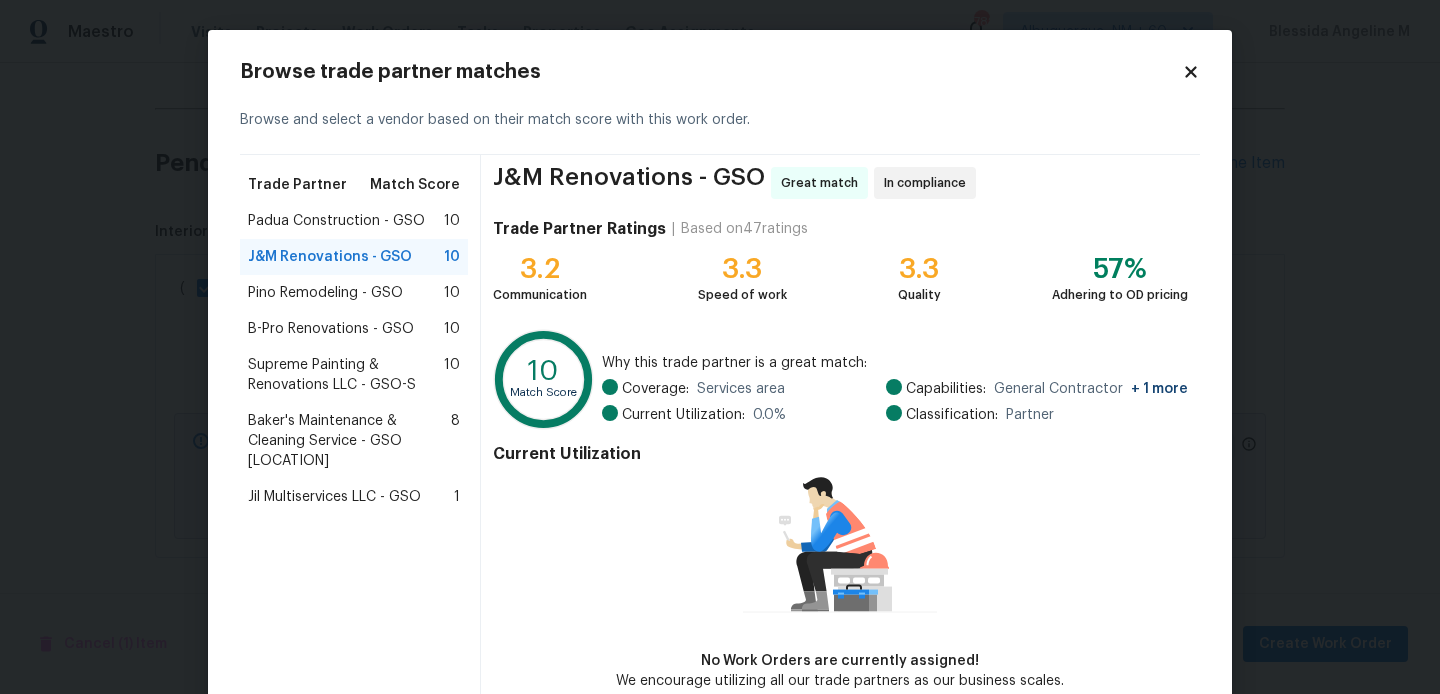 click on "B-Pro Renovations - GSO [LOCATION]" at bounding box center (354, 329) 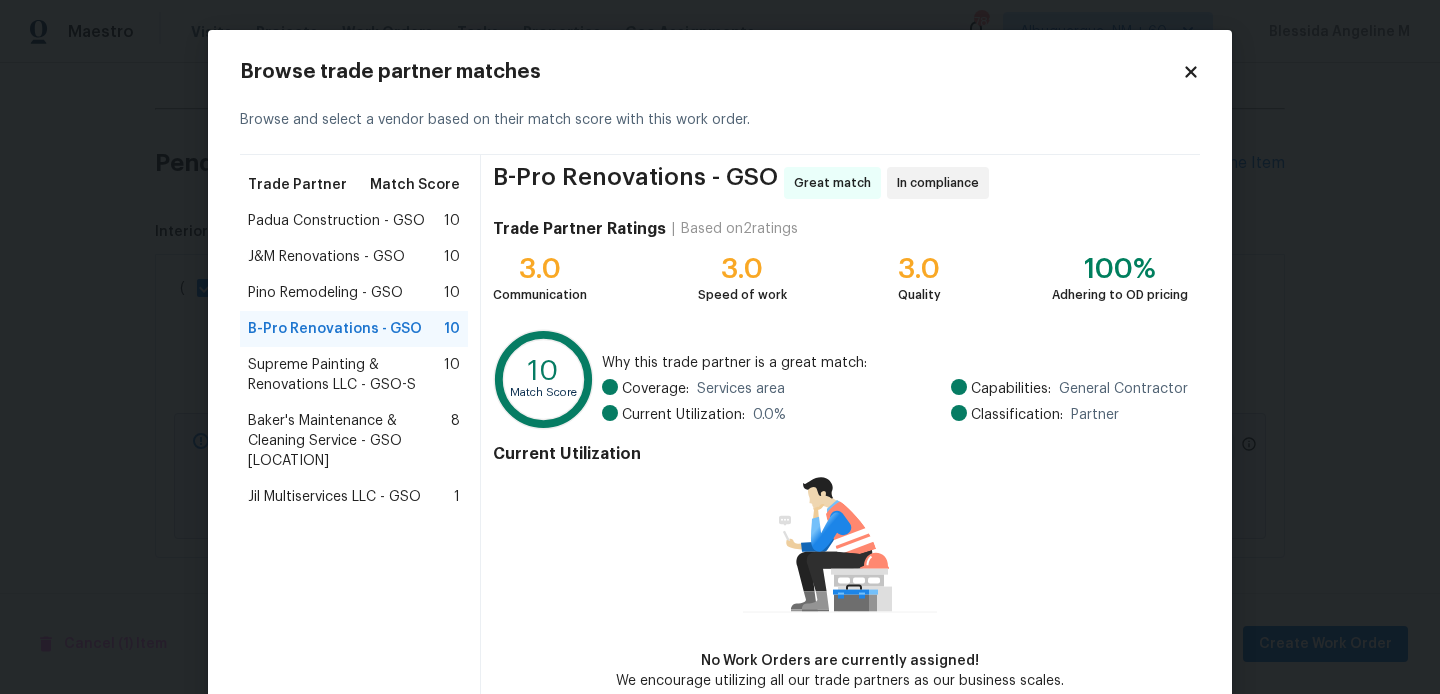 click on "Pino Remodeling - GSO 10" at bounding box center [354, 293] 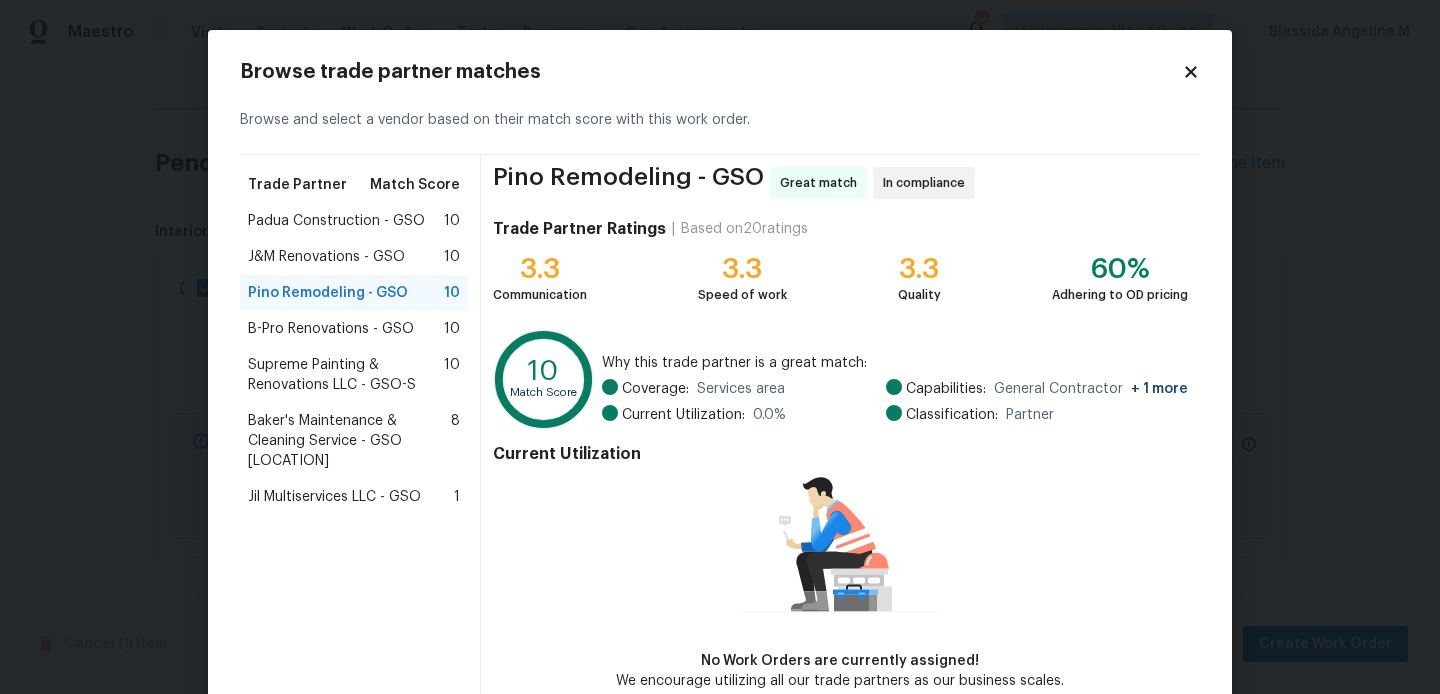 click on "Supreme Painting & Renovations LLC - GSO-S" at bounding box center (346, 375) 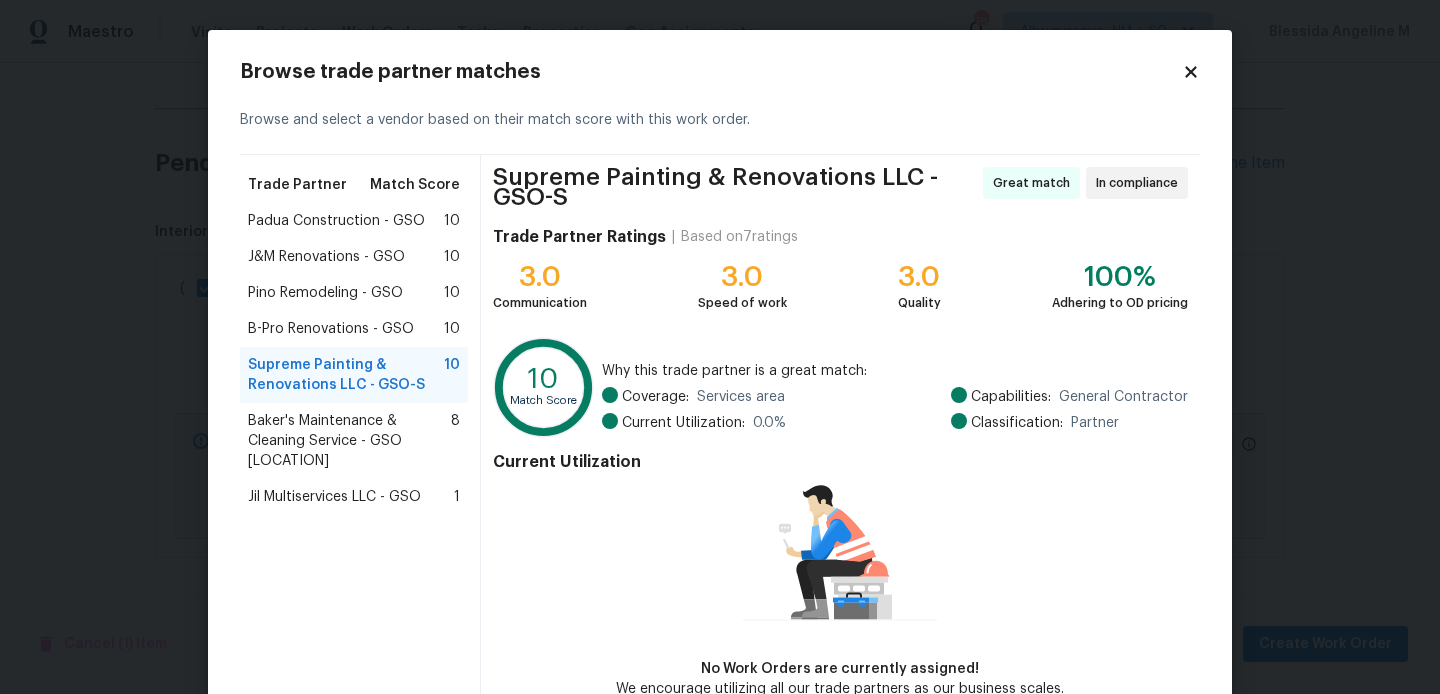 click on "Baker's Maintenance & Cleaning Service - GSO 8" at bounding box center [354, 441] 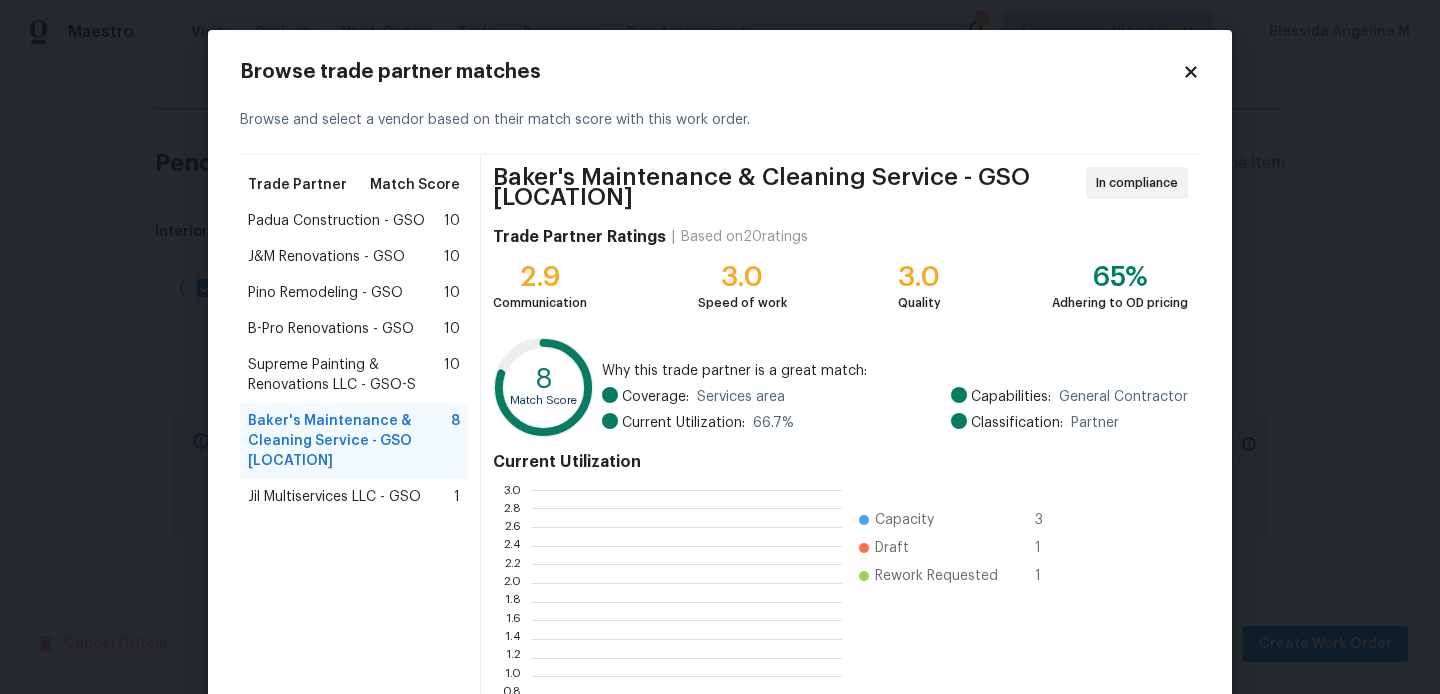scroll, scrollTop: 2, scrollLeft: 1, axis: both 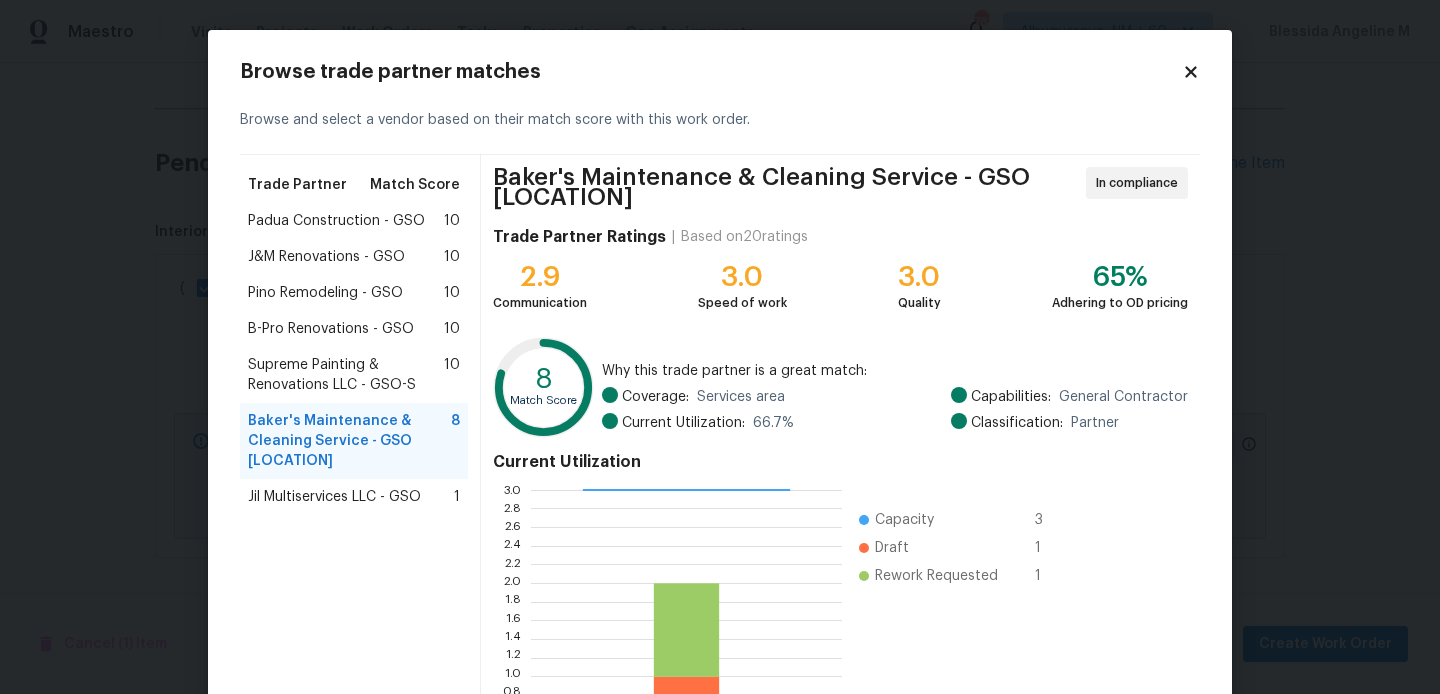 click on "Padua Construction - GSO" at bounding box center [336, 221] 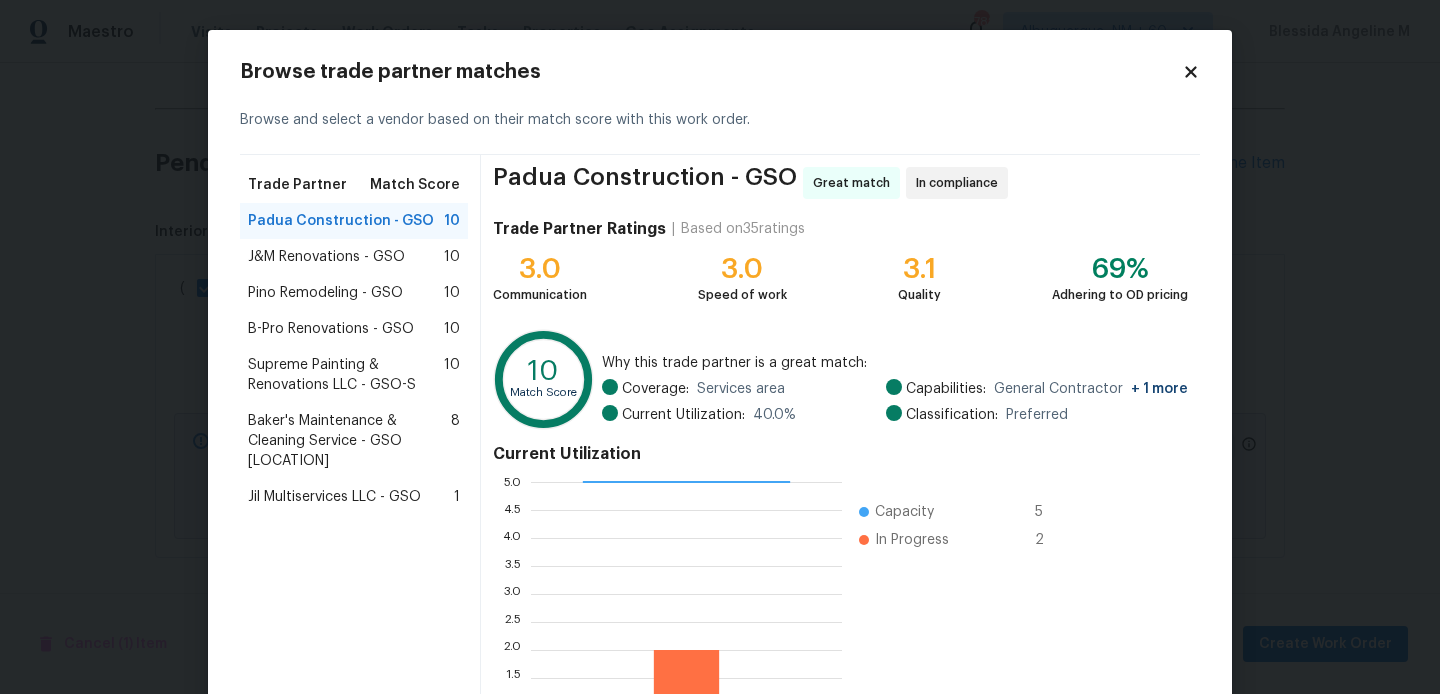 click on "Jil Multiservices LLC - GSO" at bounding box center [334, 497] 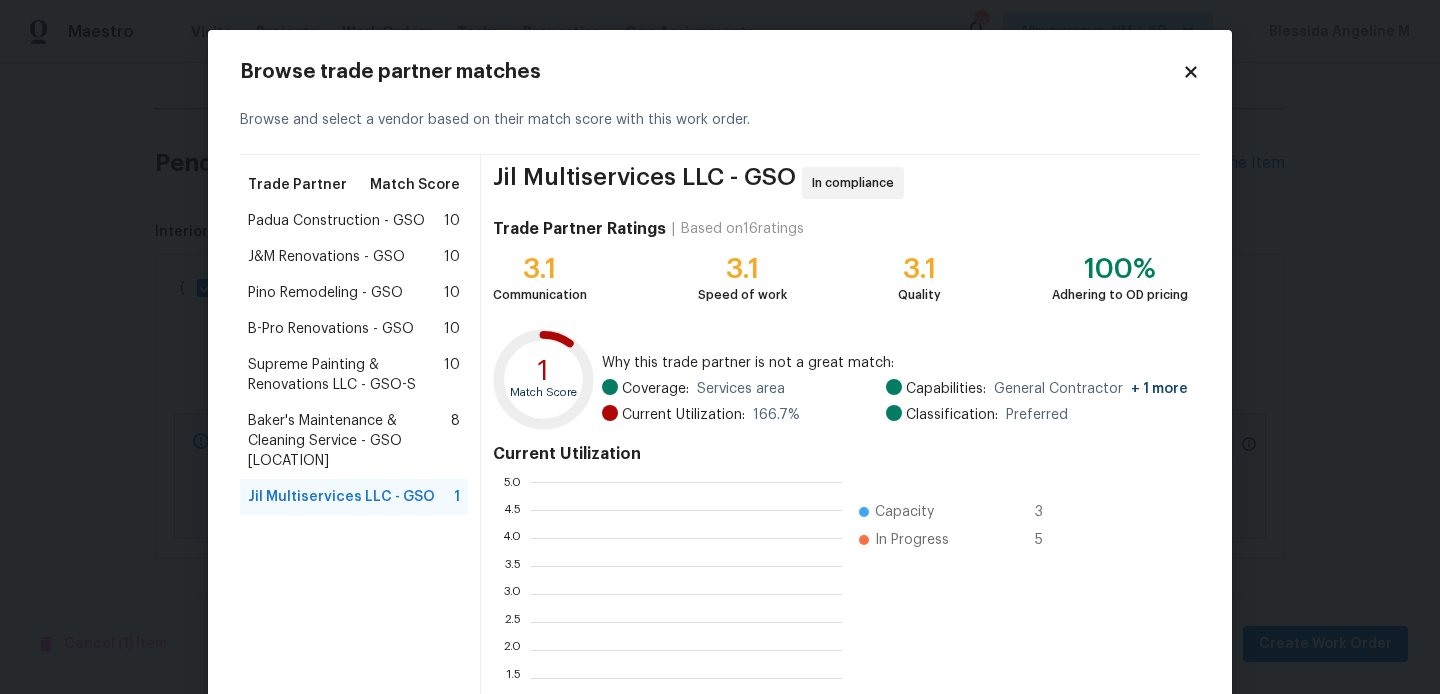 scroll, scrollTop: 2, scrollLeft: 1, axis: both 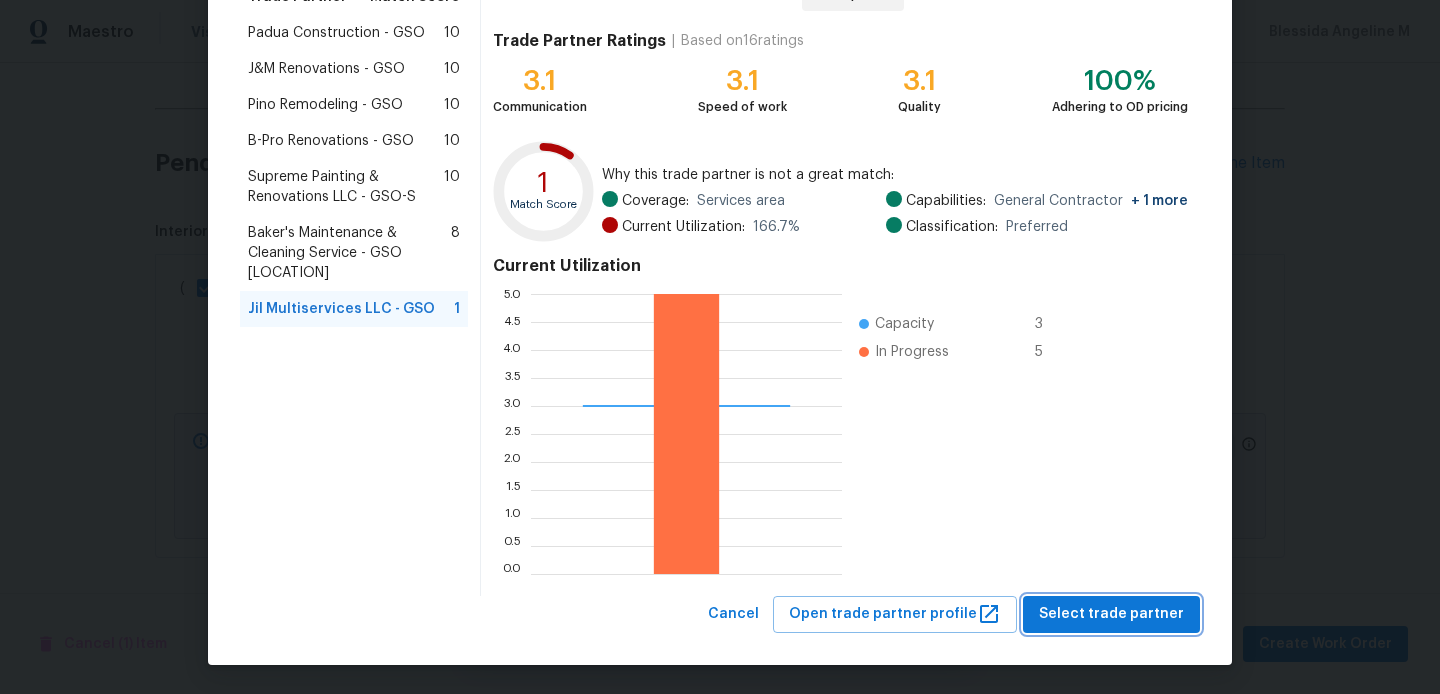 click on "Select trade partner" at bounding box center (1111, 614) 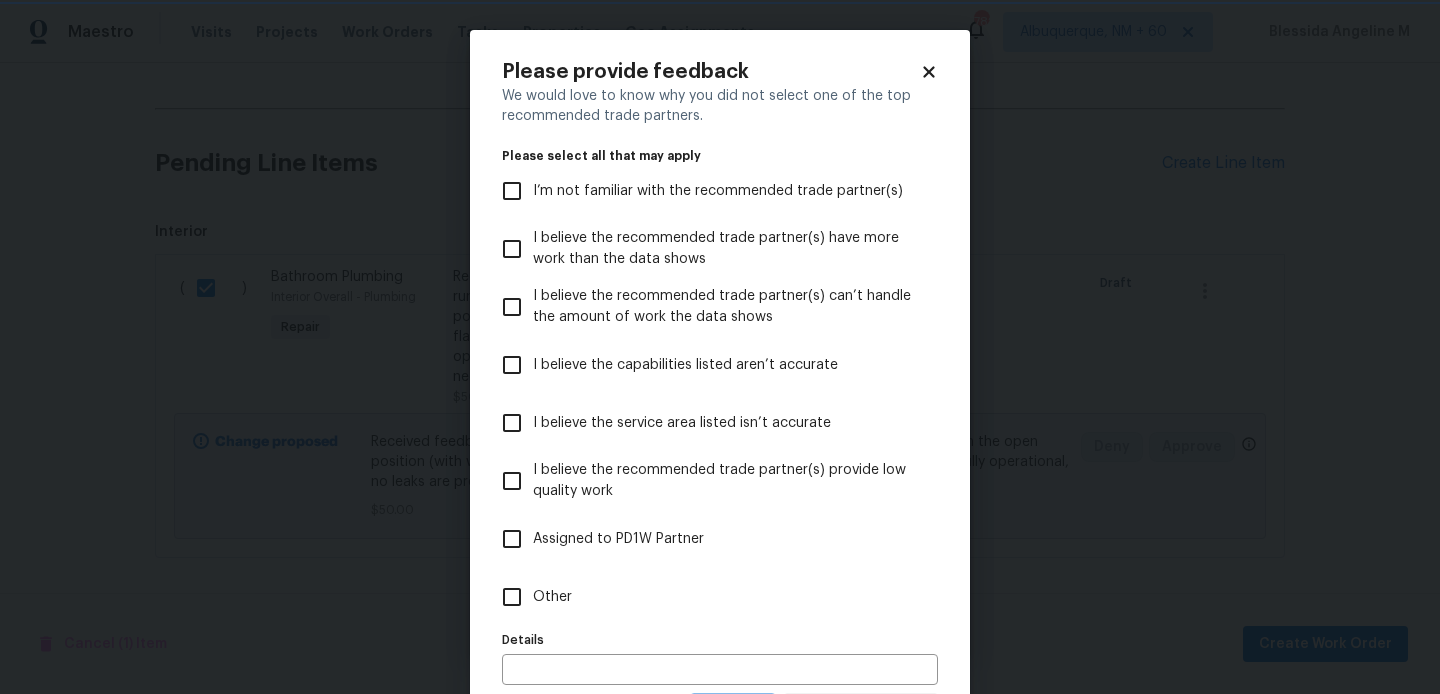 scroll, scrollTop: 0, scrollLeft: 0, axis: both 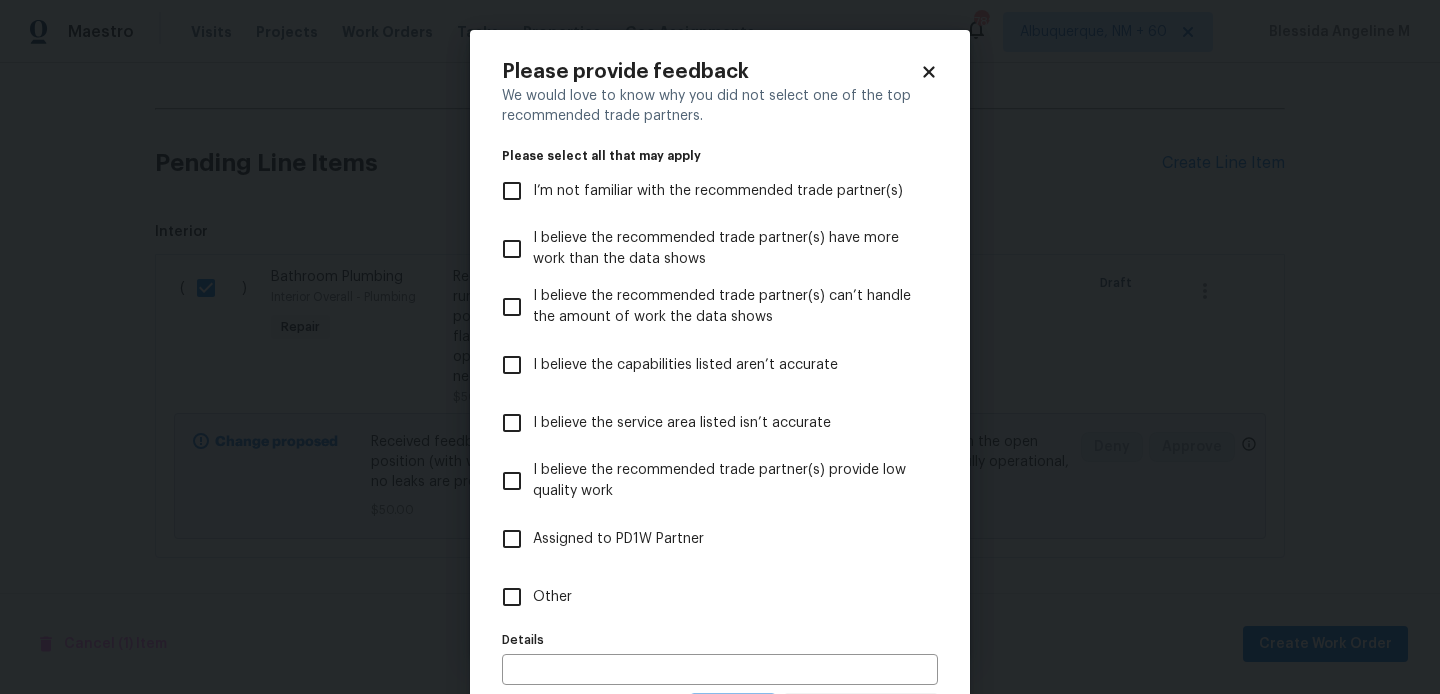 click on "Other" at bounding box center [512, 597] 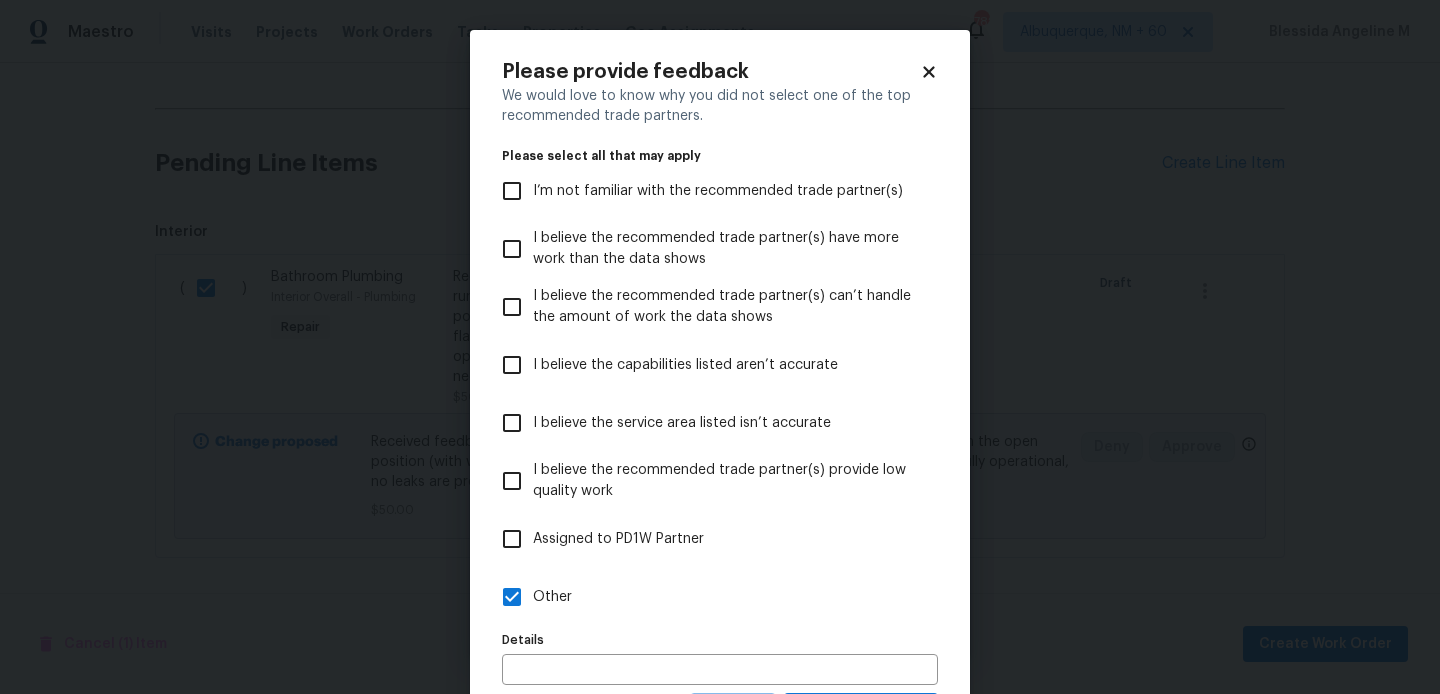 scroll, scrollTop: 98, scrollLeft: 0, axis: vertical 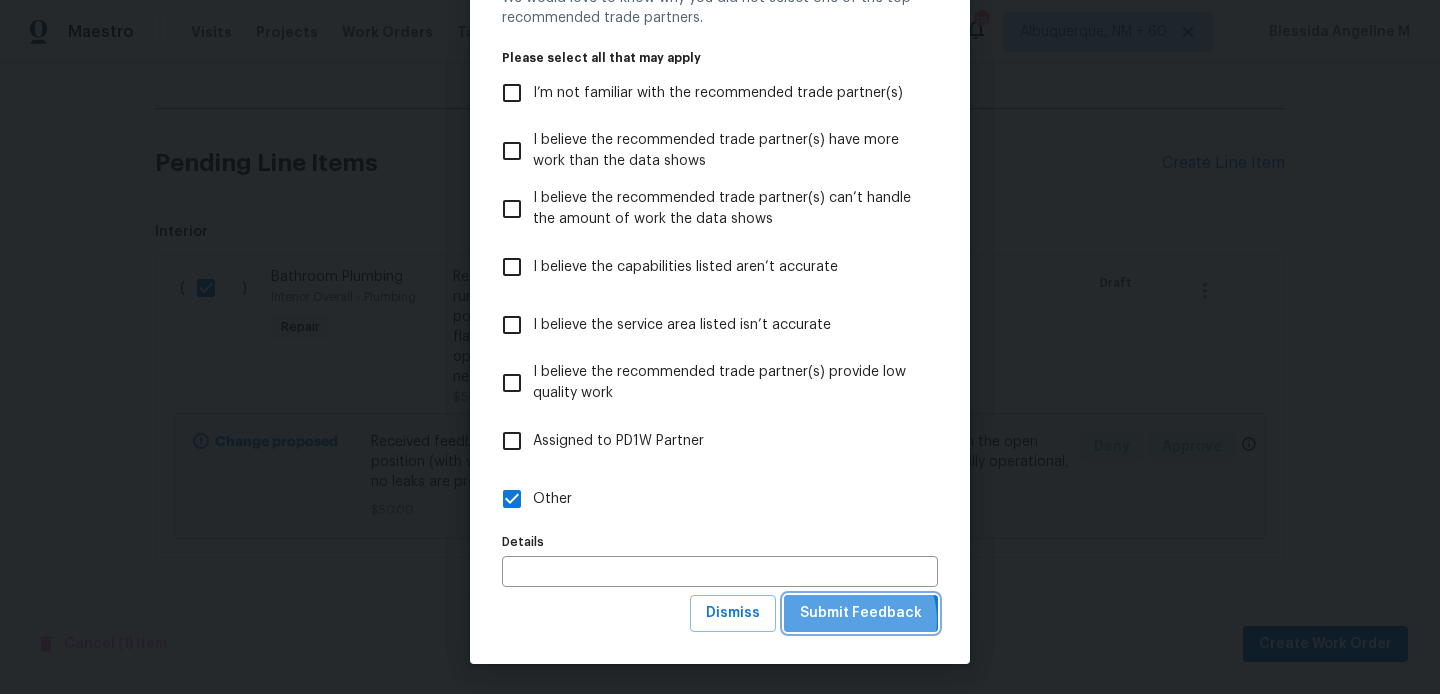 click on "Submit Feedback" at bounding box center [861, 613] 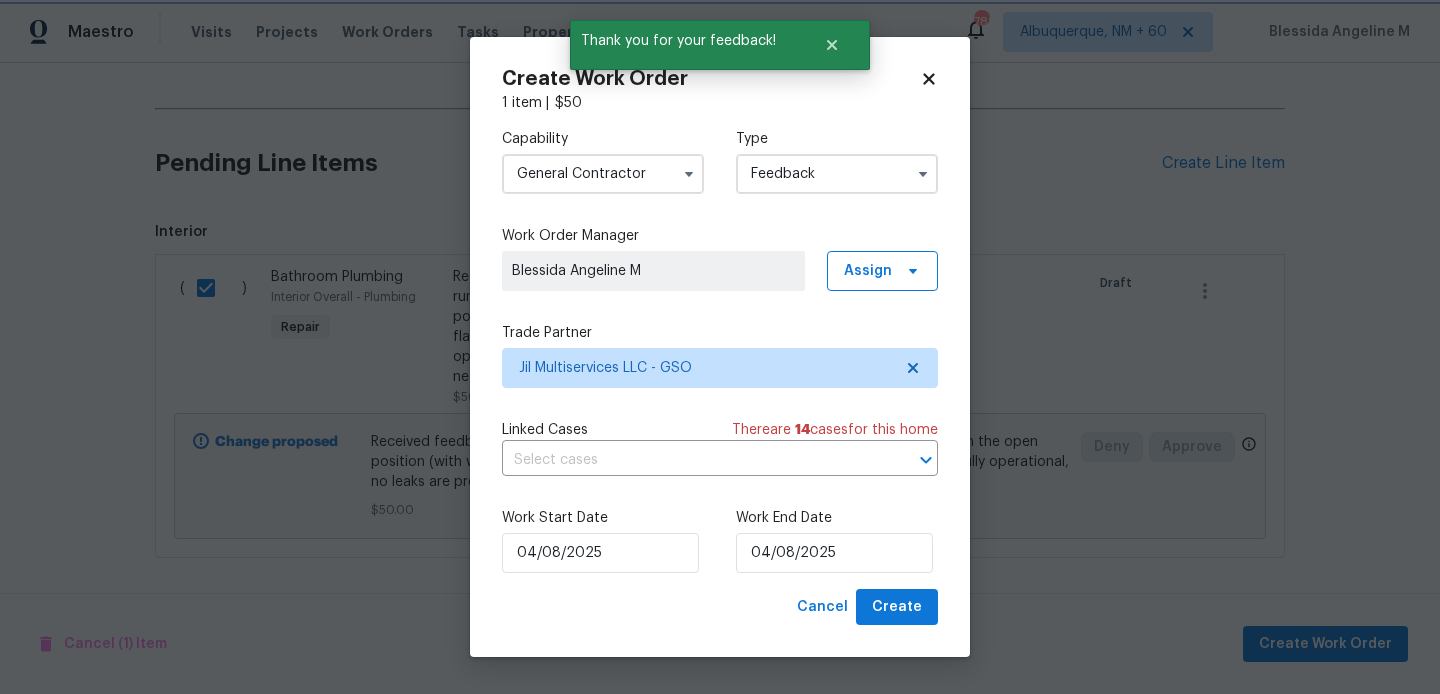 scroll, scrollTop: 0, scrollLeft: 0, axis: both 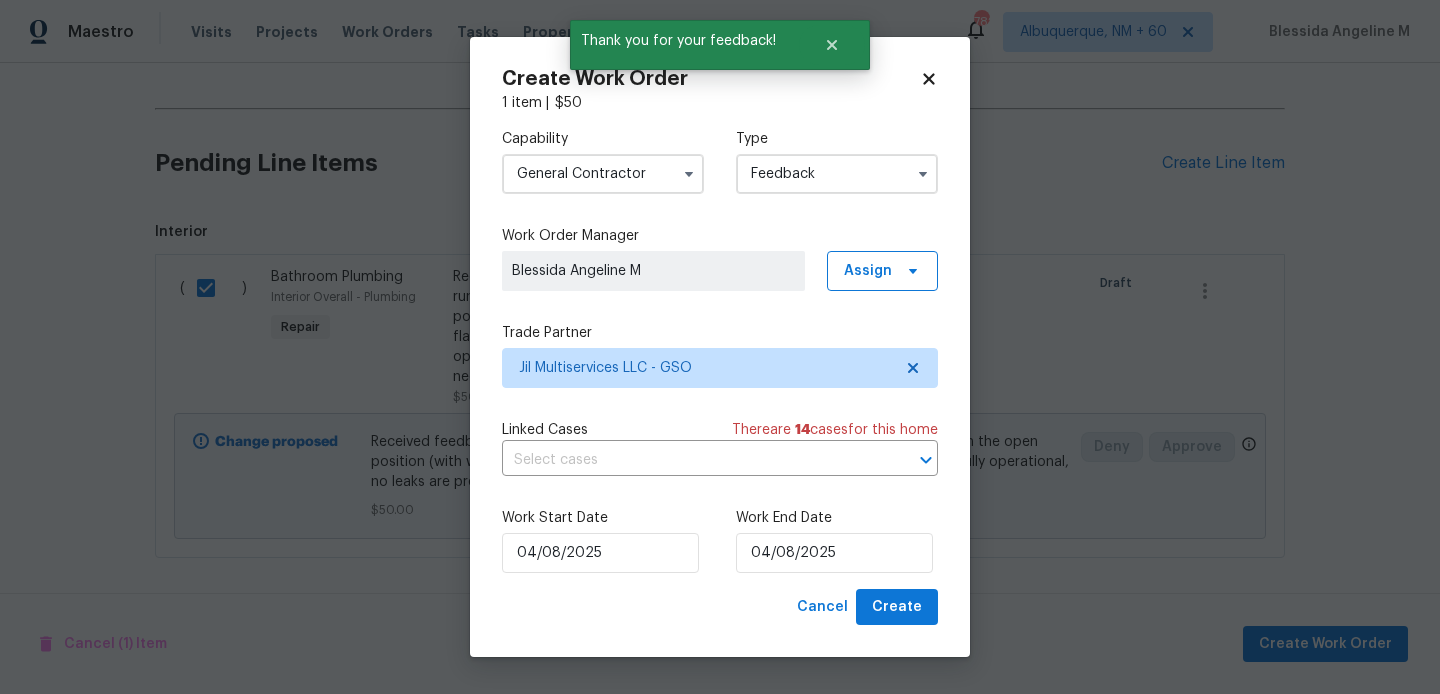 click on "General Contractor" at bounding box center [603, 174] 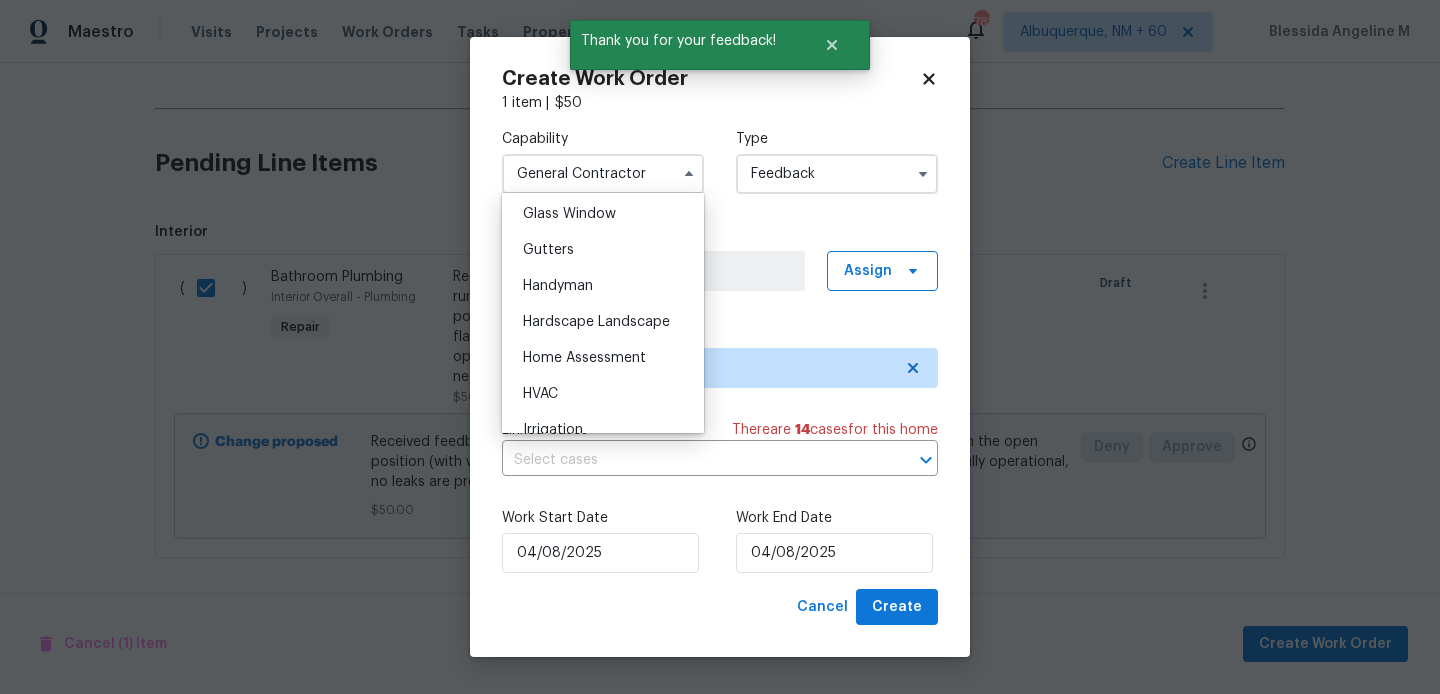 scroll, scrollTop: 1037, scrollLeft: 0, axis: vertical 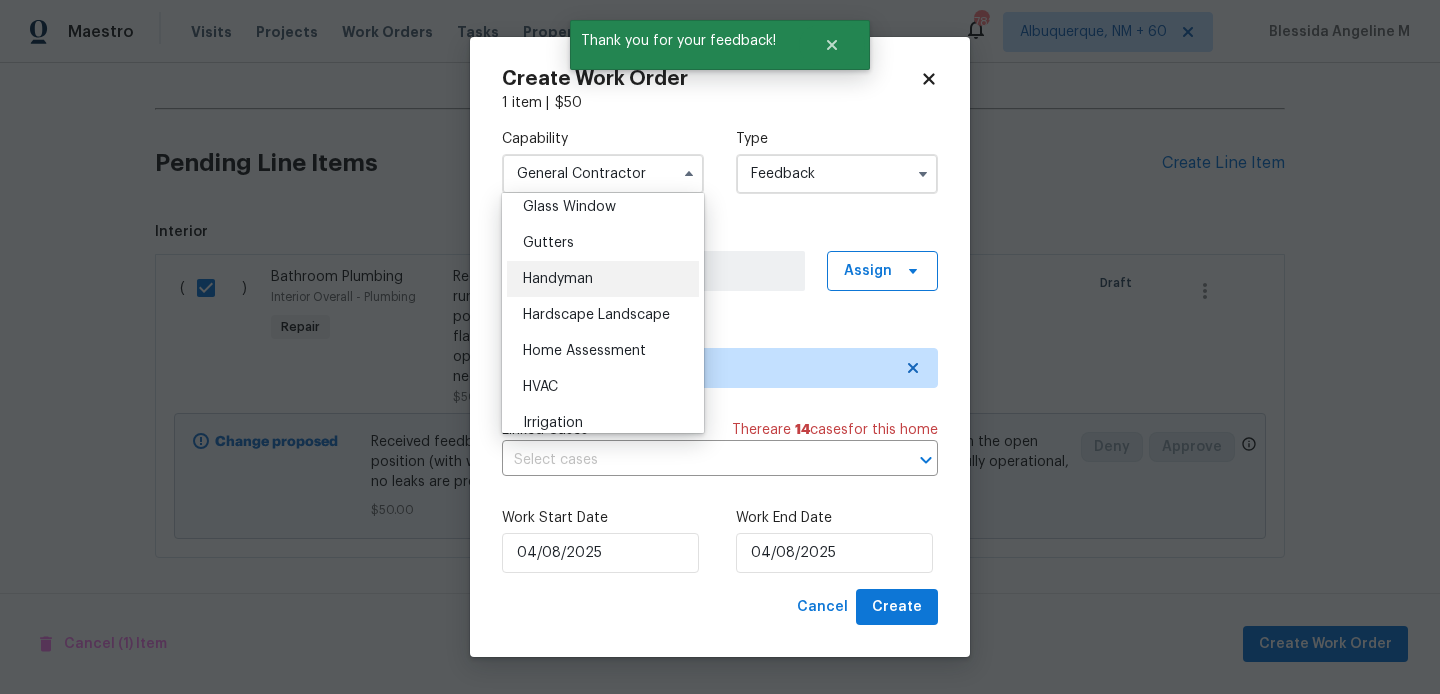 click on "Handyman" at bounding box center [558, 279] 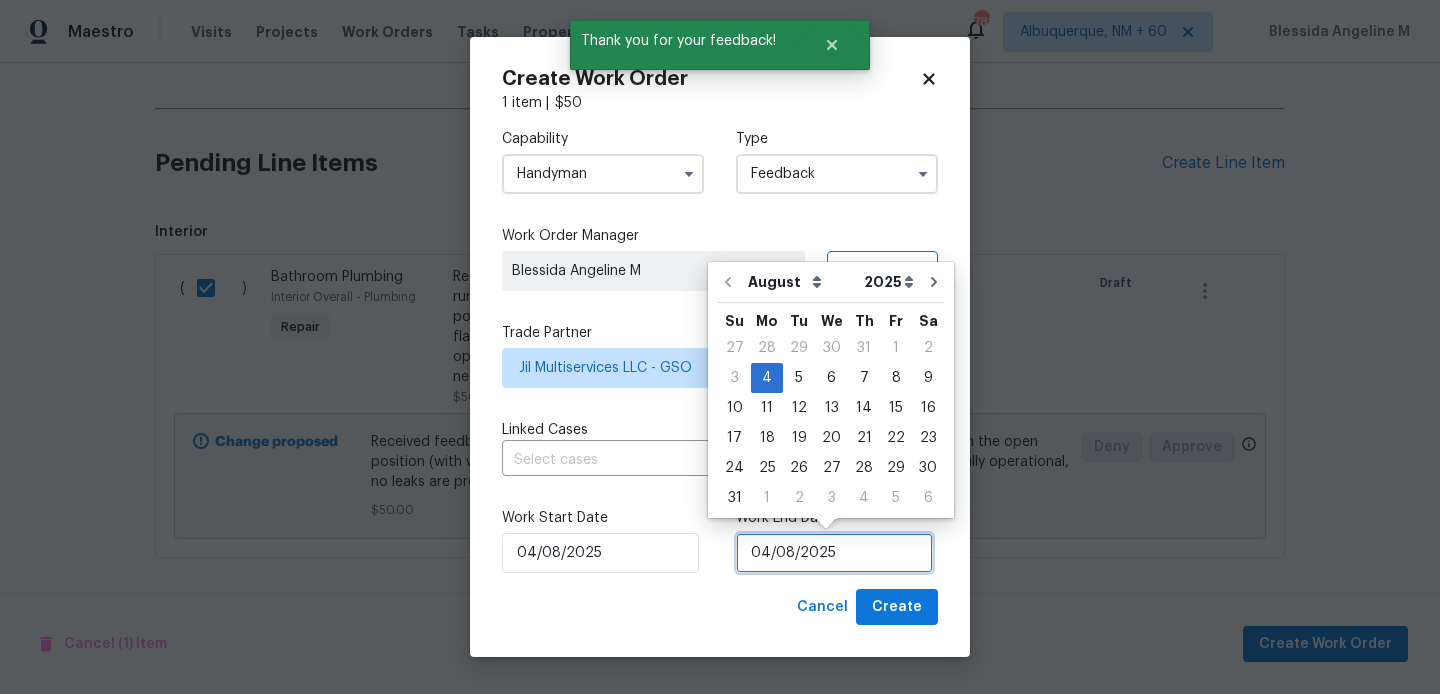 click on "04/08/2025" at bounding box center [834, 553] 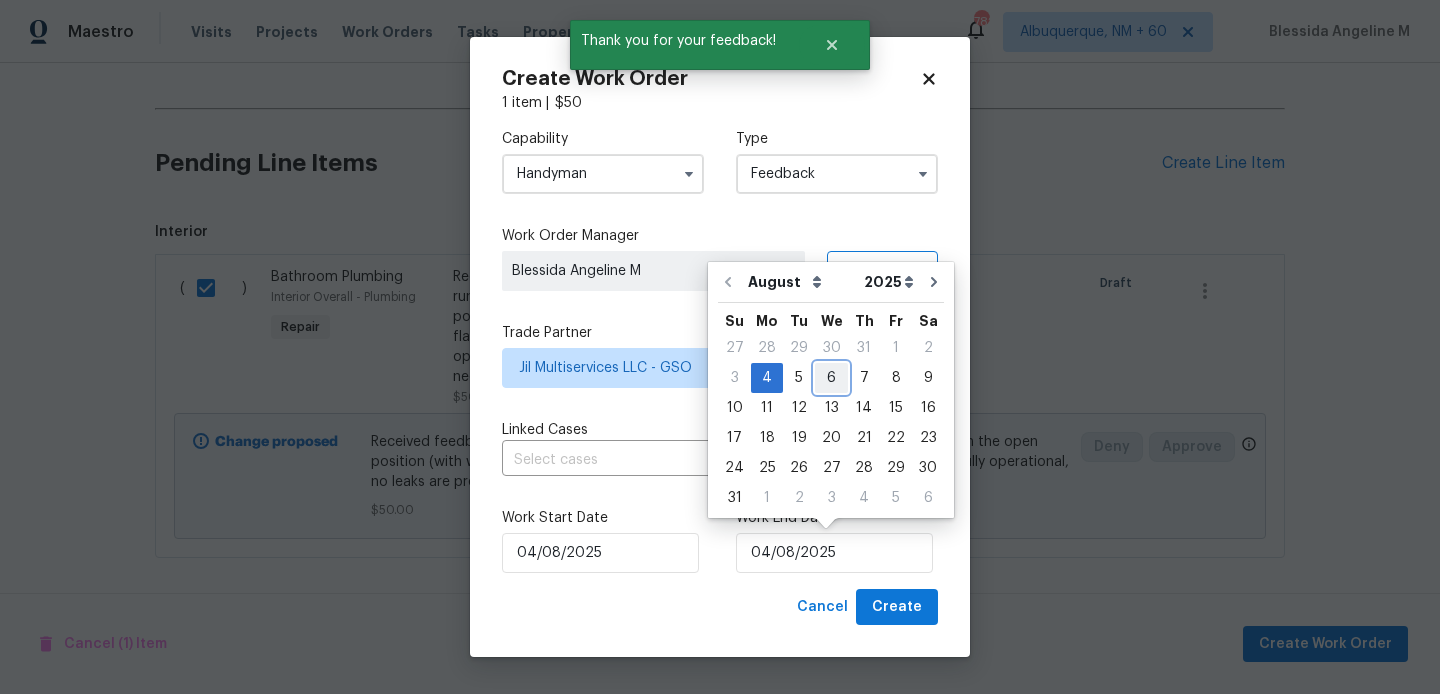 click on "6" at bounding box center (831, 378) 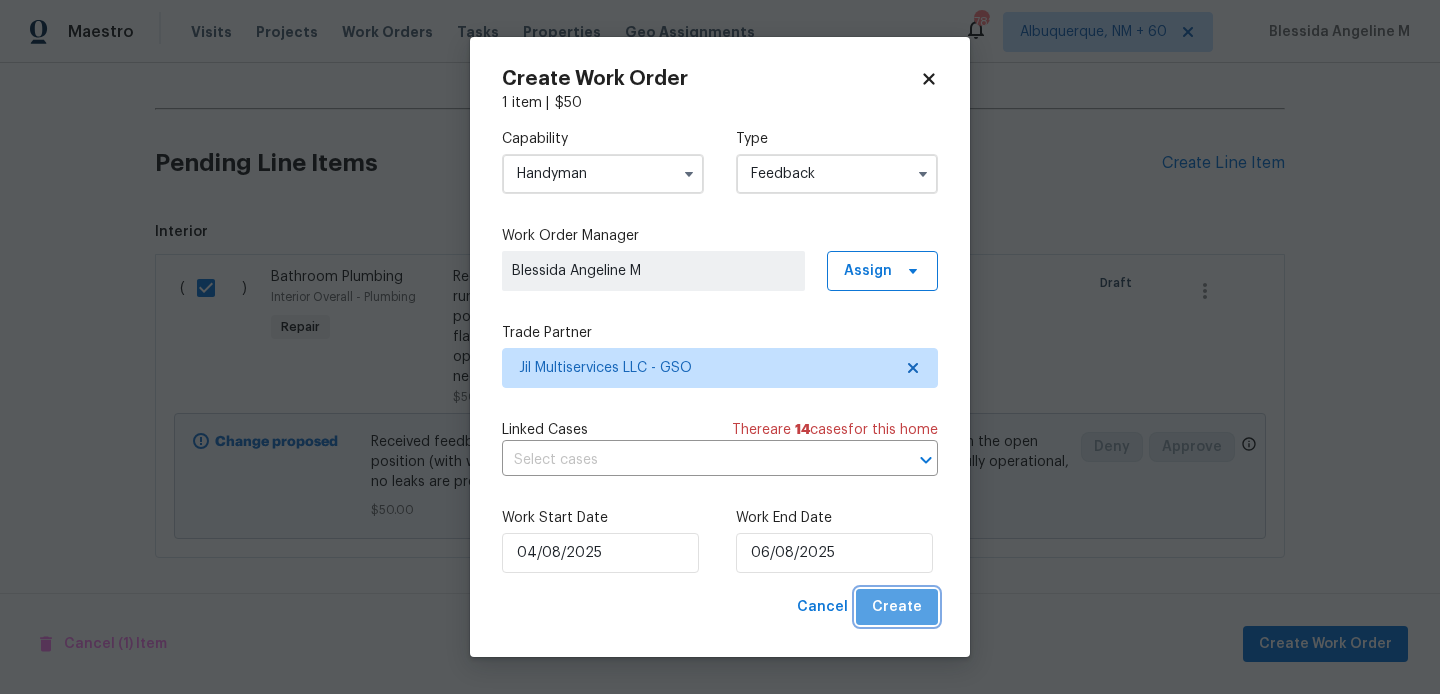 click on "Create" at bounding box center [897, 607] 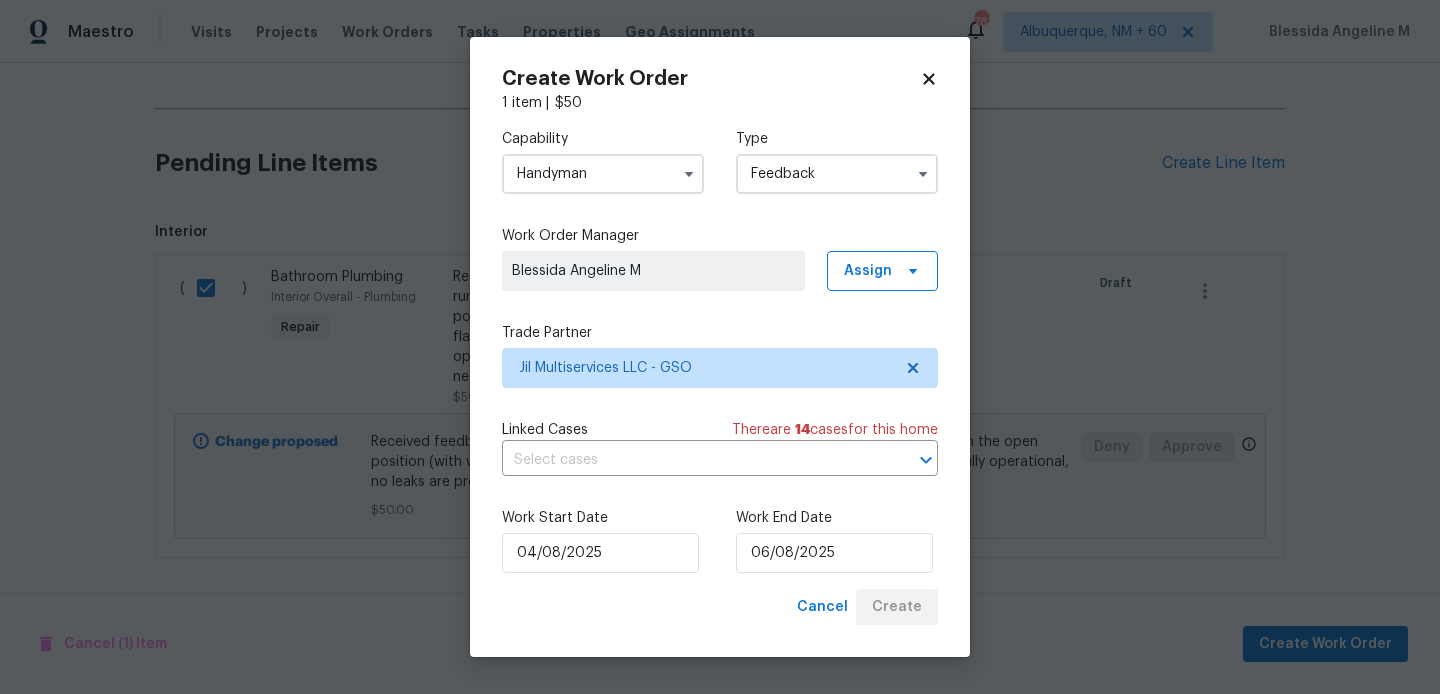 checkbox on "false" 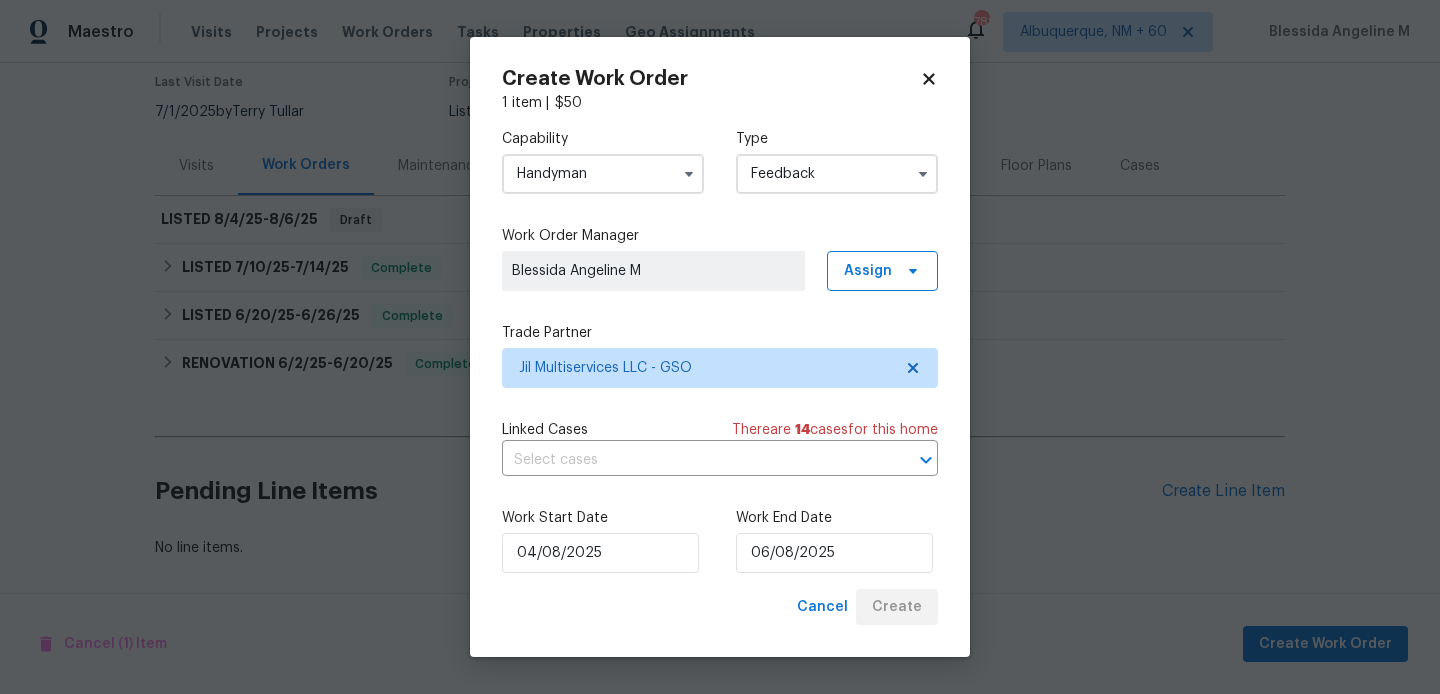 scroll, scrollTop: 167, scrollLeft: 0, axis: vertical 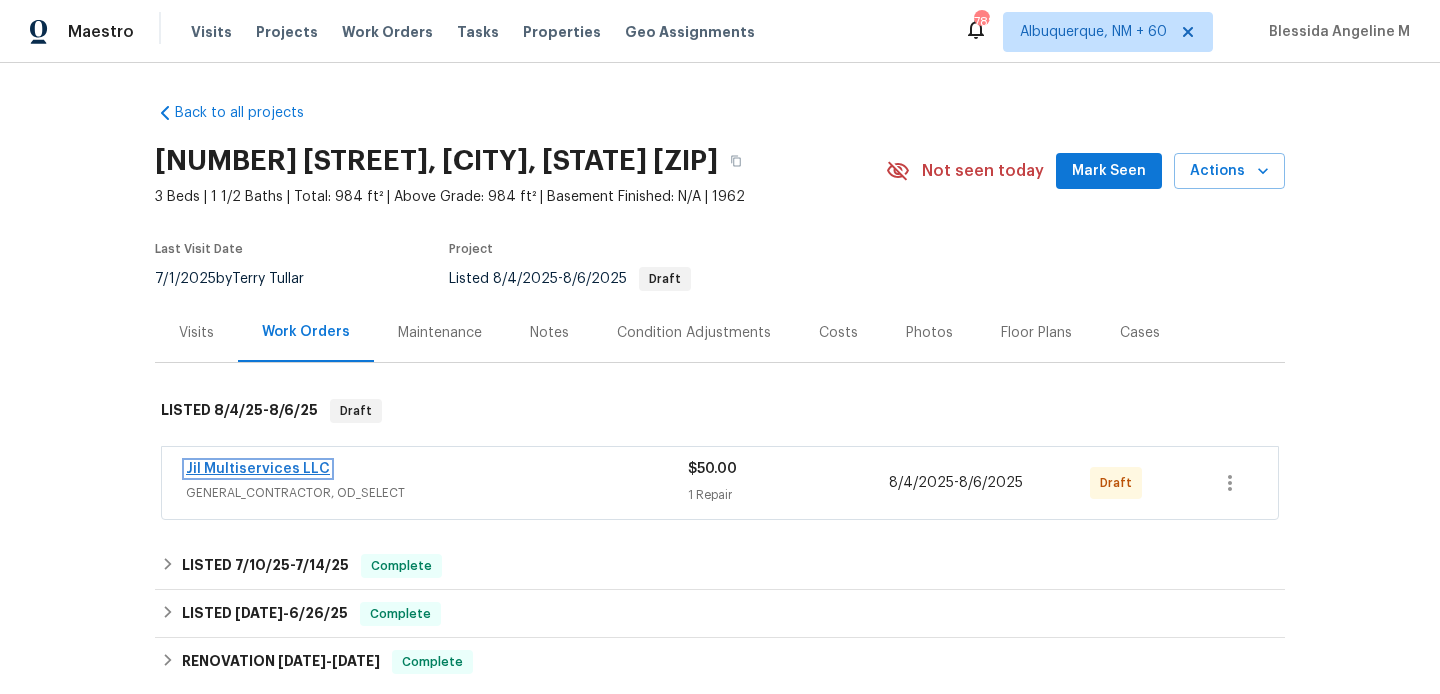 click on "Jil Multiservices LLC" at bounding box center (258, 469) 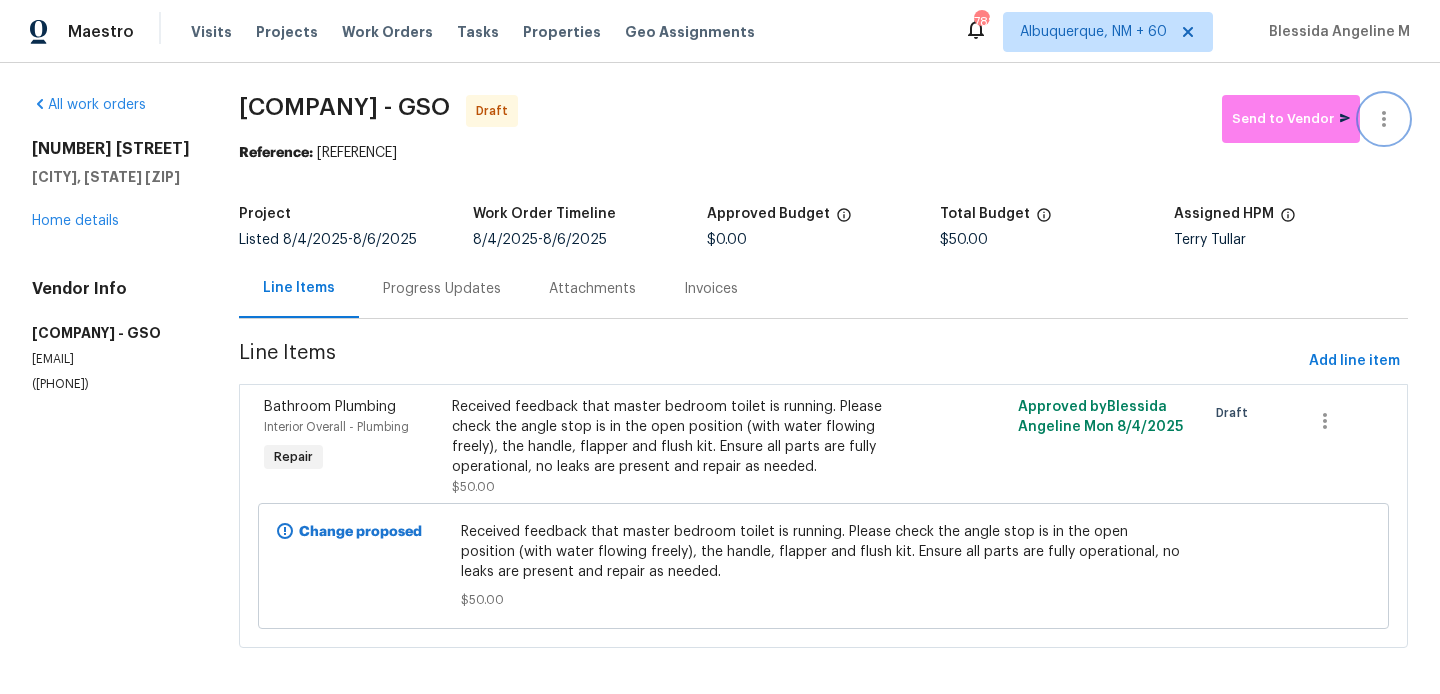 click at bounding box center [1384, 119] 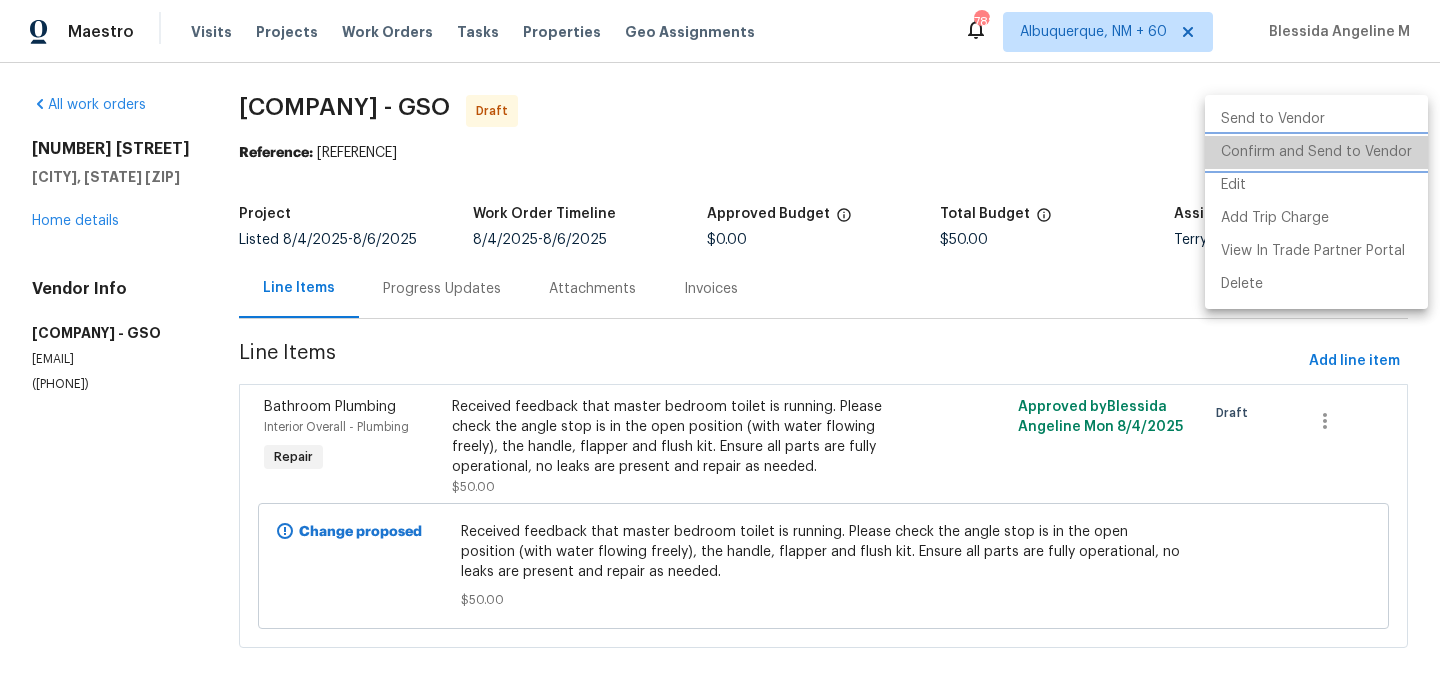 click on "Confirm and Send to Vendor" at bounding box center (1316, 152) 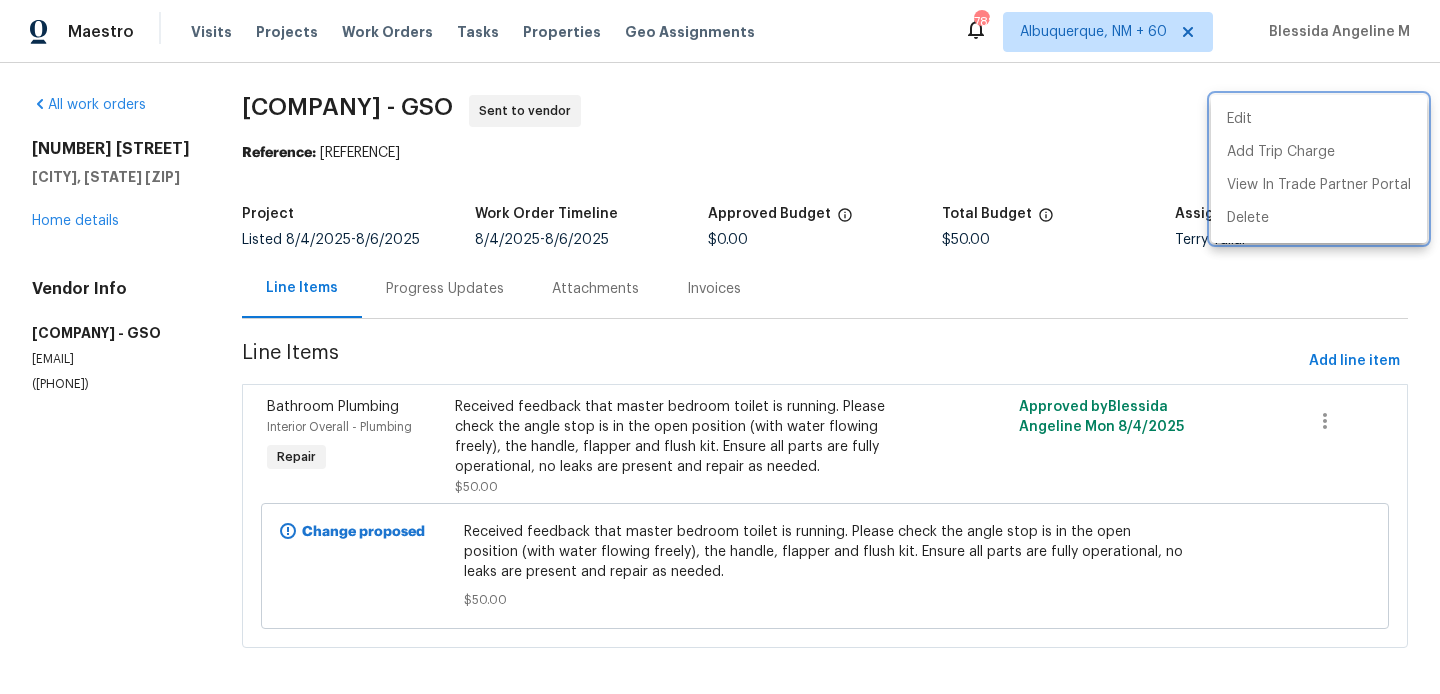 click at bounding box center [720, 347] 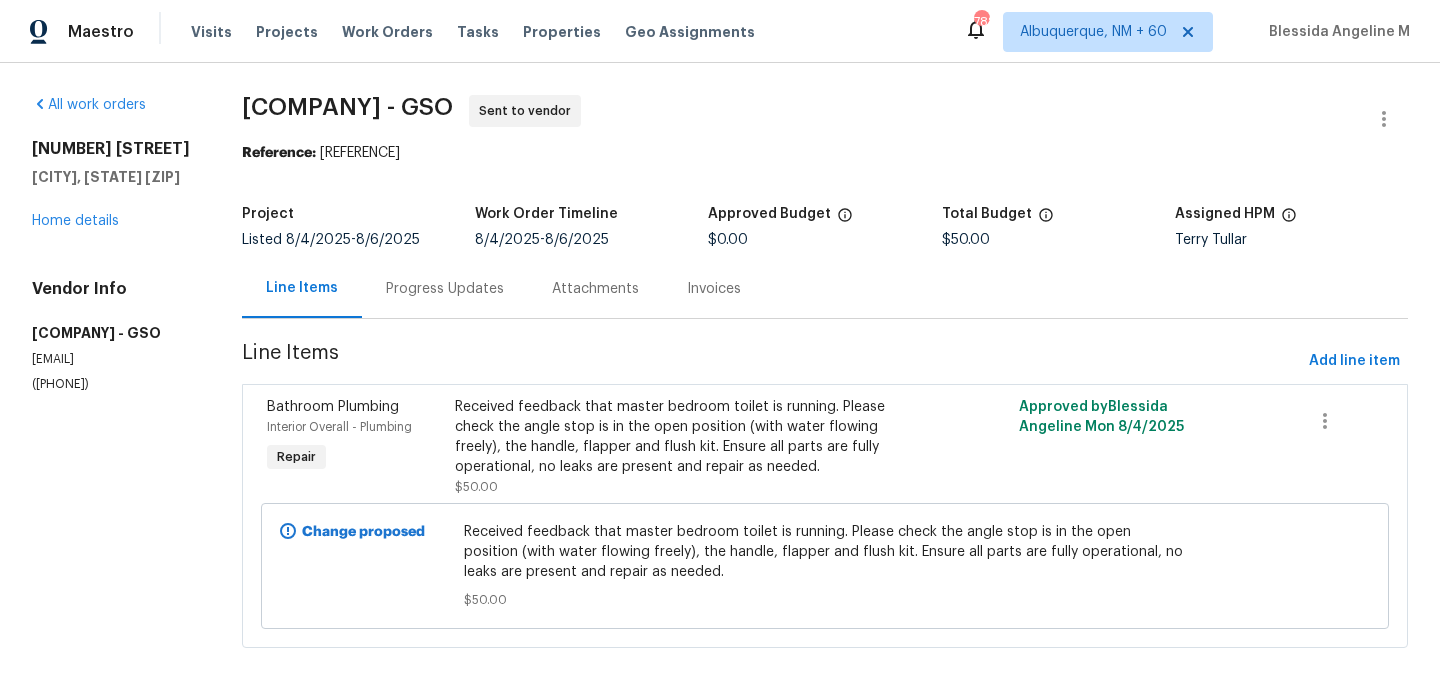 click on "Progress Updates" at bounding box center [445, 289] 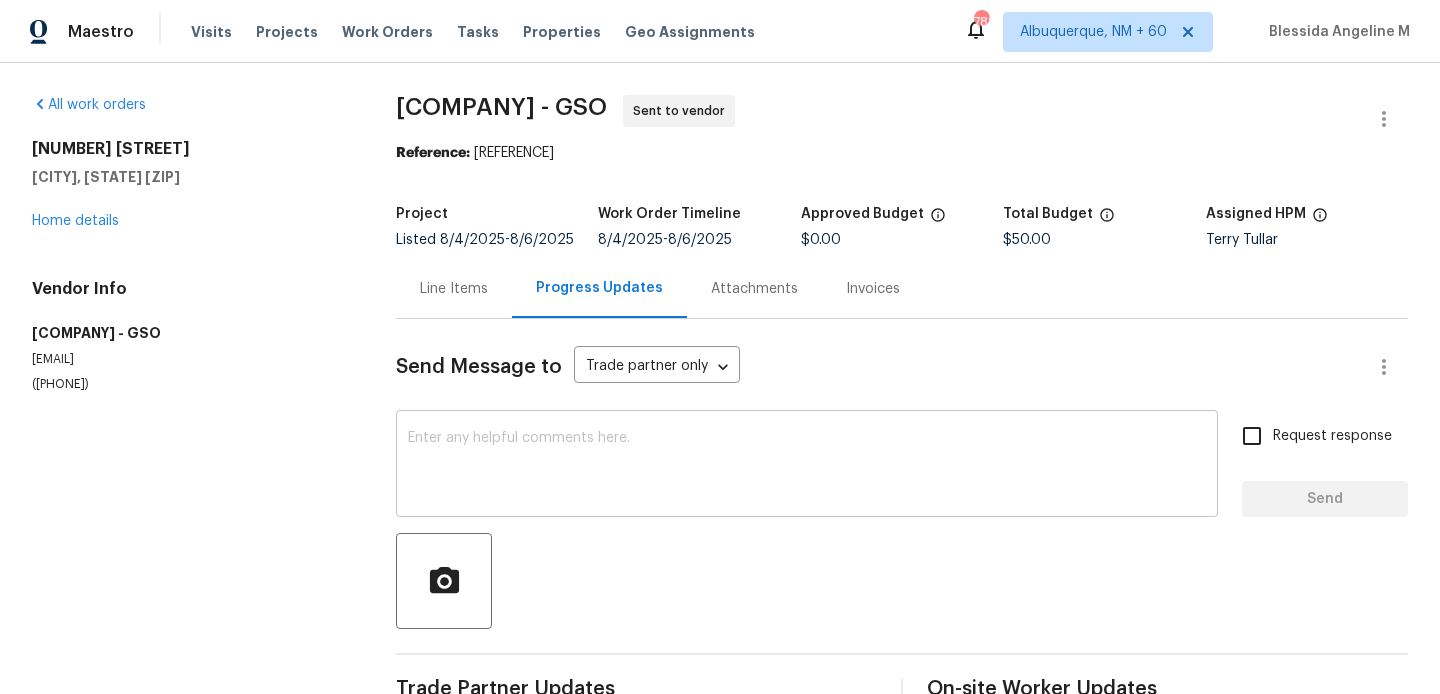click at bounding box center [807, 466] 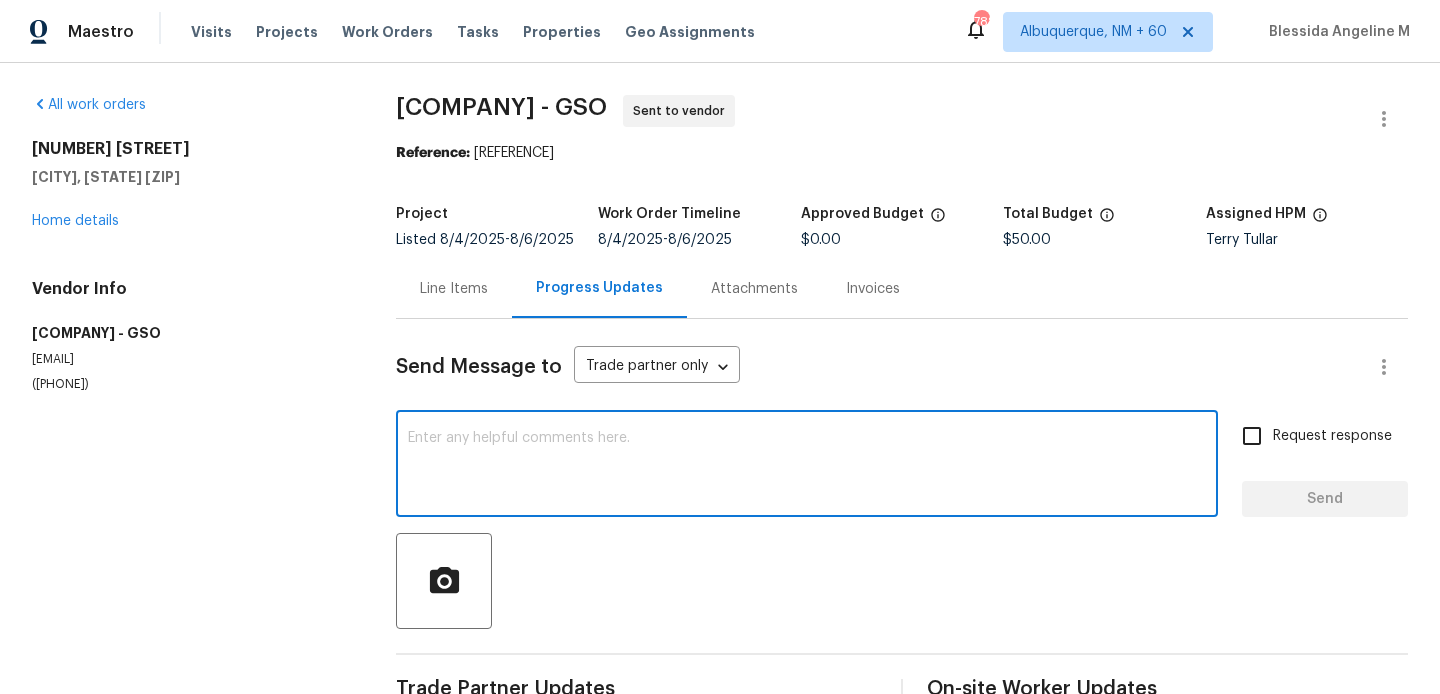 paste on "Hi, this is [FIRST] [LAST] with Opendoor. I’m confirming you received the WO for the property at (Address). Please review and accept the WO within 24 hours and provide a schedule date. Please disregard the contact information for the HPM included in the WO. Our Centralised LWO Team is responsible for Listed WOs. The team can be reached through the portal or by phone at ([PHONE])." 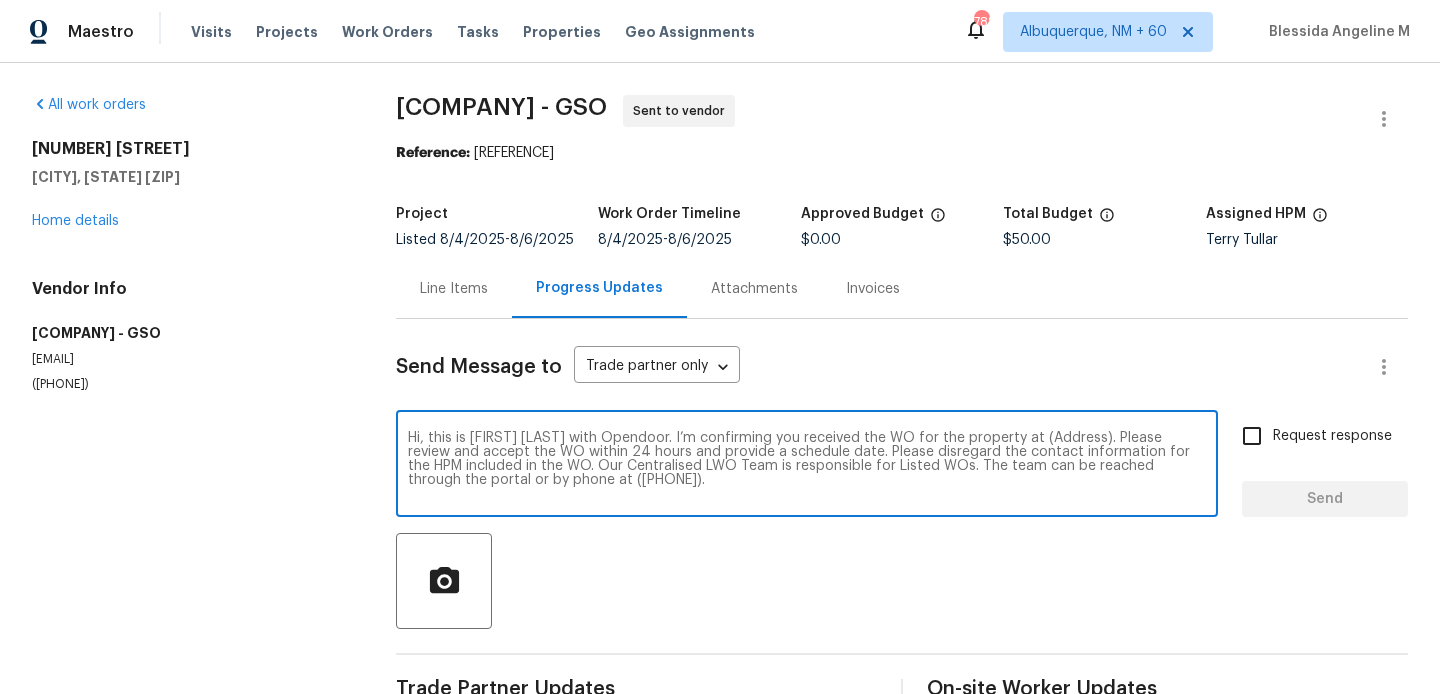 scroll, scrollTop: 28, scrollLeft: 0, axis: vertical 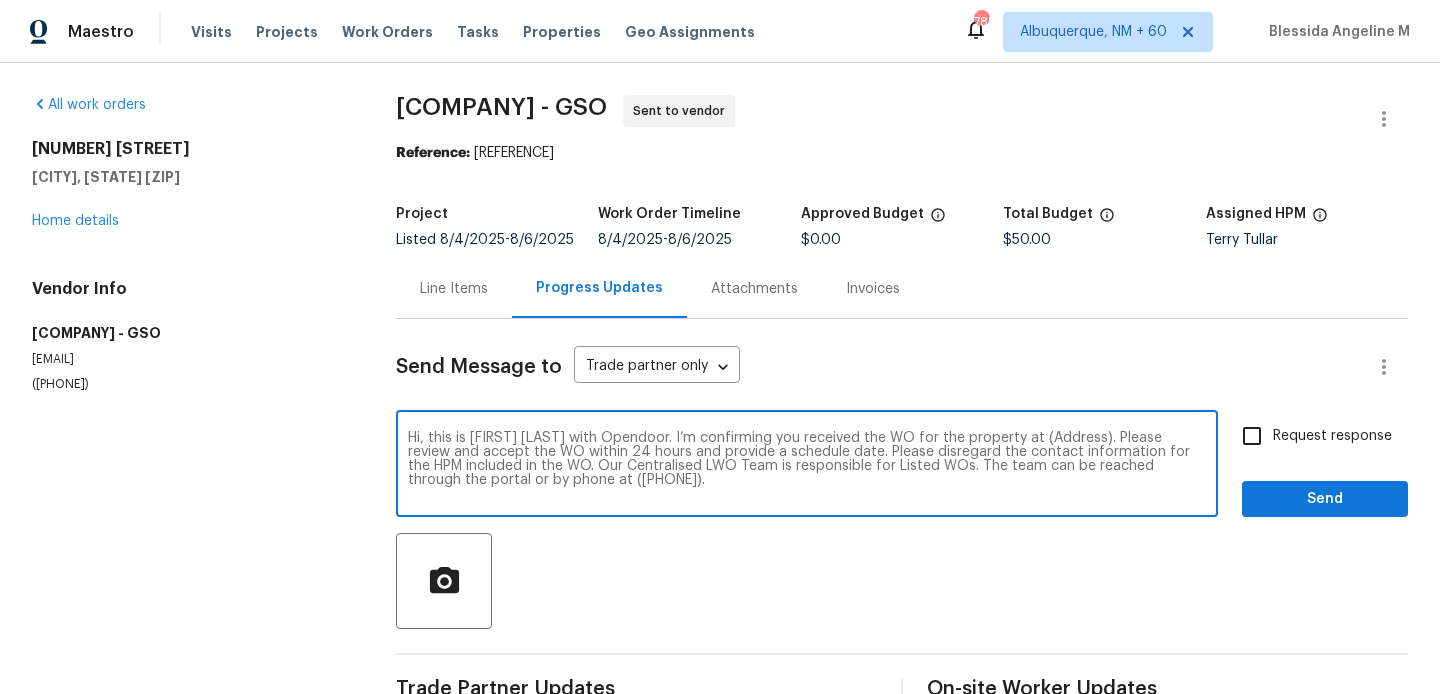 click on "Hi, this is [FIRST] [LAST] with Opendoor. I’m confirming you received the WO for the property at (Address). Please review and accept the WO within 24 hours and provide a schedule date. Please disregard the contact information for the HPM included in the WO. Our Centralised LWO Team is responsible for Listed WOs. The team can be reached through the portal or by phone at ([PHONE])." at bounding box center [807, 466] 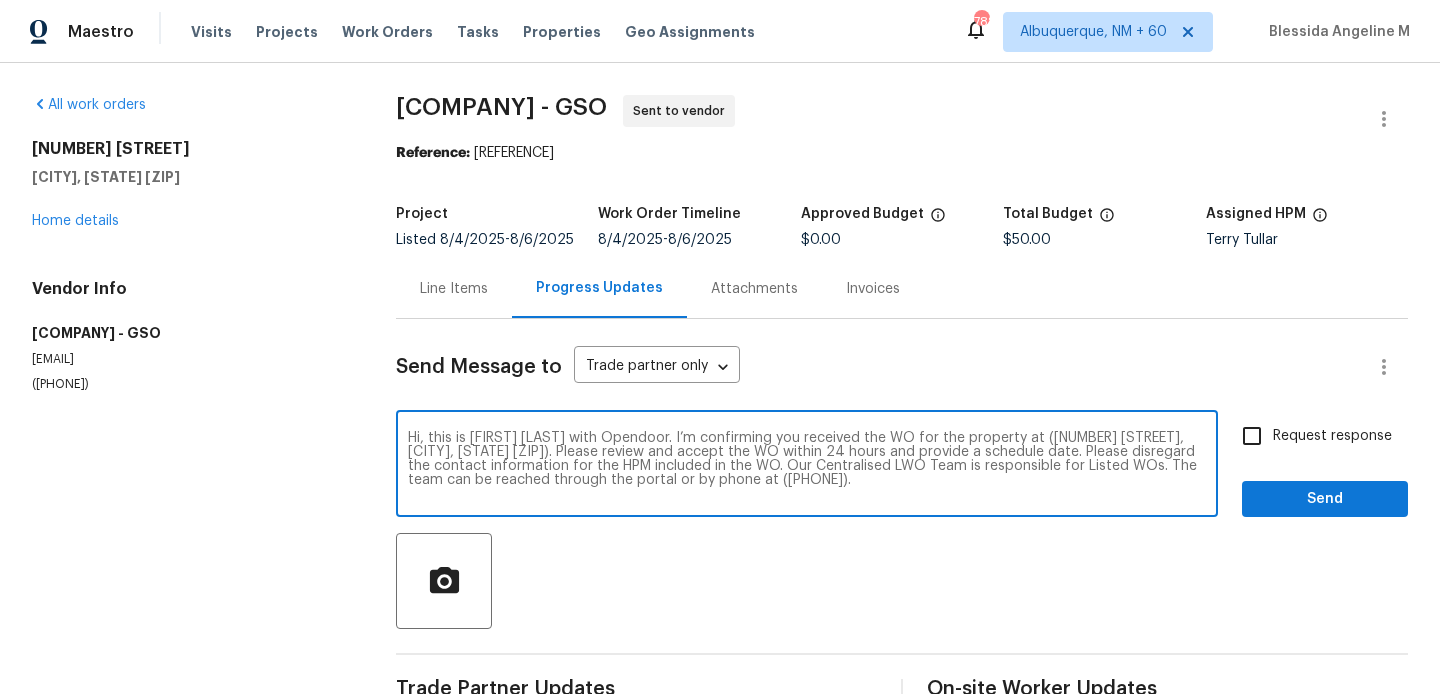 type on "Hi, this is [FIRST] [LAST] with Opendoor. I’m confirming you received the WO for the property at ([NUMBER] [STREET], [CITY], [STATE] [ZIP]). Please review and accept the WO within 24 hours and provide a schedule date. Please disregard the contact information for the HPM included in the WO. Our Centralised LWO Team is responsible for Listed WOs. The team can be reached through the portal or by phone at ([PHONE])." 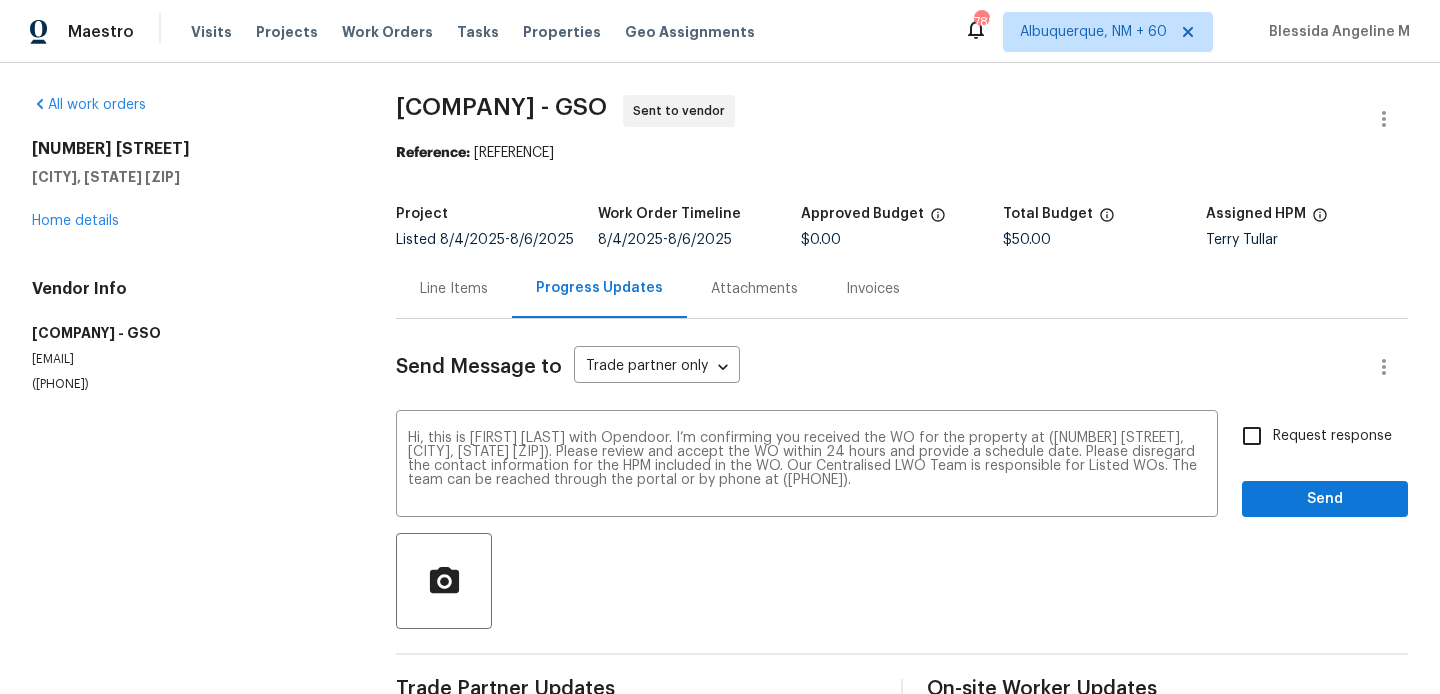 click on "Request response" at bounding box center [1332, 436] 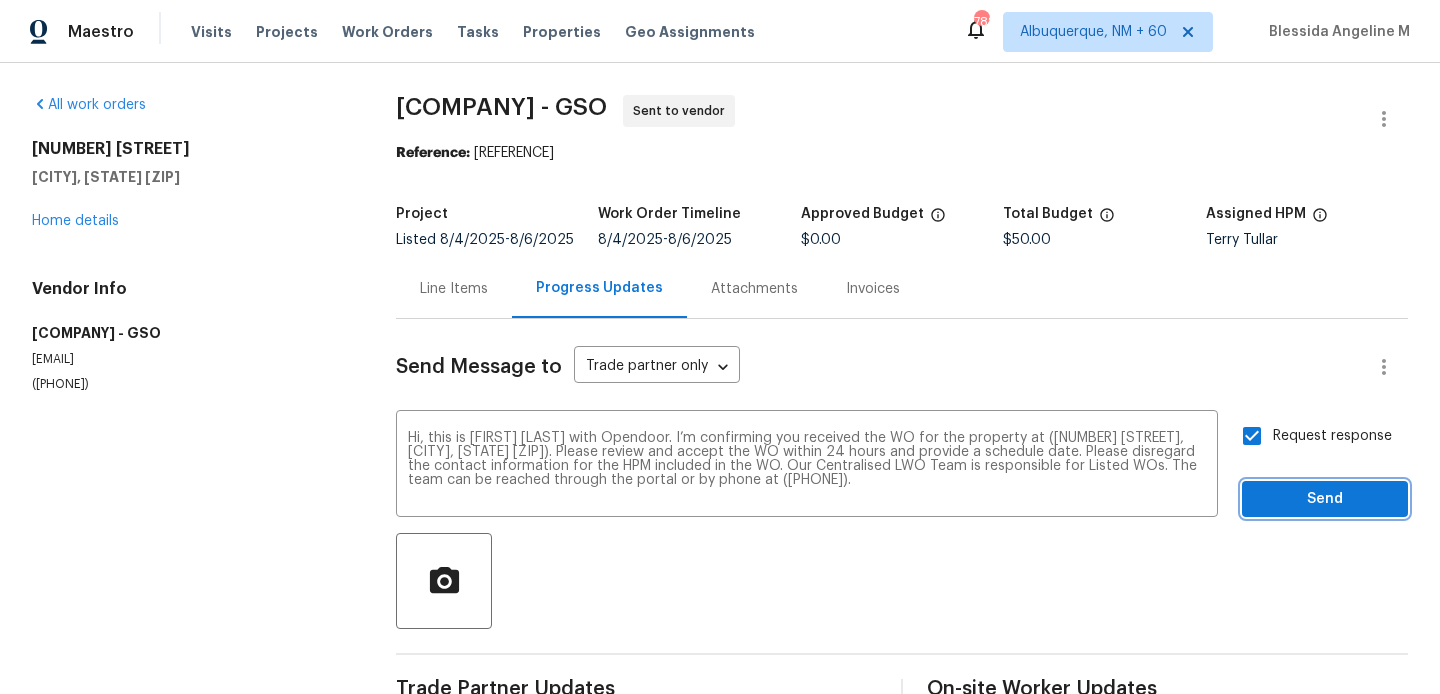 click on "Send" at bounding box center (1325, 499) 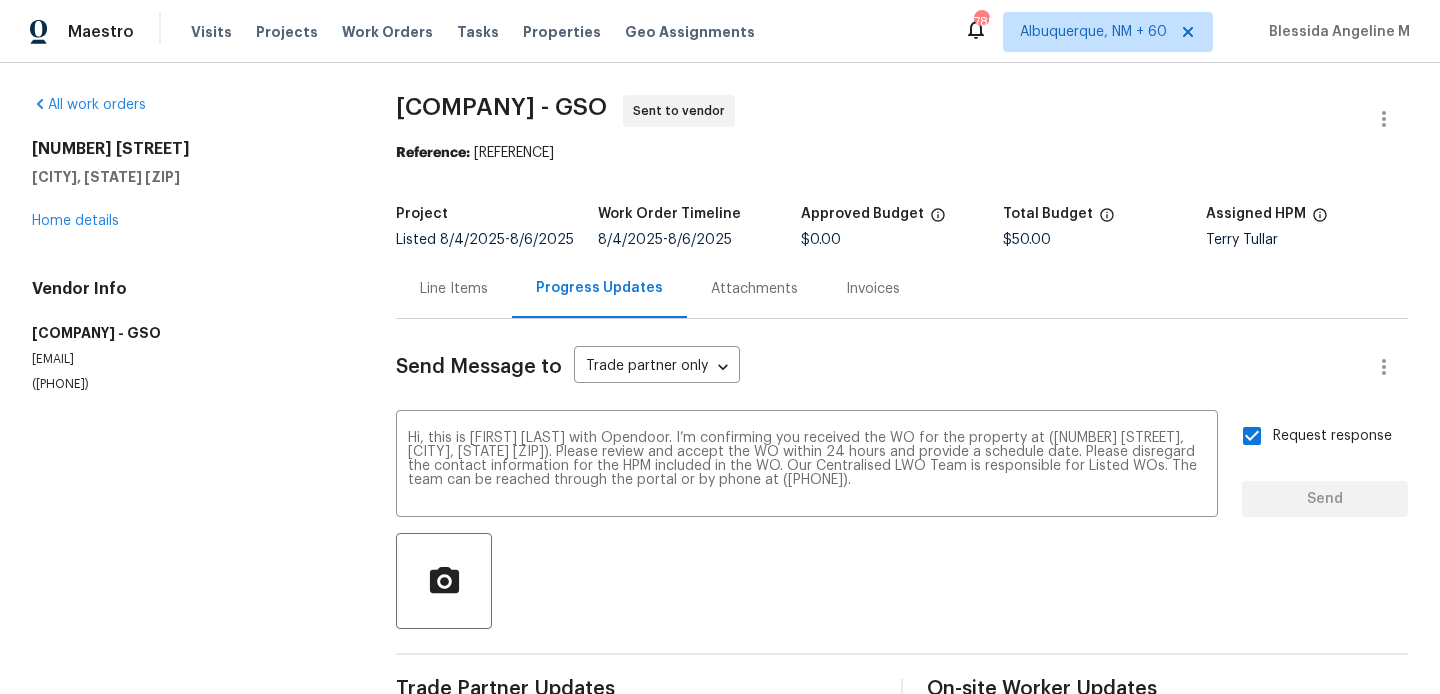type 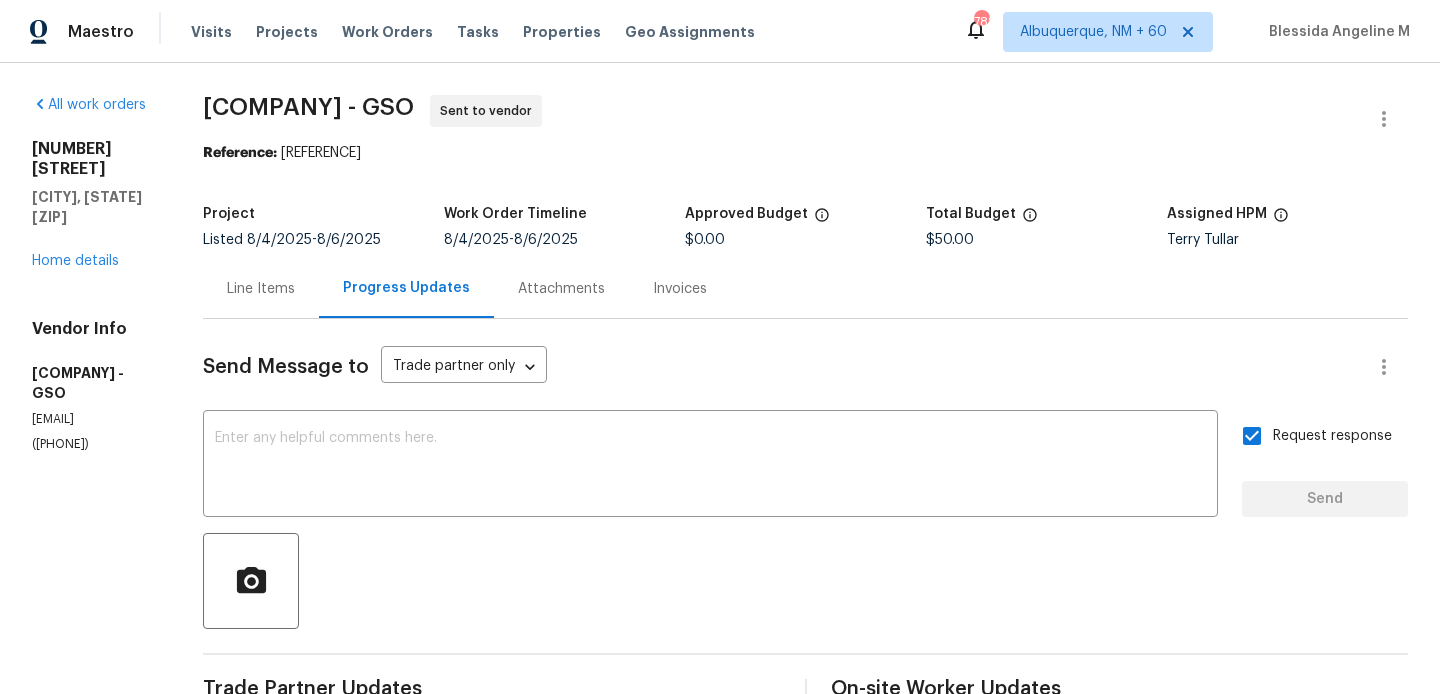 drag, startPoint x: 329, startPoint y: 156, endPoint x: 511, endPoint y: 156, distance: 182 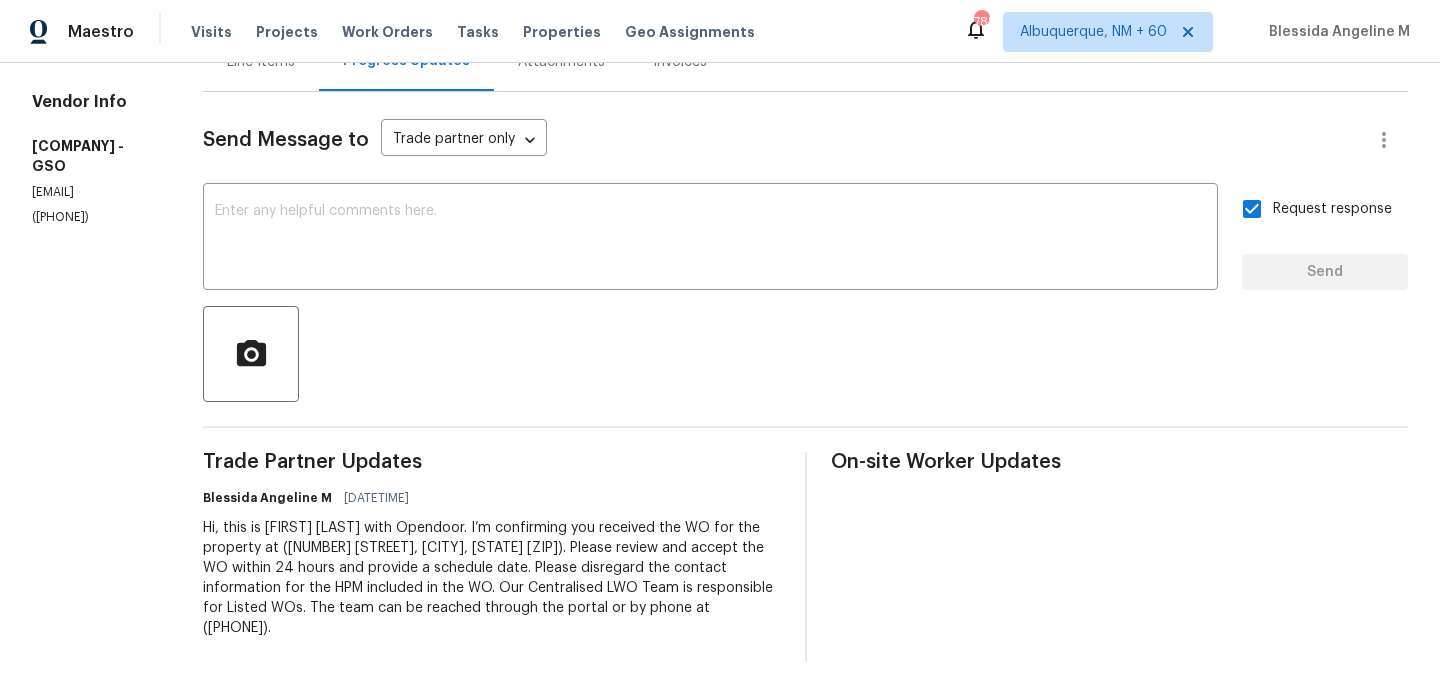 scroll, scrollTop: 0, scrollLeft: 0, axis: both 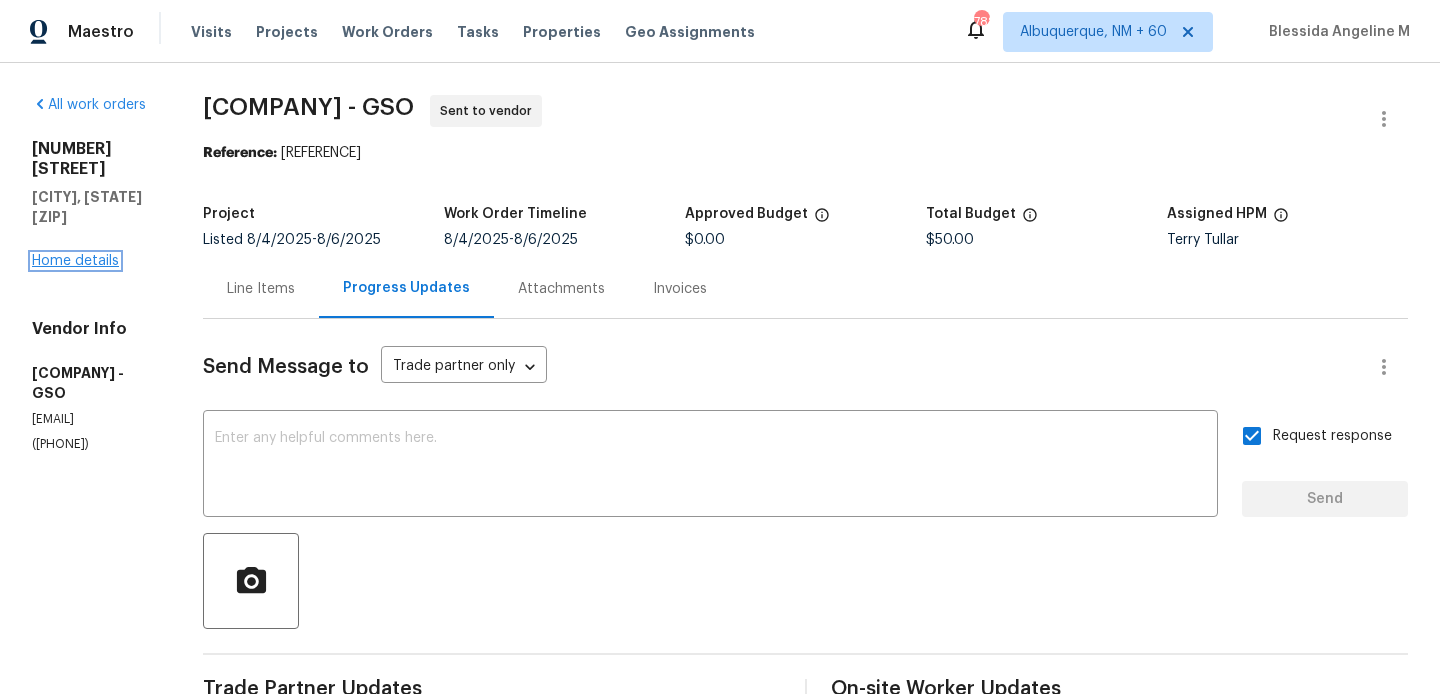 click on "Home details" at bounding box center [75, 261] 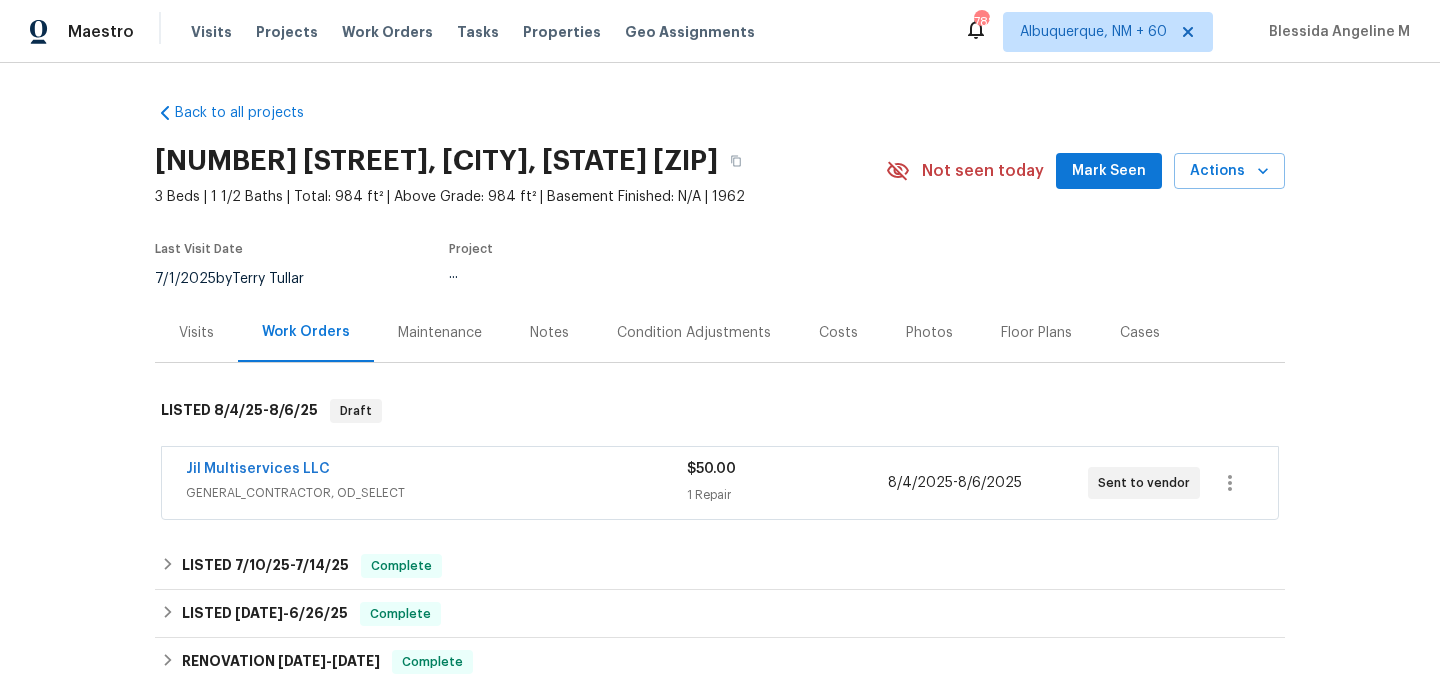 scroll, scrollTop: 298, scrollLeft: 0, axis: vertical 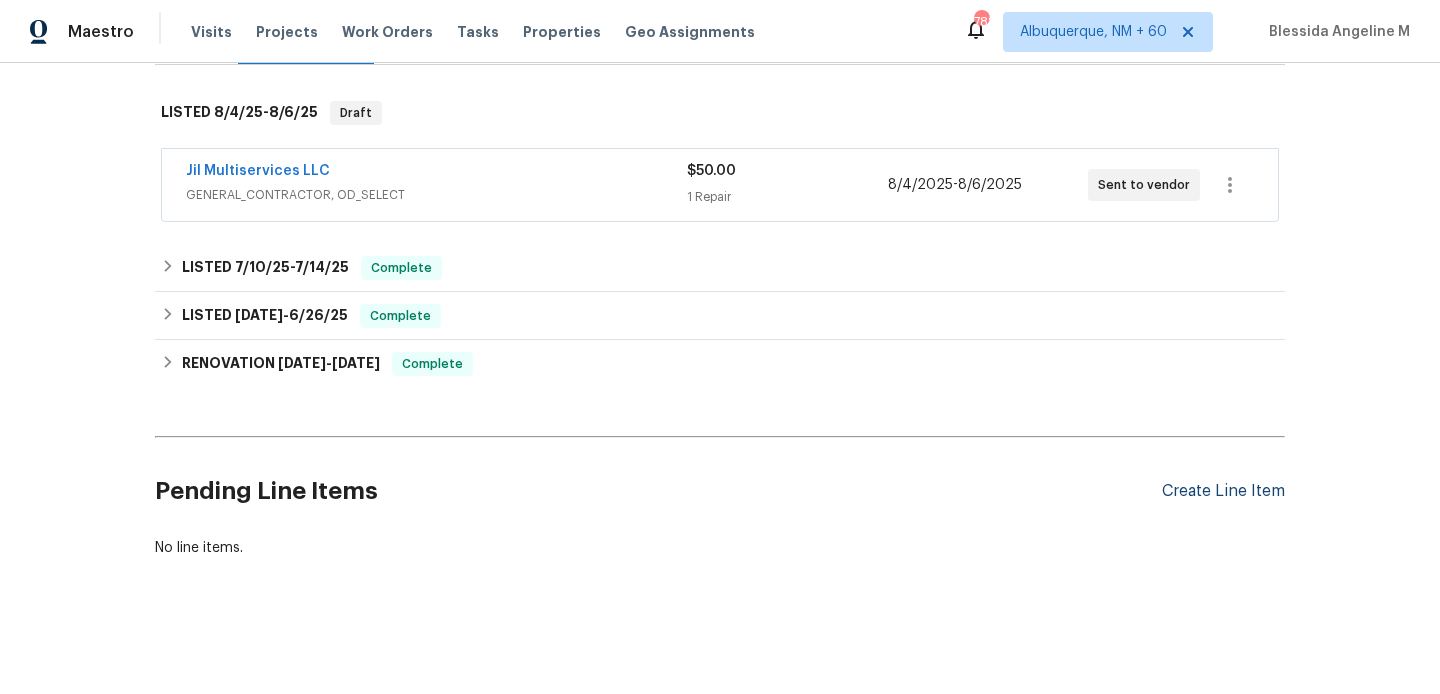 click on "Create Line Item" at bounding box center [1223, 491] 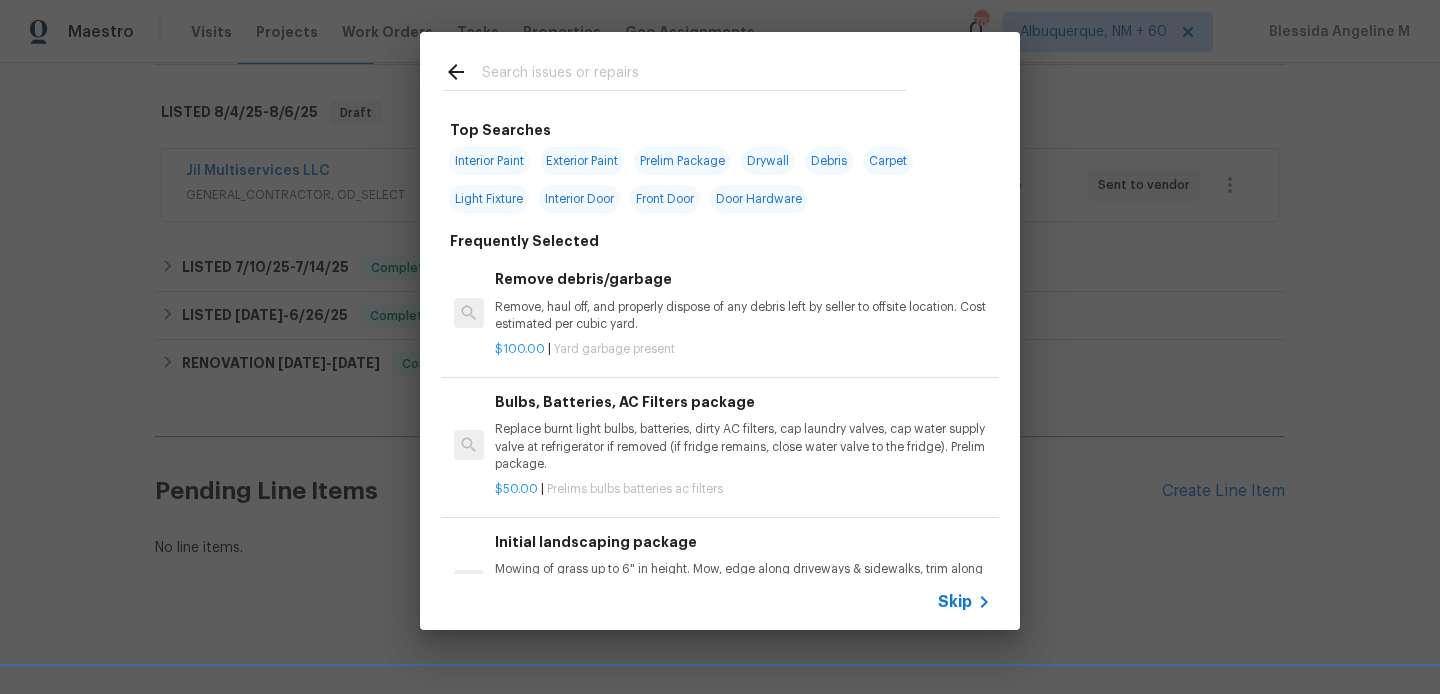 click on "Top Searches Interior Paint Exterior Paint Prelim Package Drywall Debris Carpet Light Fixture Interior Door Front Door Door Hardware Frequently Selected Remove debris/garbage Remove, haul off, and properly dispose of any debris left by seller to offsite location. Cost estimated per cubic yard. $100.00   |   Yard garbage present Bulbs, Batteries, AC Filters package Replace burnt light bulbs, batteries, dirty AC filters, cap laundry valves, cap water supply valve at refrigerator if removed (if fridge remains, close water valve to the fridge). Prelim package. $50.00   |   Prelims bulbs batteries ac filters Initial landscaping package Mowing of grass up to 6" in height. Mow, edge along driveways & sidewalks, trim along standing structures, trim bushes and shrubs (<6' in height). Remove weeds from previously maintained flowerbeds and remove standing yard debris (small twigs, non seasonal falling leaves).  Use leaf blower to remove clippings from hard surfaces." $75.00   |   Prelims landscaping $8.00   |   $75.00" at bounding box center (720, 331) 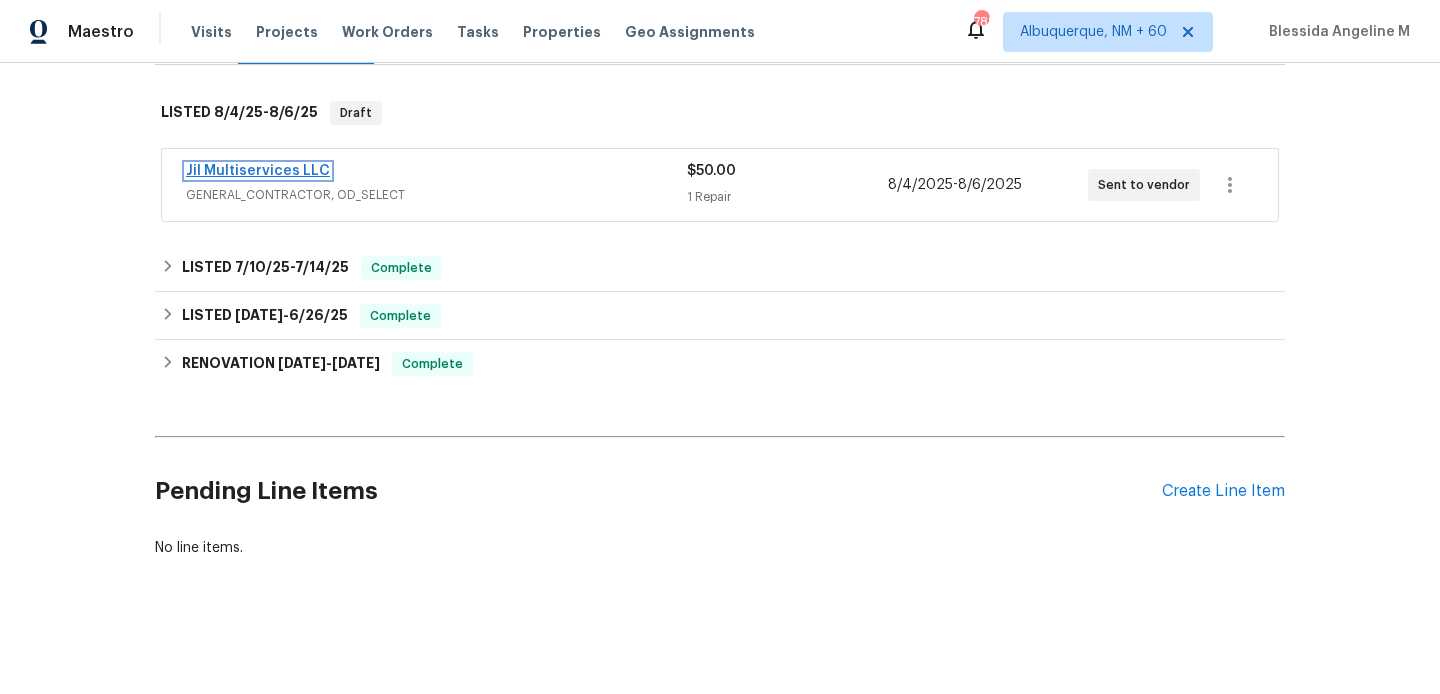 click on "Jil Multiservices LLC" at bounding box center [258, 171] 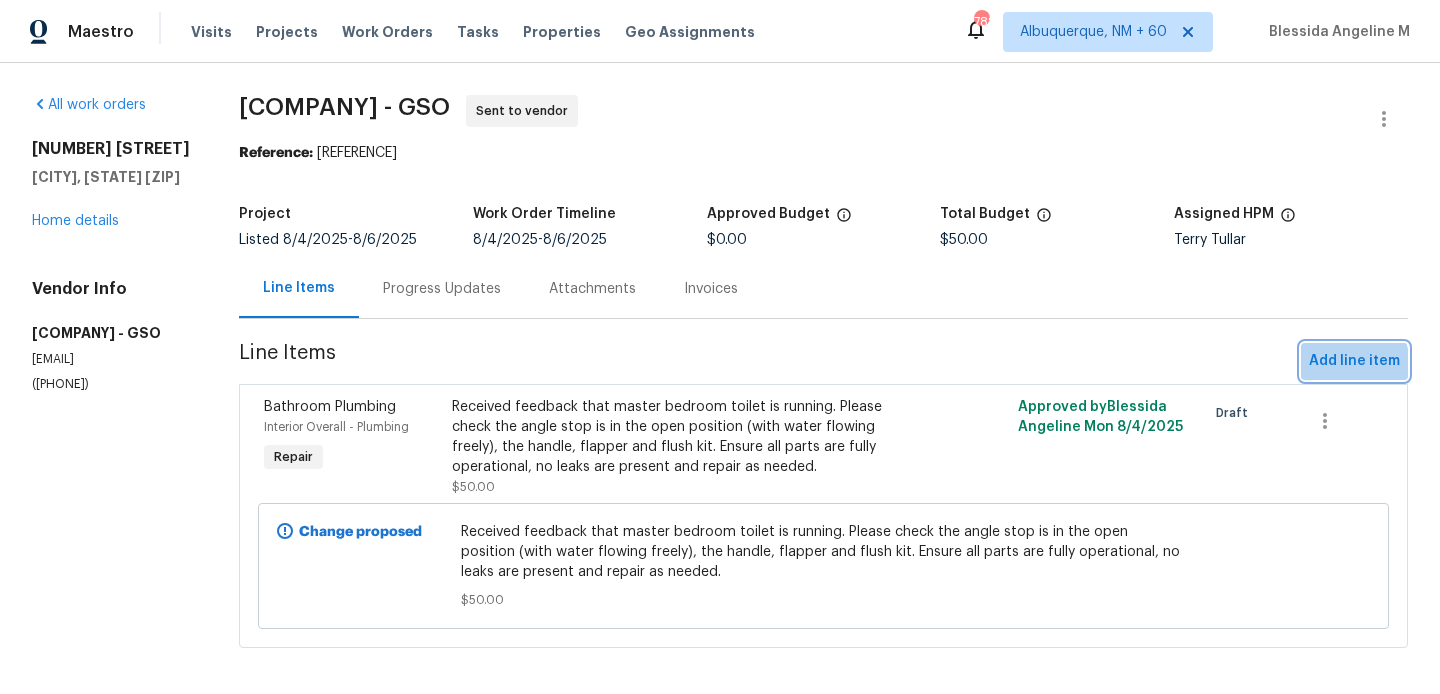 click on "Add line item" at bounding box center (1354, 361) 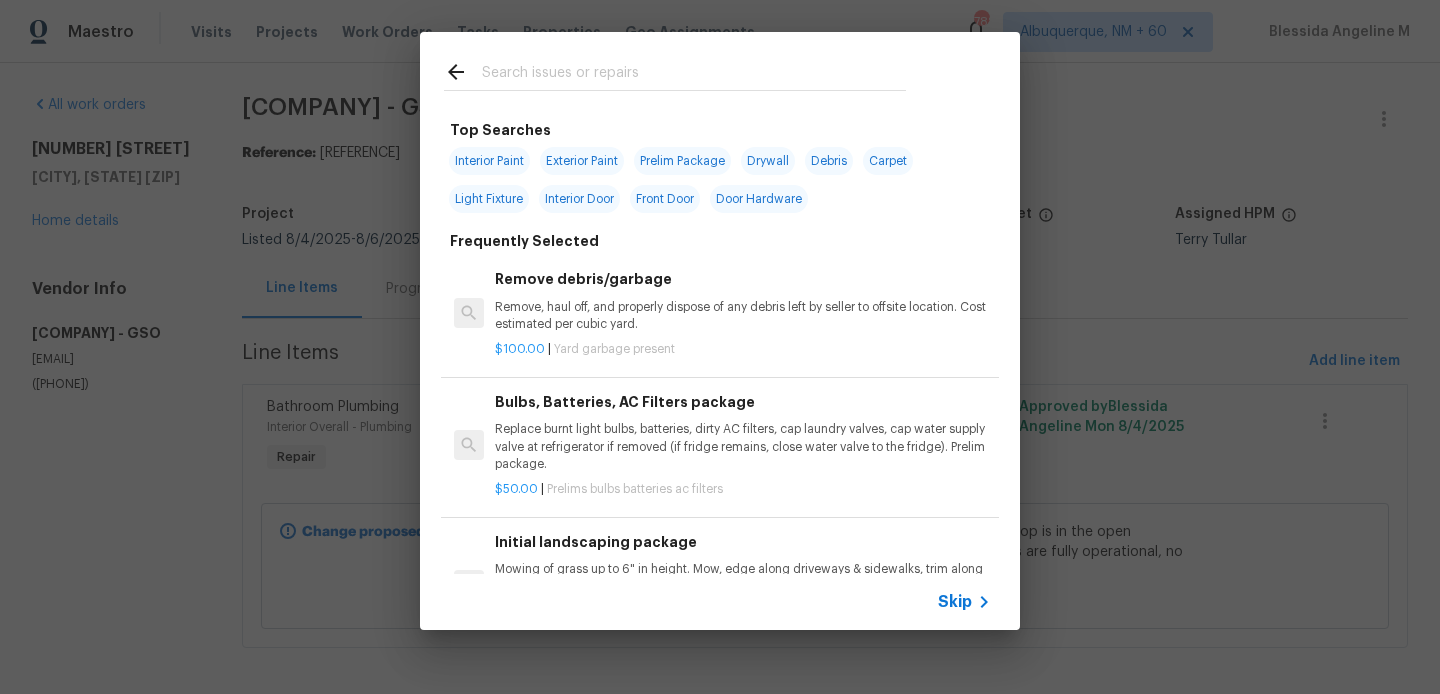 click at bounding box center (694, 75) 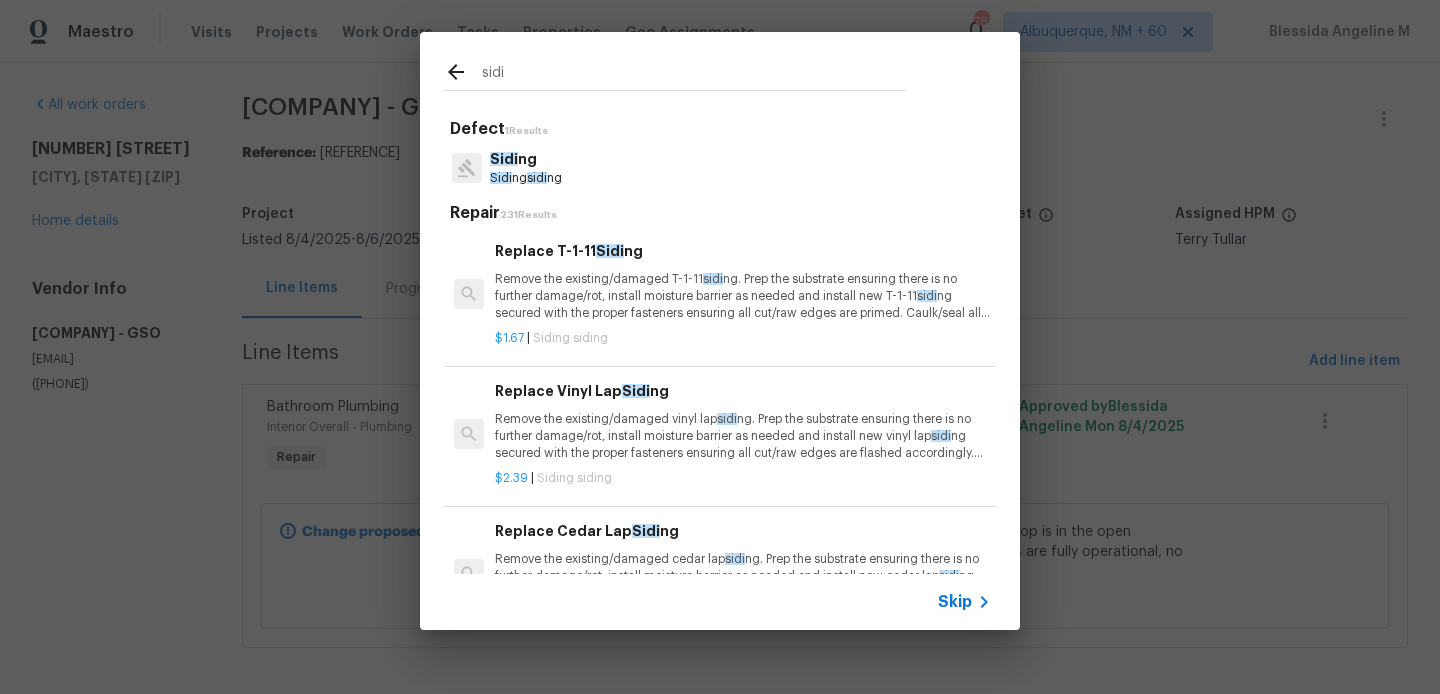 type on "sidi" 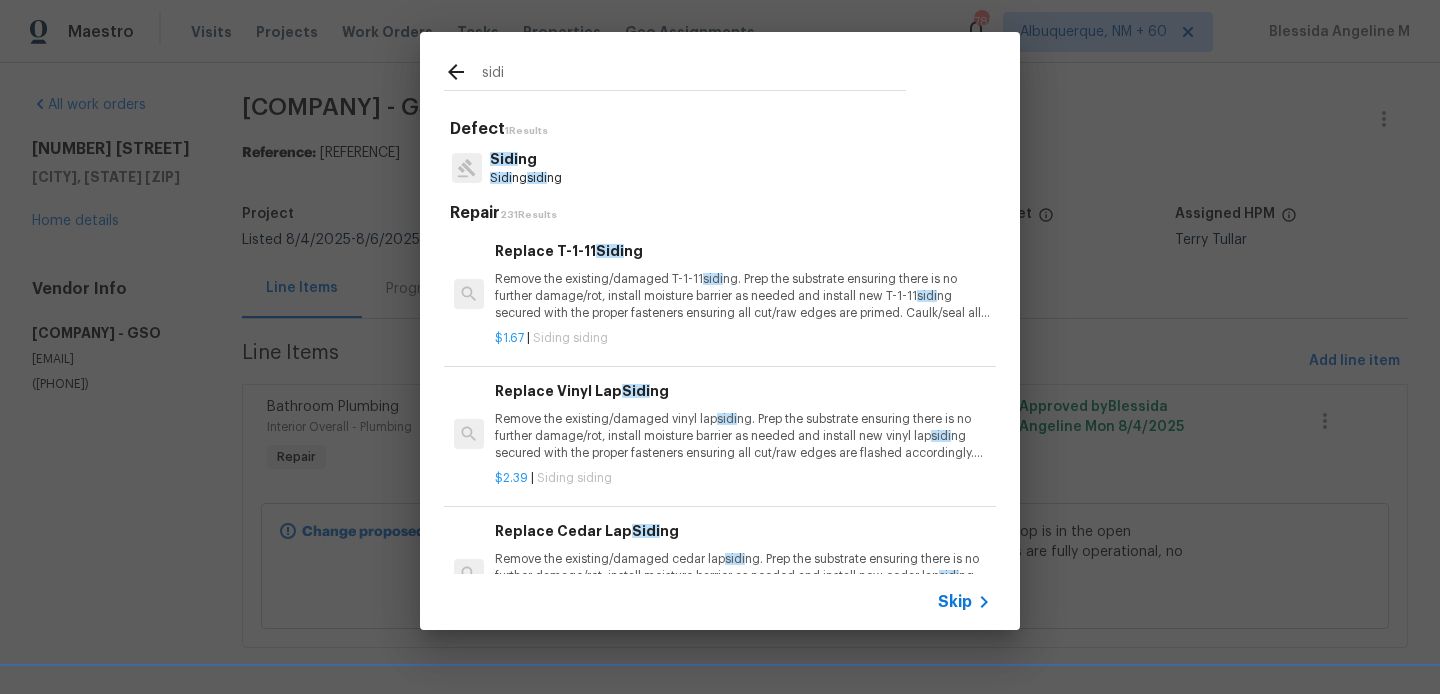 click on "Sidi ng Sidi ng  sidi ng" at bounding box center (720, 168) 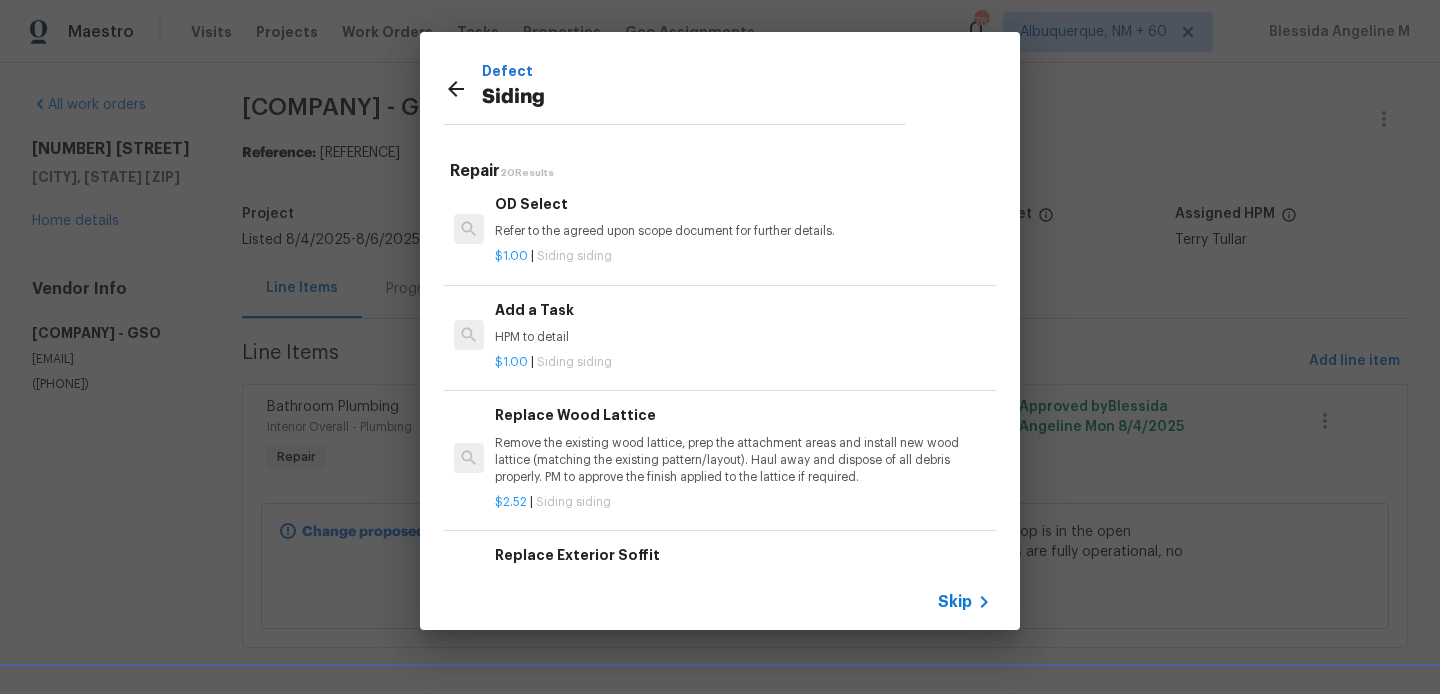 scroll, scrollTop: 1138, scrollLeft: 0, axis: vertical 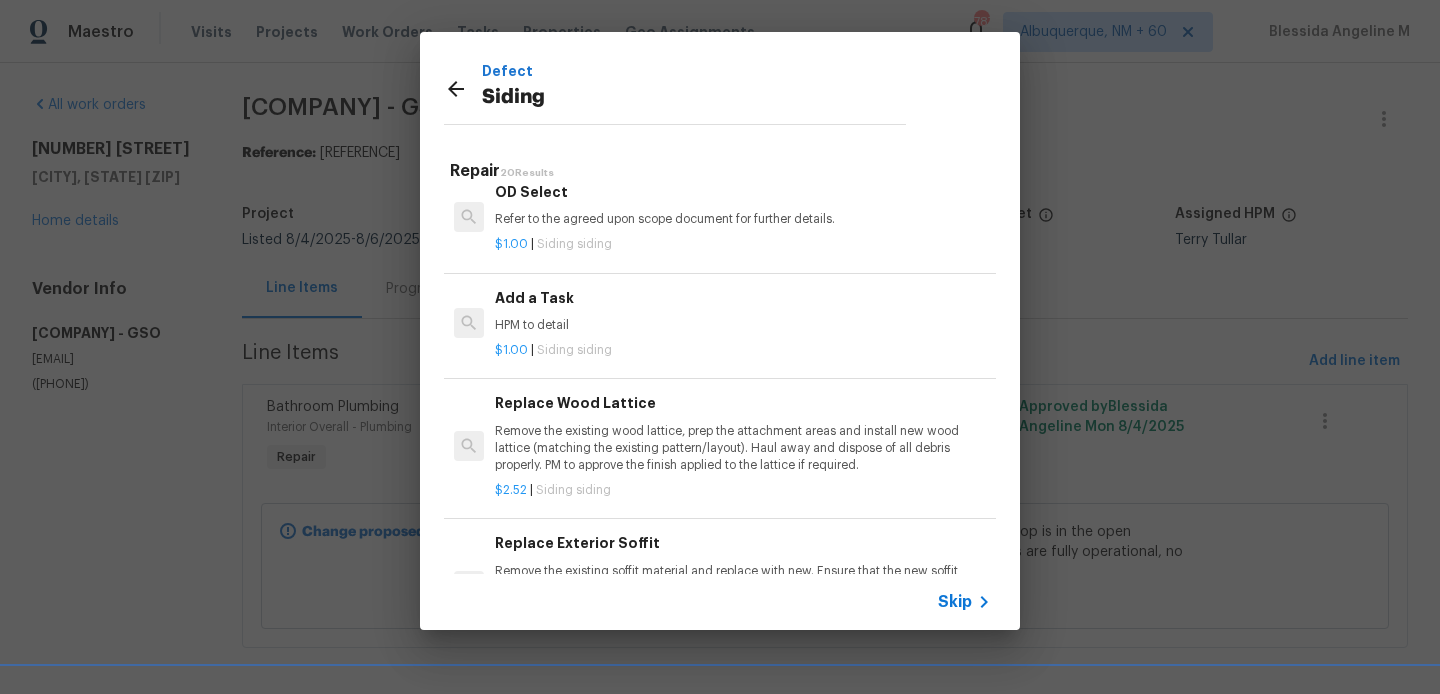 click on "HPM to detail" at bounding box center [743, 325] 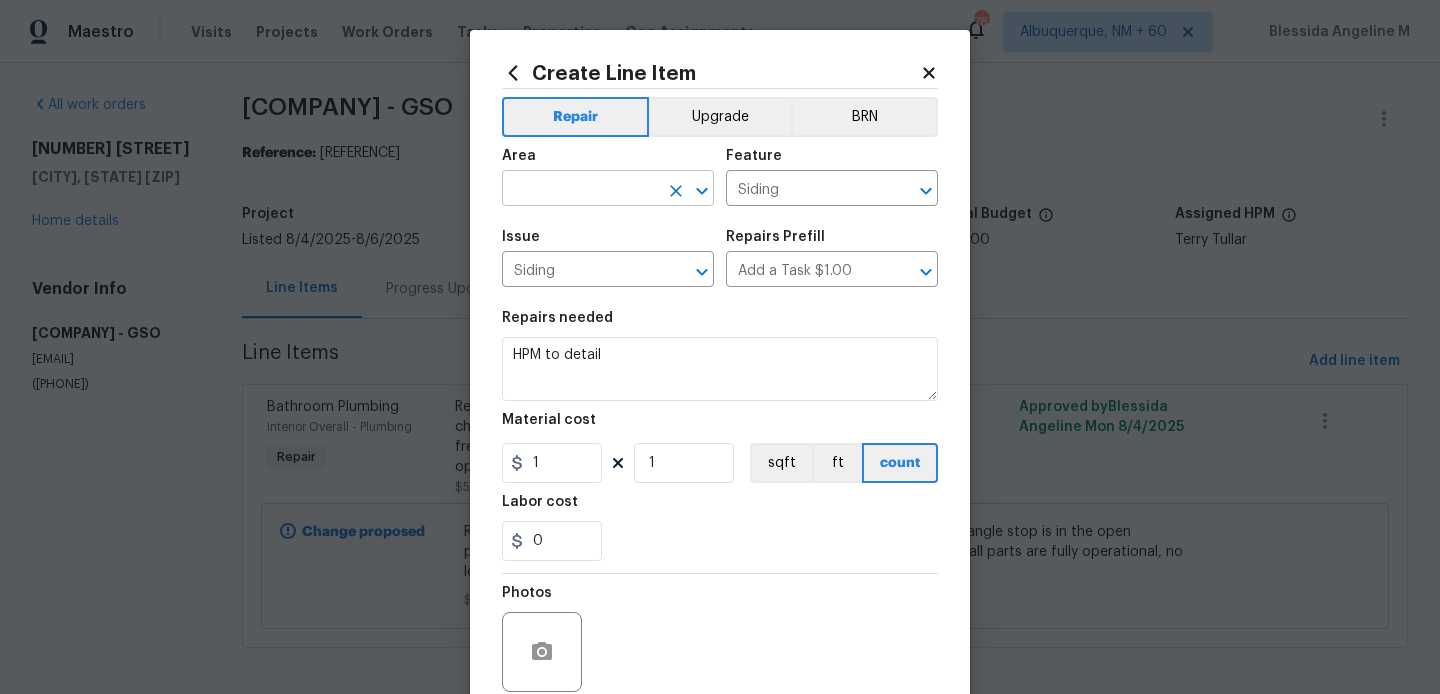 click at bounding box center (580, 190) 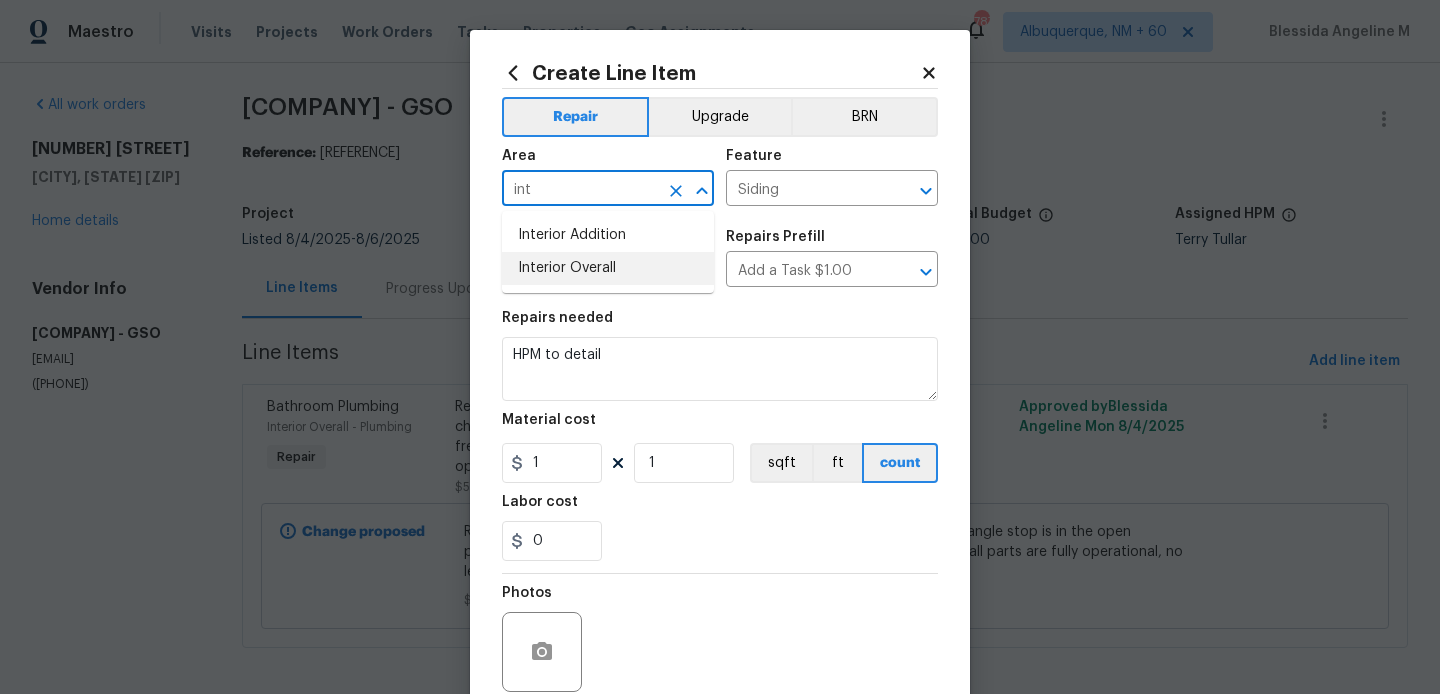 click on "Interior Overall" at bounding box center (608, 268) 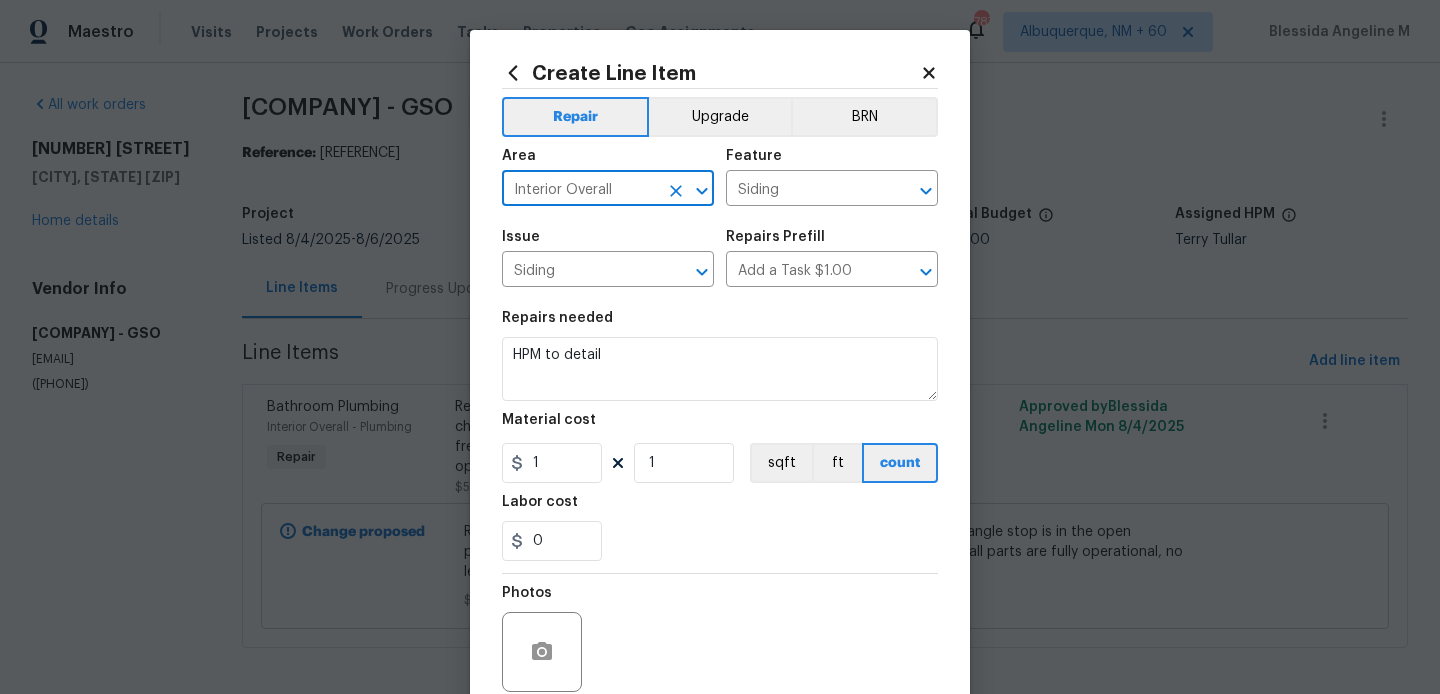 type on "Interior Overall" 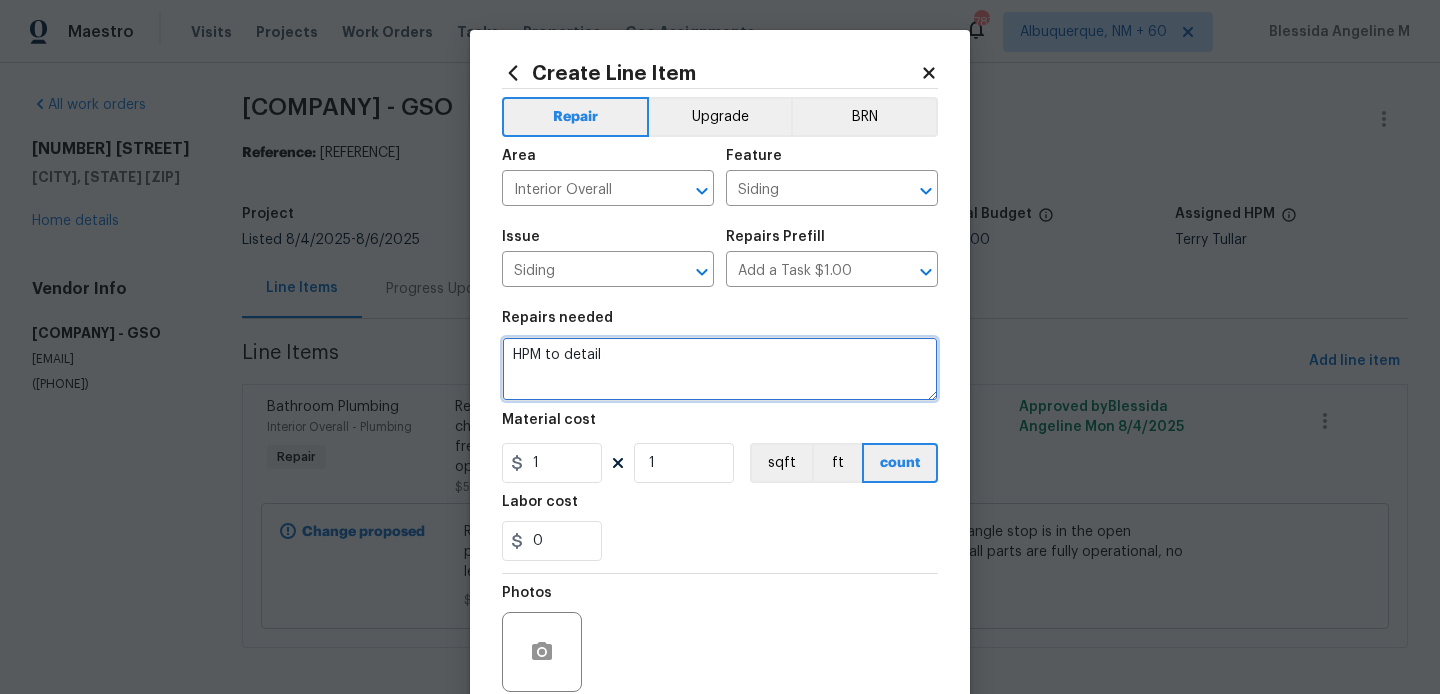 click on "HPM to detail" at bounding box center [720, 369] 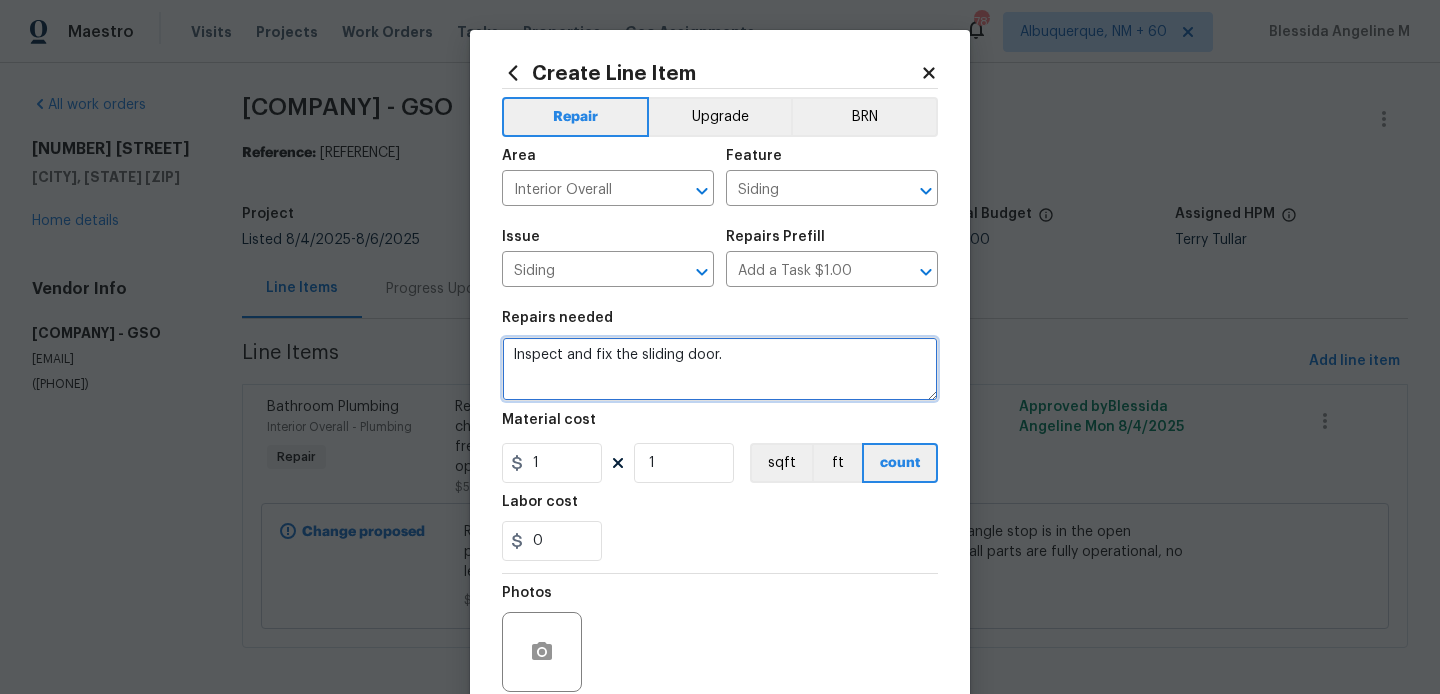 type on "Inspect and fix the sliding door." 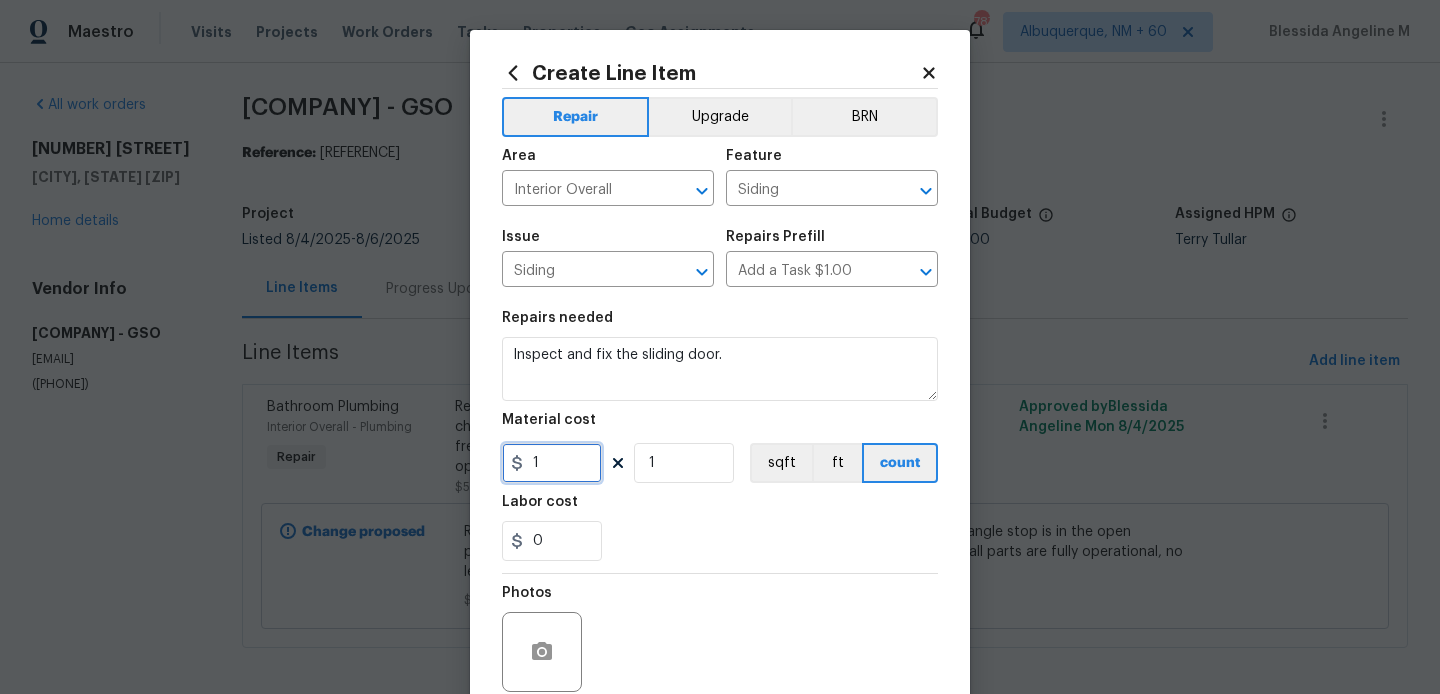 click on "1" at bounding box center (552, 463) 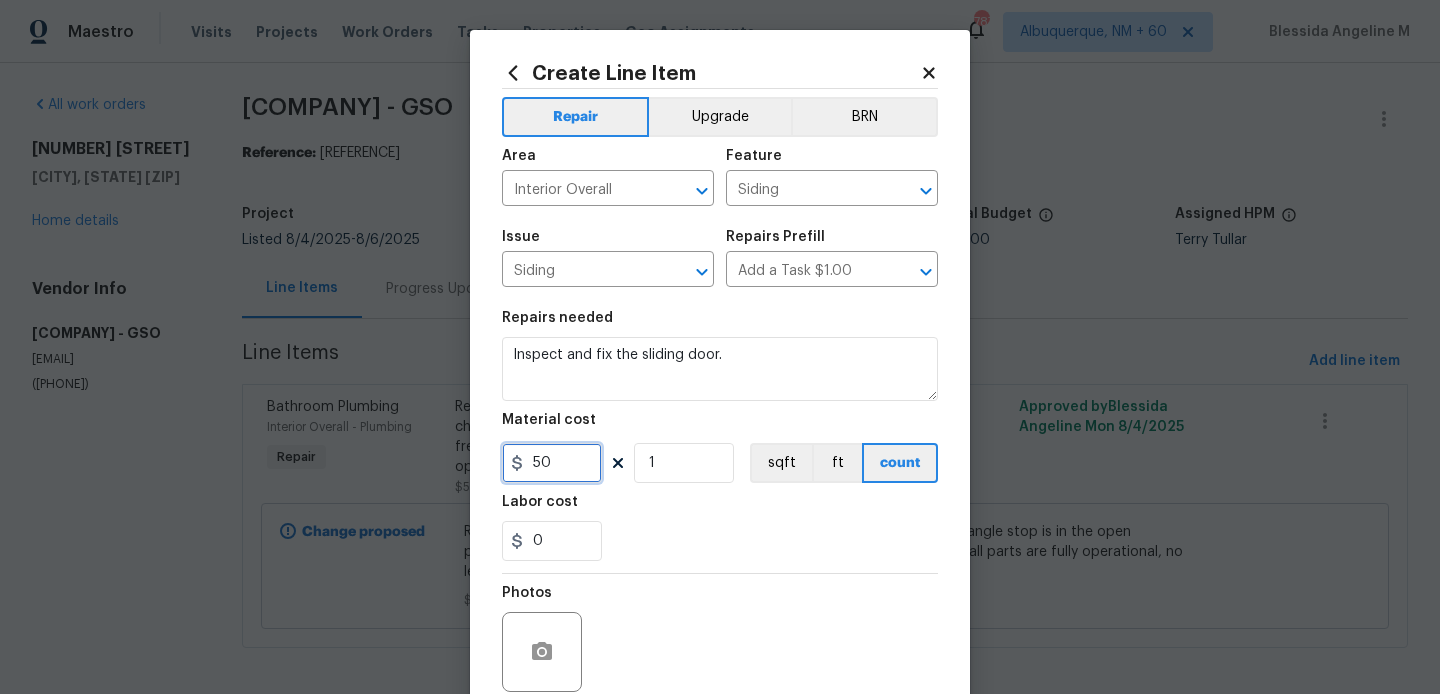 type on "50" 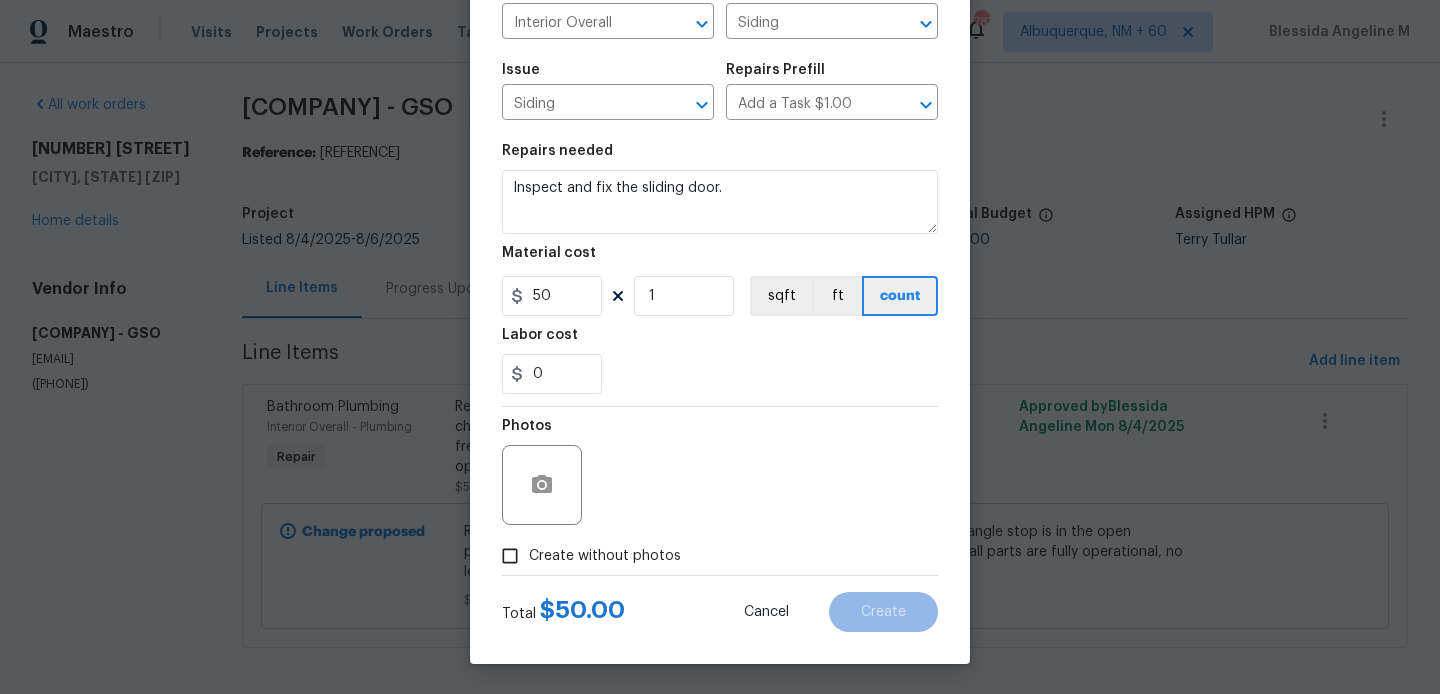 click on "Create without photos" at bounding box center [586, 556] 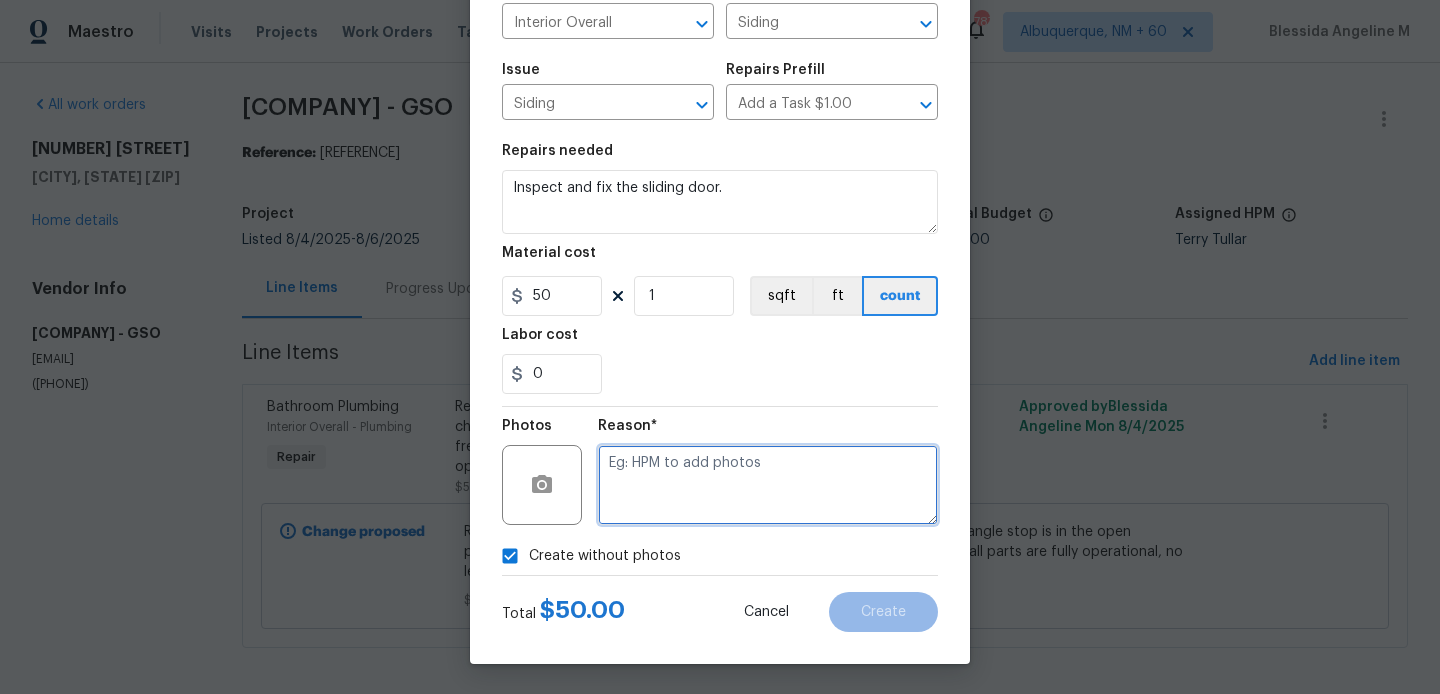 click at bounding box center [768, 485] 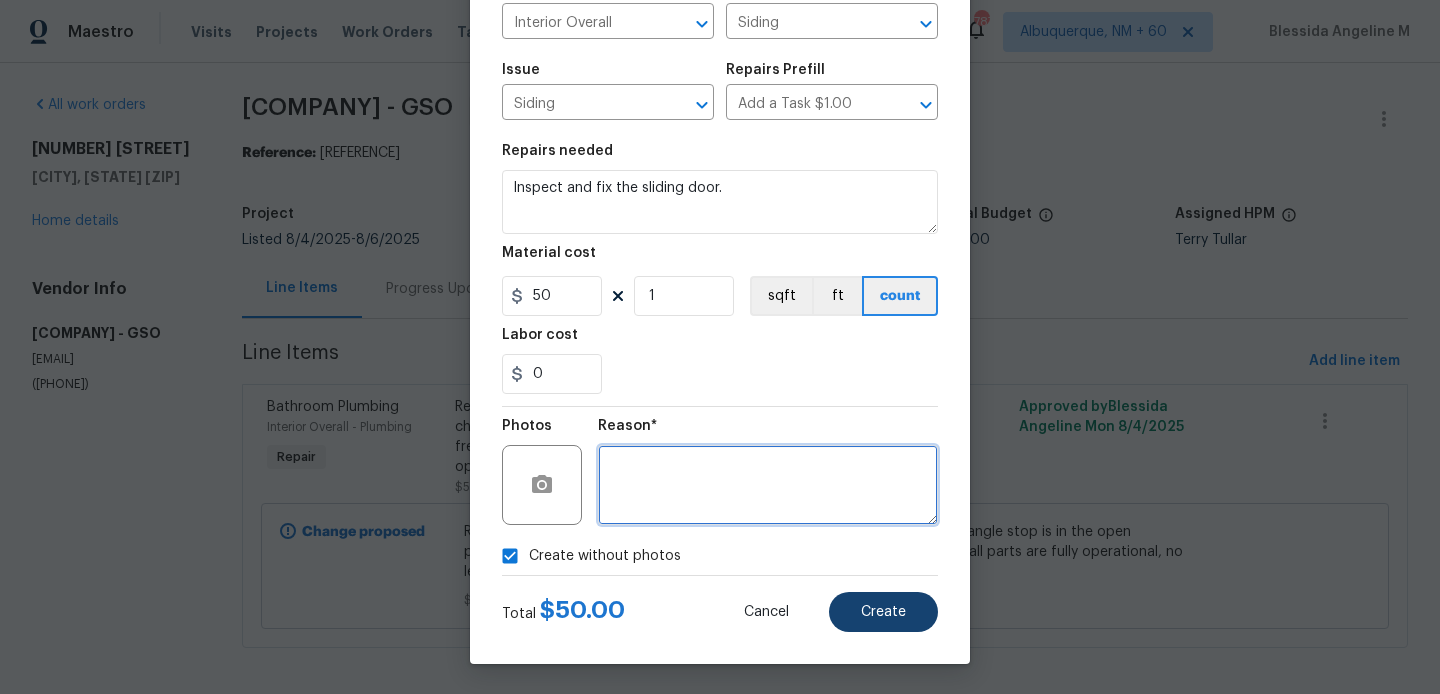 type 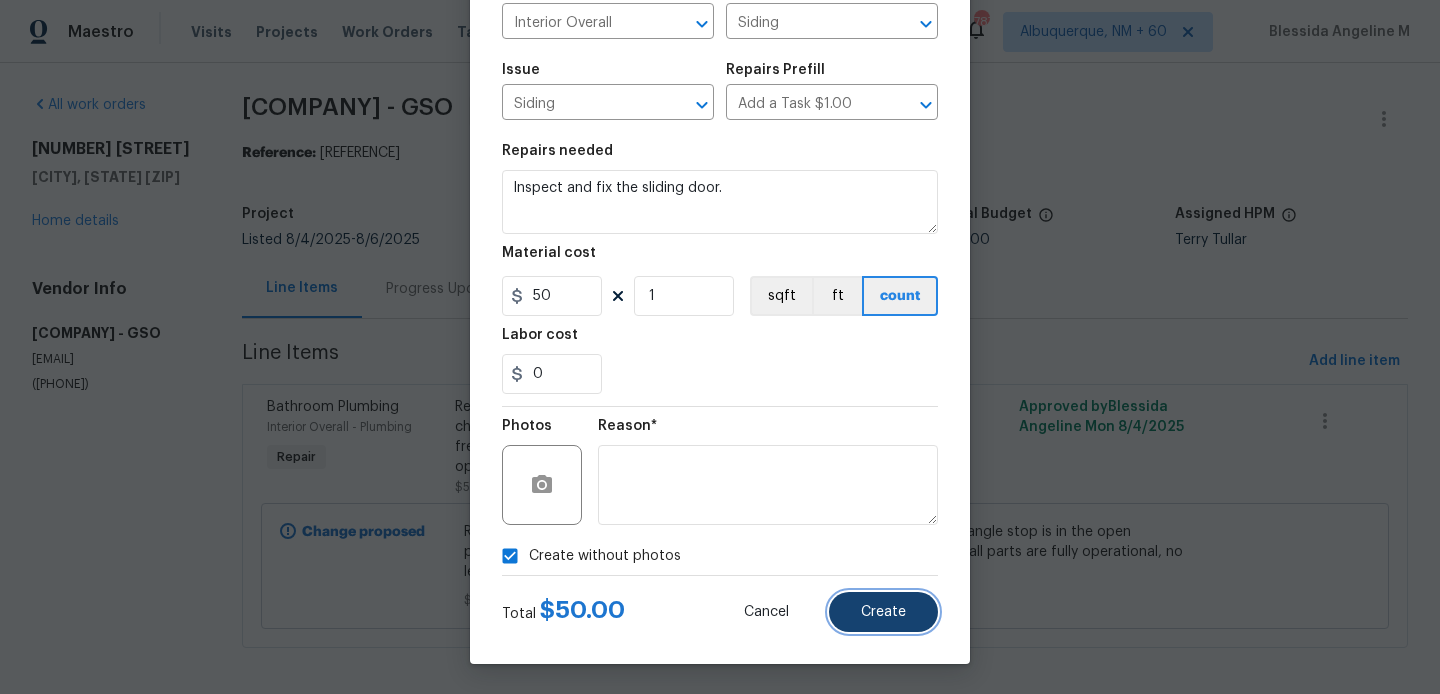 click on "Create" at bounding box center (883, 612) 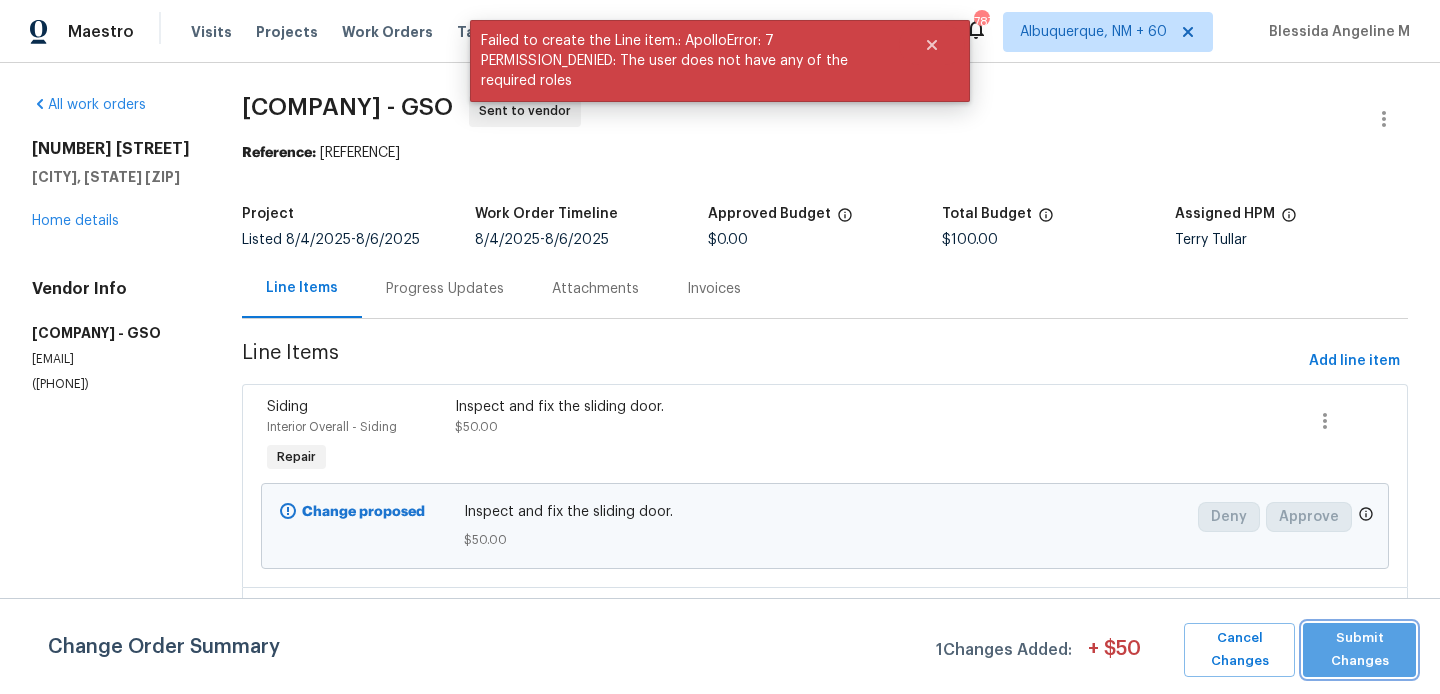 click on "Submit Changes" at bounding box center (1359, 650) 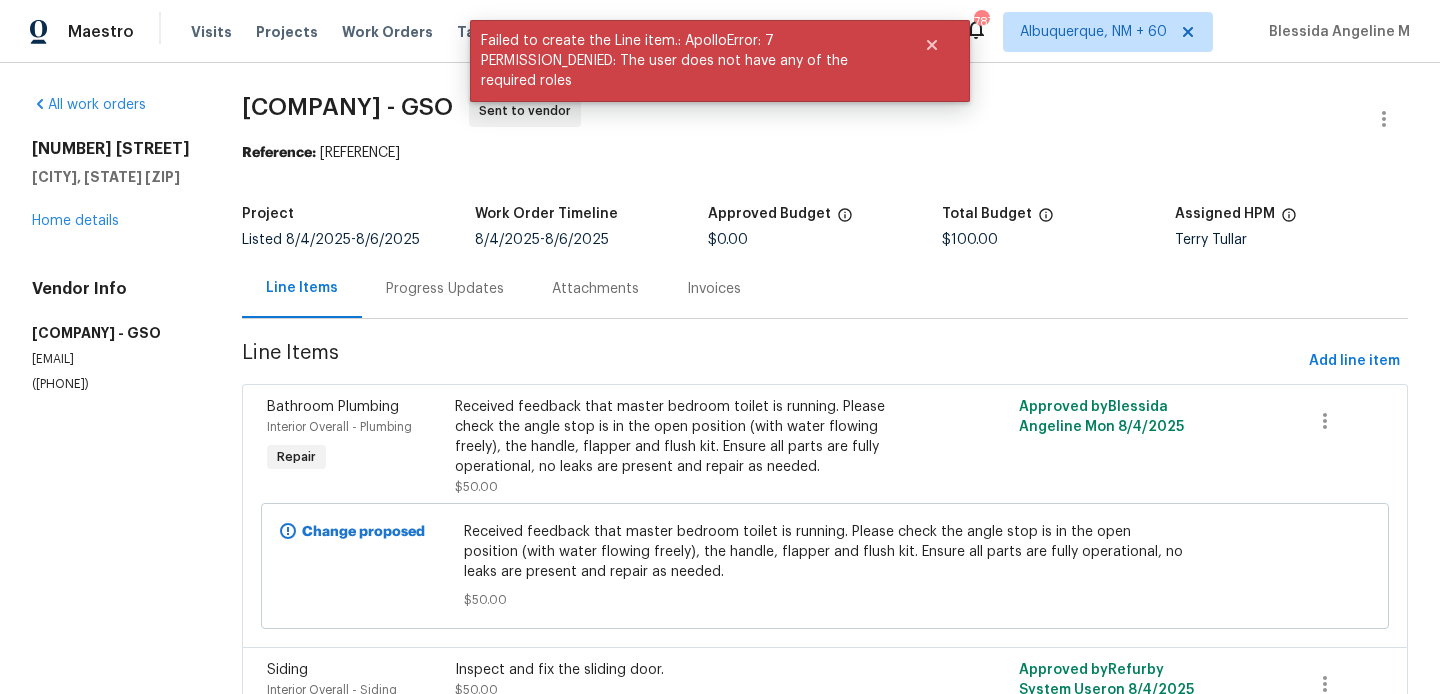 click on "Project" at bounding box center (358, 220) 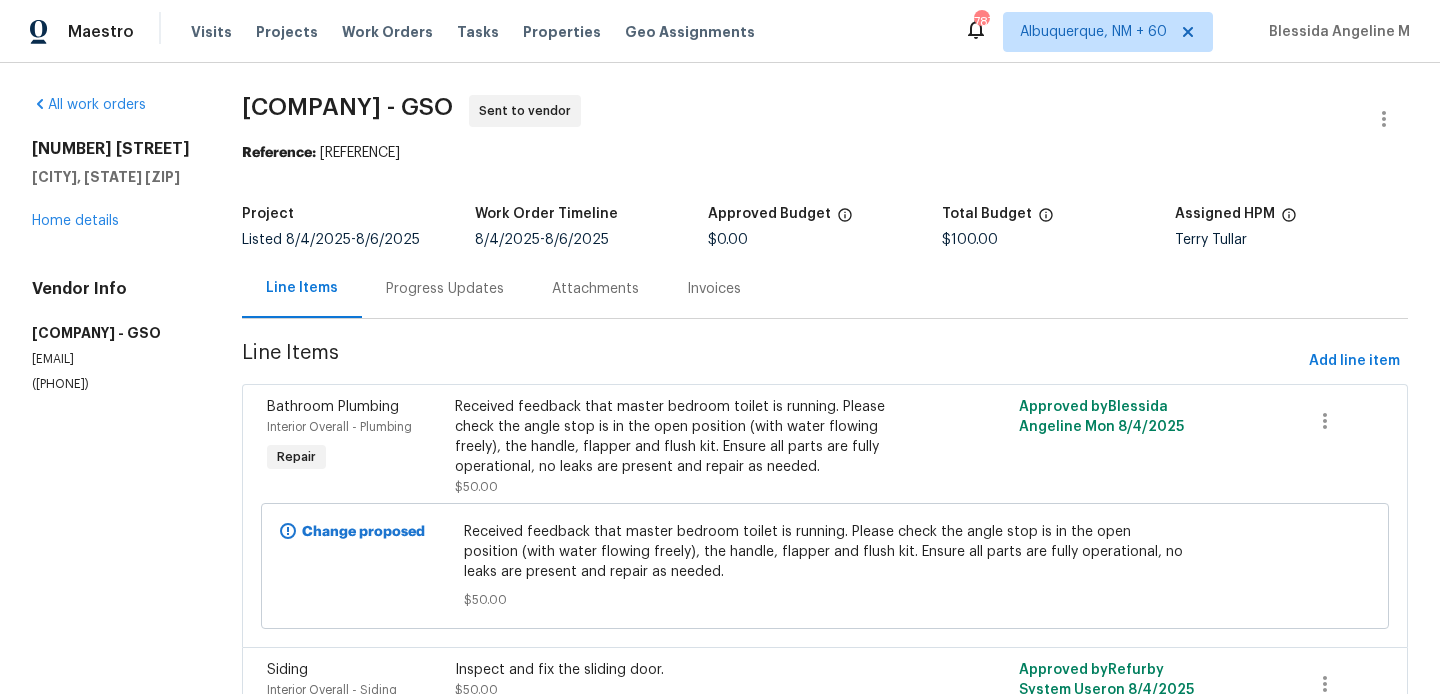 drag, startPoint x: 234, startPoint y: 96, endPoint x: 428, endPoint y: 110, distance: 194.5045 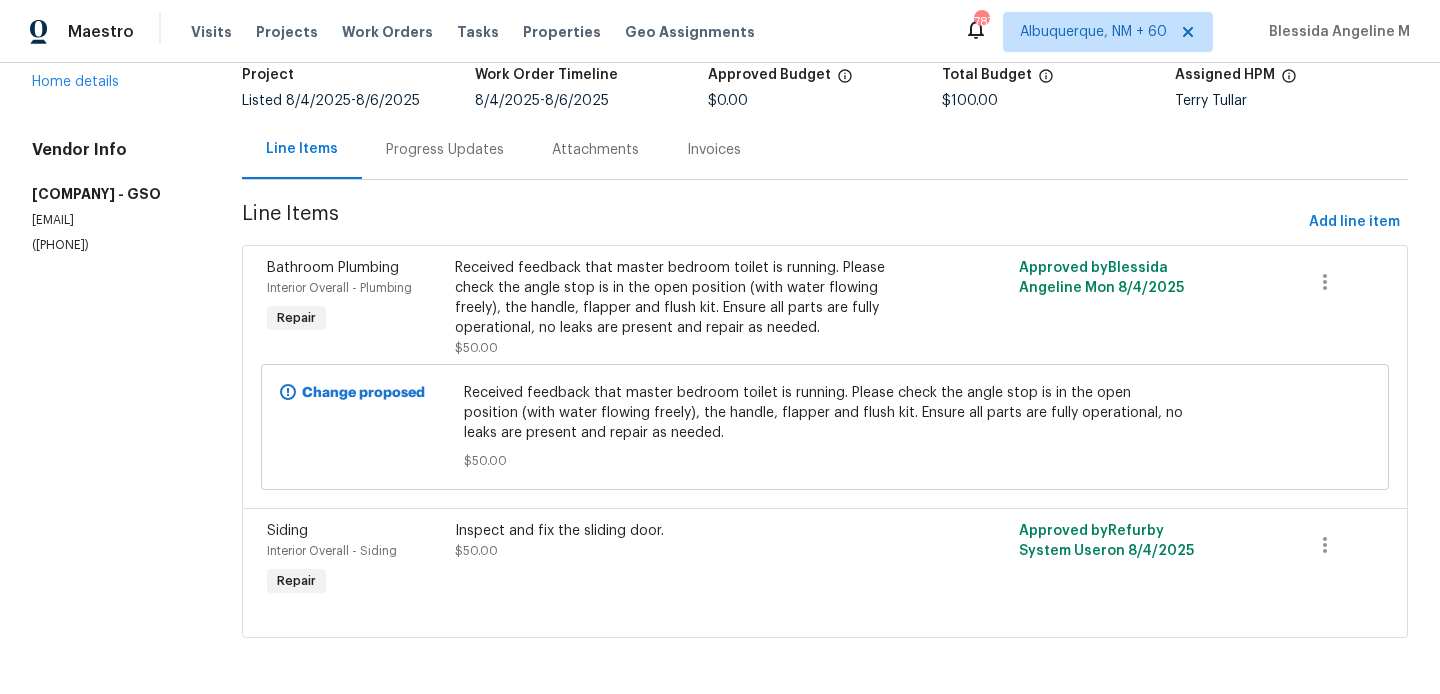 scroll, scrollTop: 0, scrollLeft: 0, axis: both 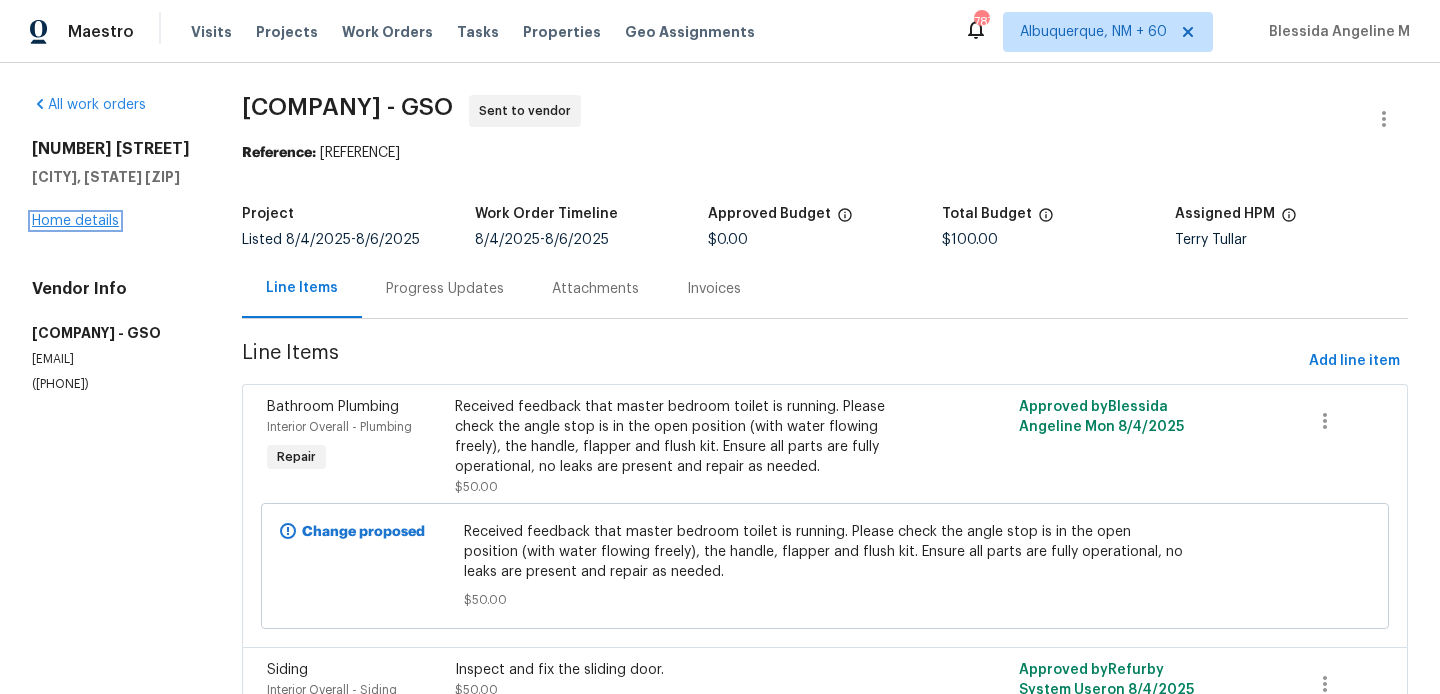 click on "Home details" at bounding box center [75, 221] 